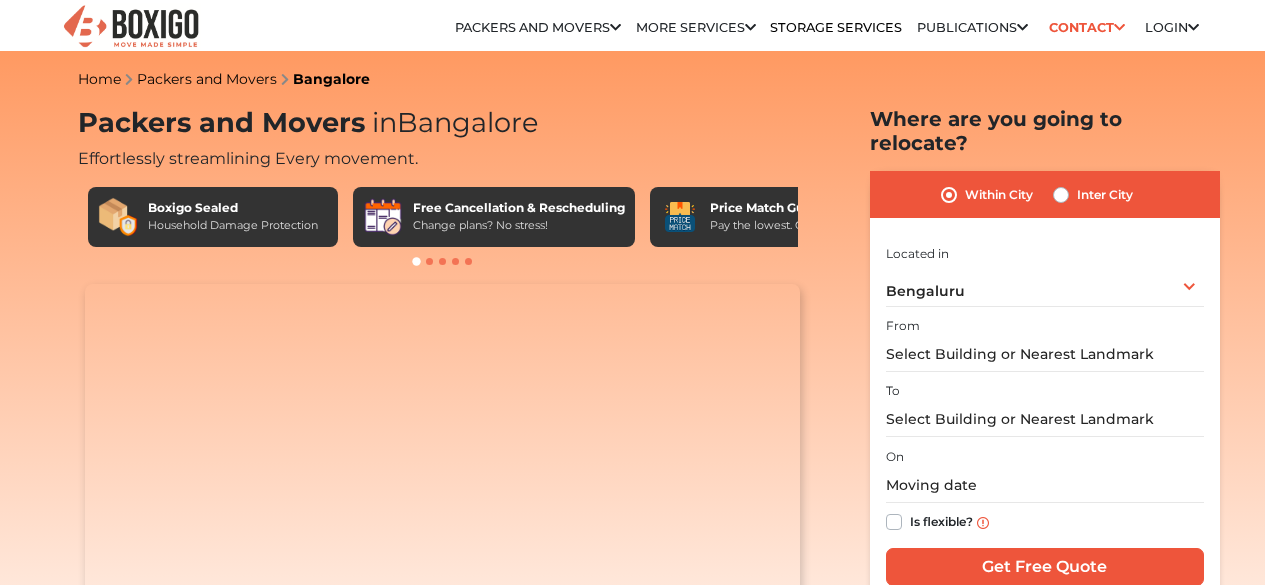 scroll, scrollTop: 0, scrollLeft: 0, axis: both 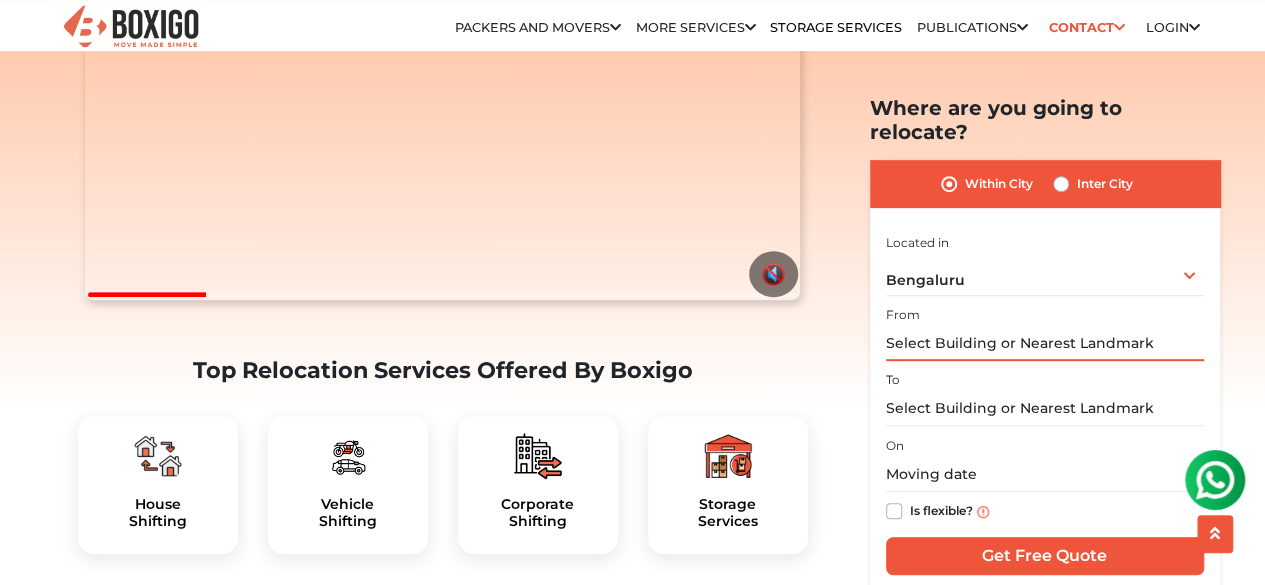 click at bounding box center [1045, 343] 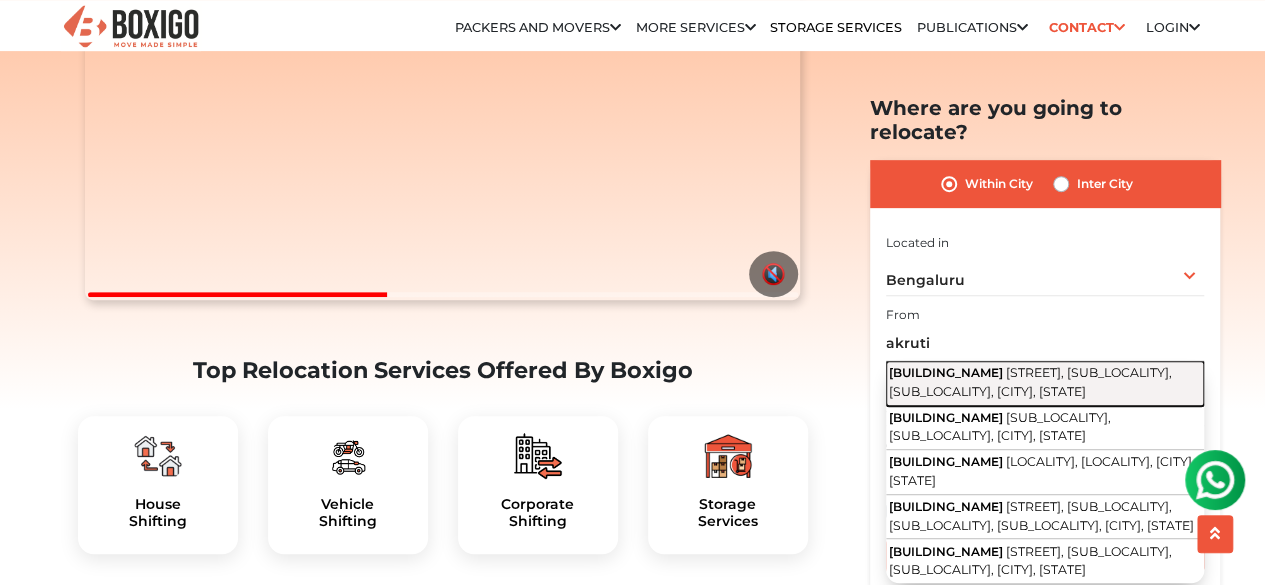 click on "[BUILDING_NAME]" at bounding box center [946, 372] 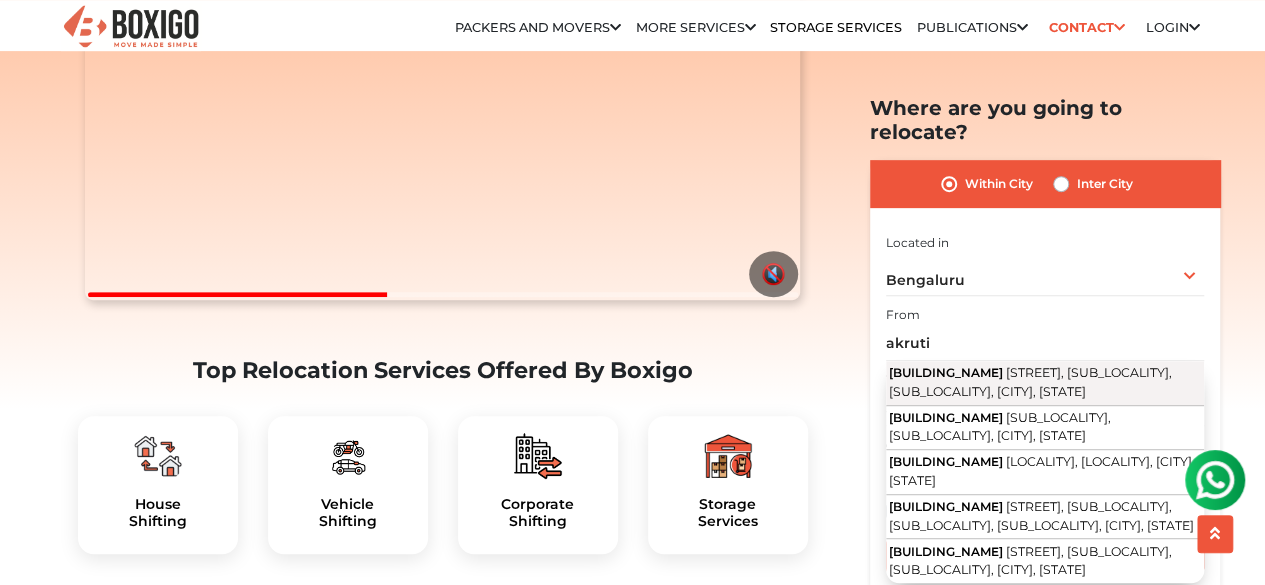 type on "[BUILDING_NAME], [STREET], [SUB_LOCALITY], [SUB_LOCALITY], [CITY], [STATE]" 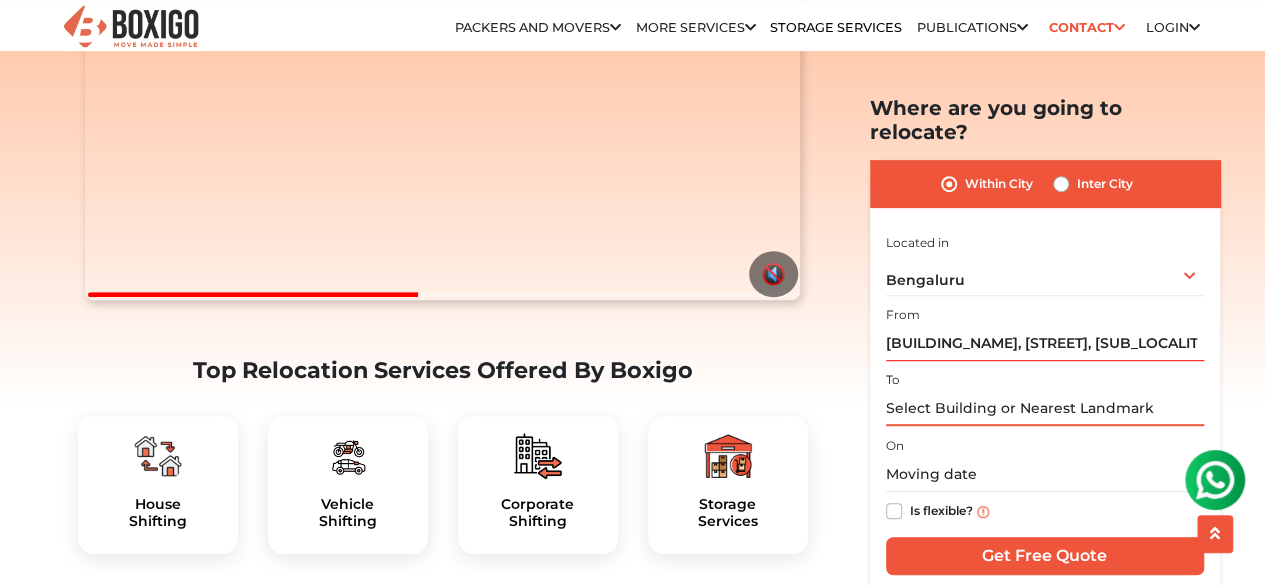 click at bounding box center (1045, 408) 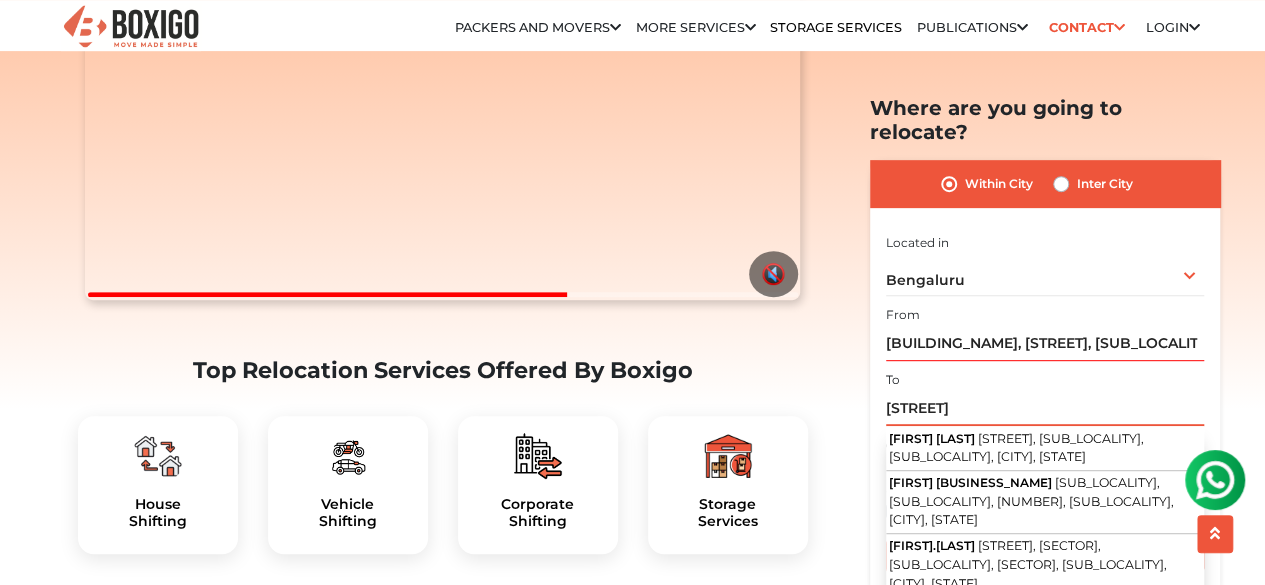 type on "[STREET]" 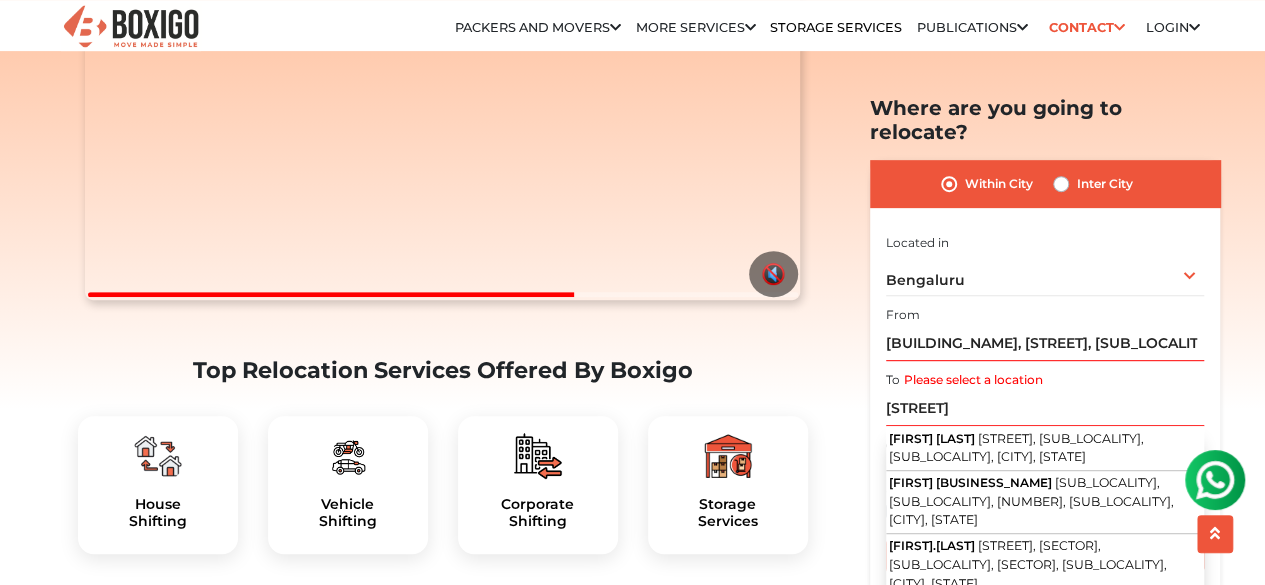 click on "Inter City" at bounding box center [1105, 184] 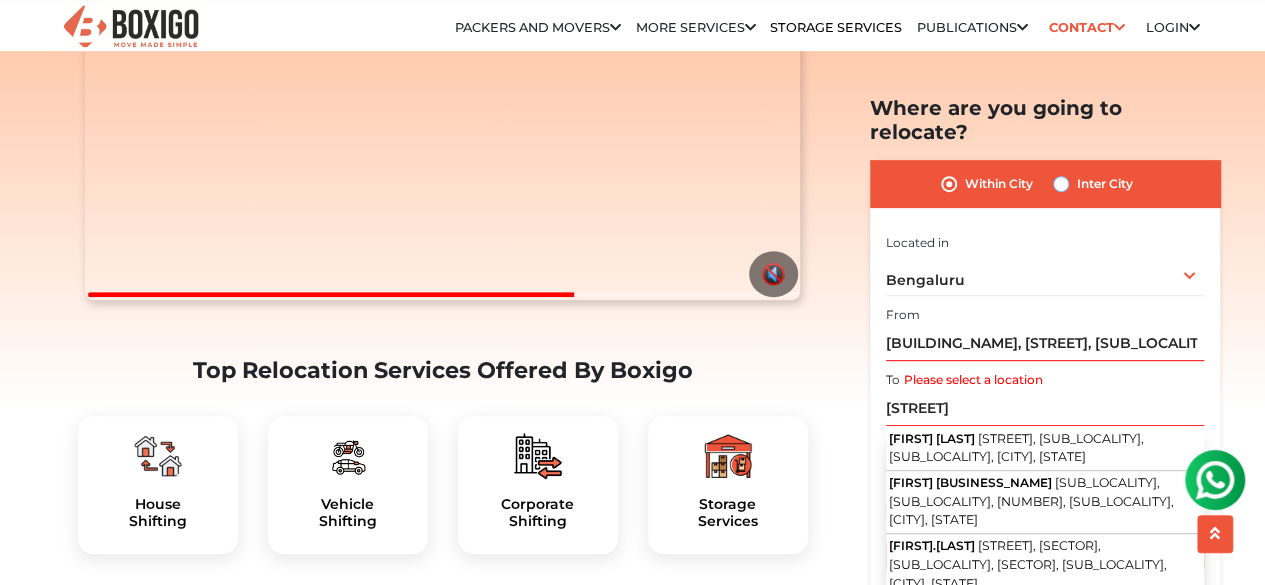 click on "Inter City" at bounding box center (1061, 182) 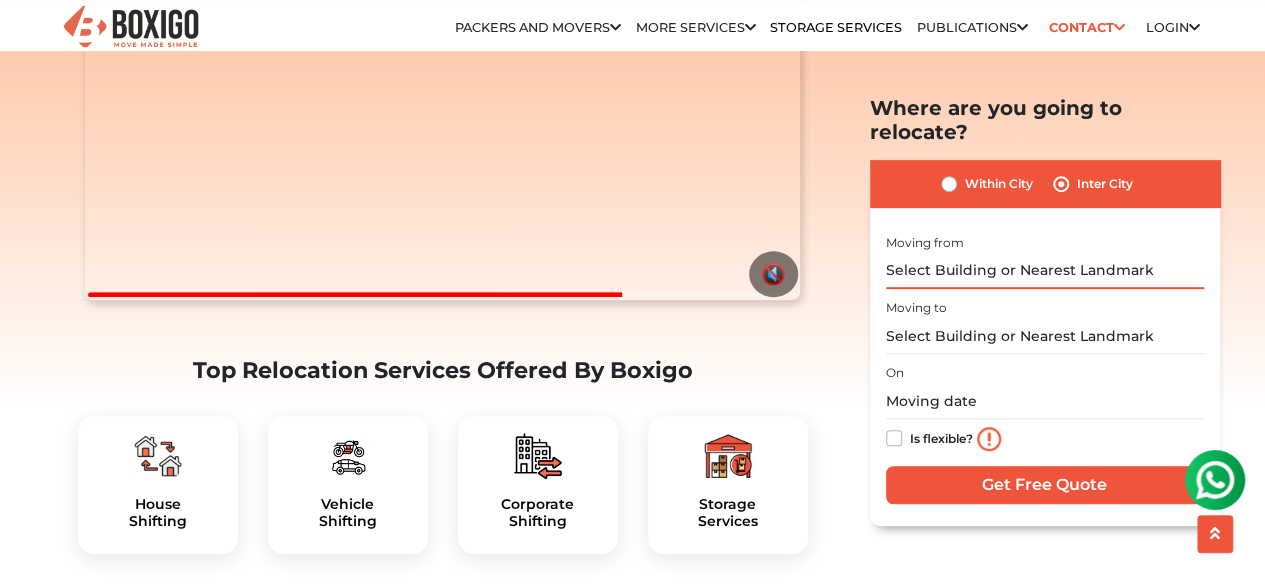click at bounding box center (1045, 270) 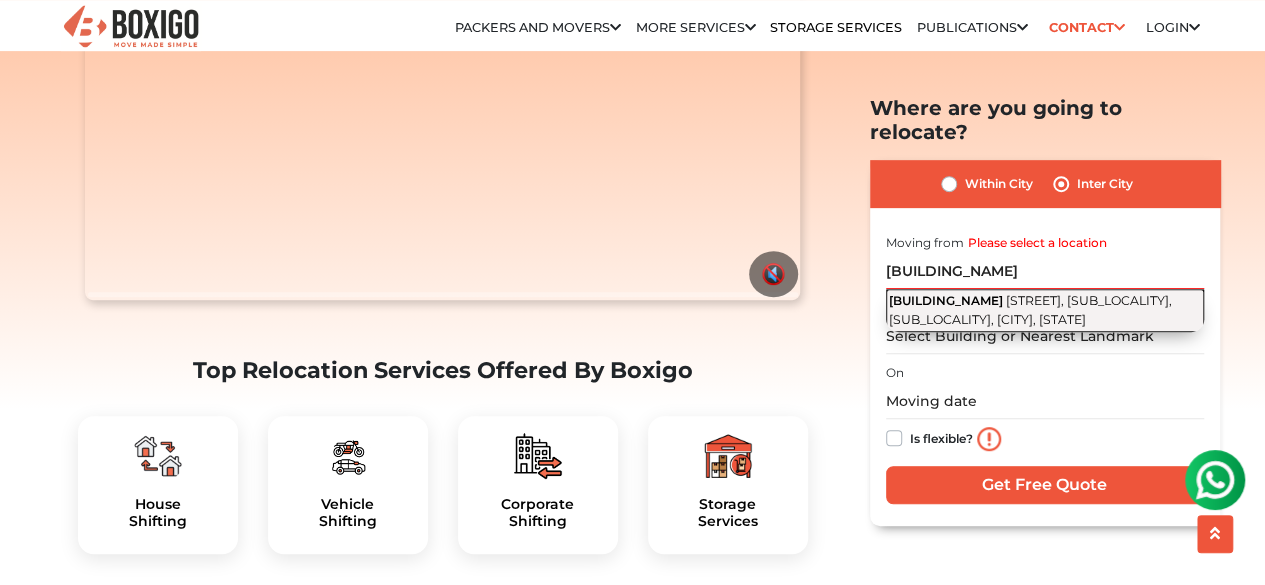 click on "[STREET], [SUB_LOCALITY], [SUB_LOCALITY], [CITY], [STATE]" at bounding box center (1030, 310) 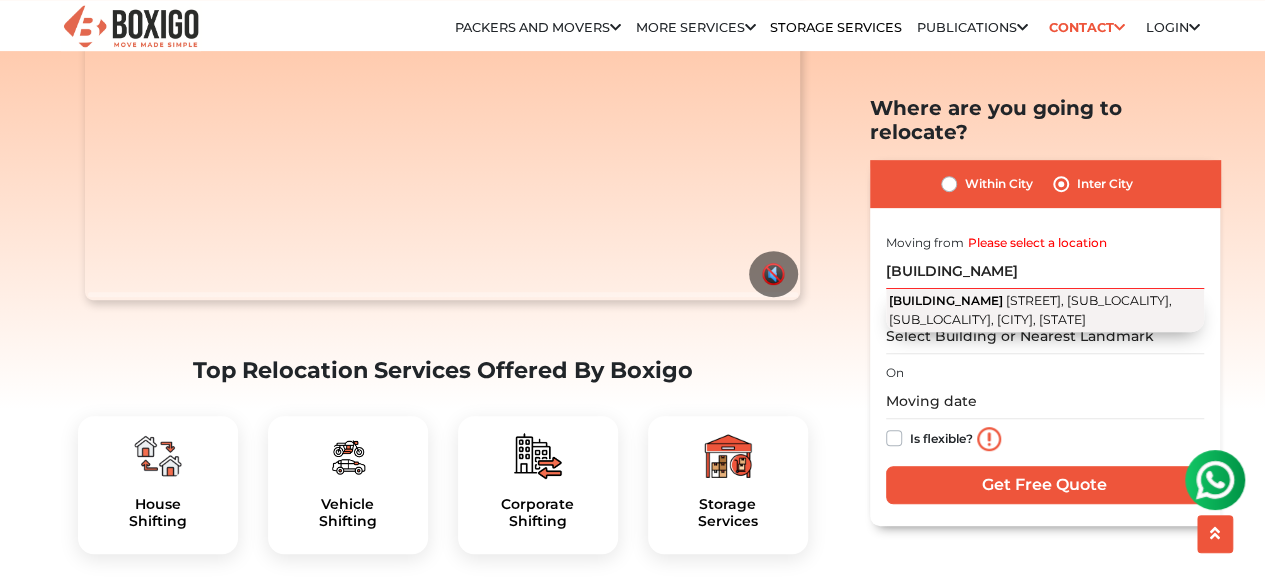 type on "[BUILDING_NAME], [STREET], [SUB_LOCALITY], [SUB_LOCALITY], [CITY], [STATE]" 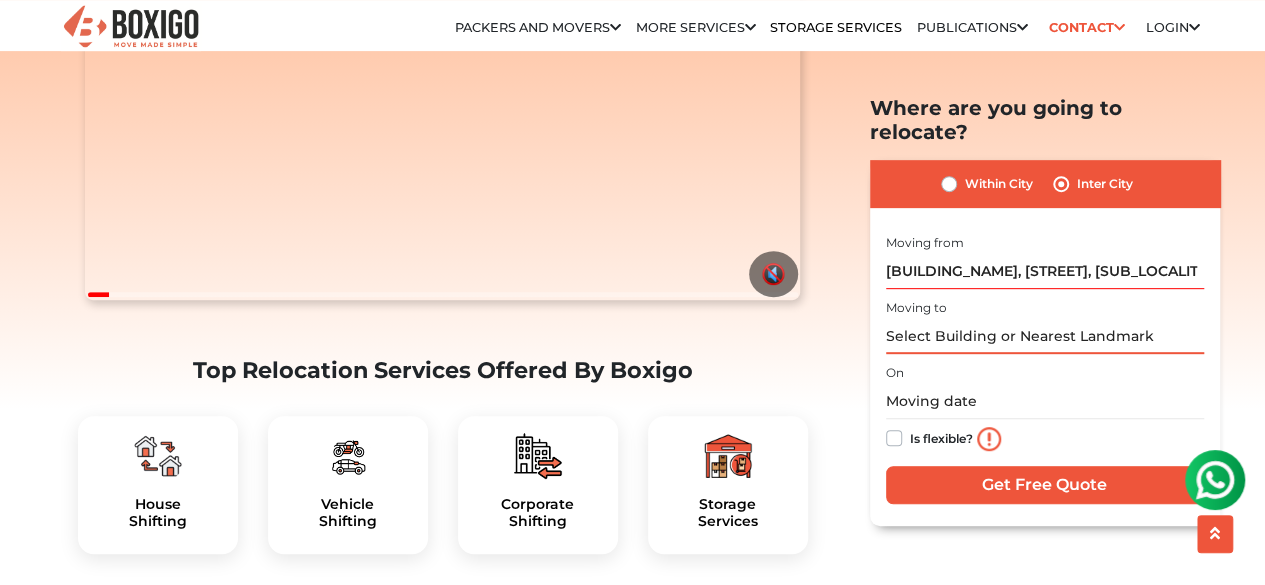click at bounding box center [1045, 336] 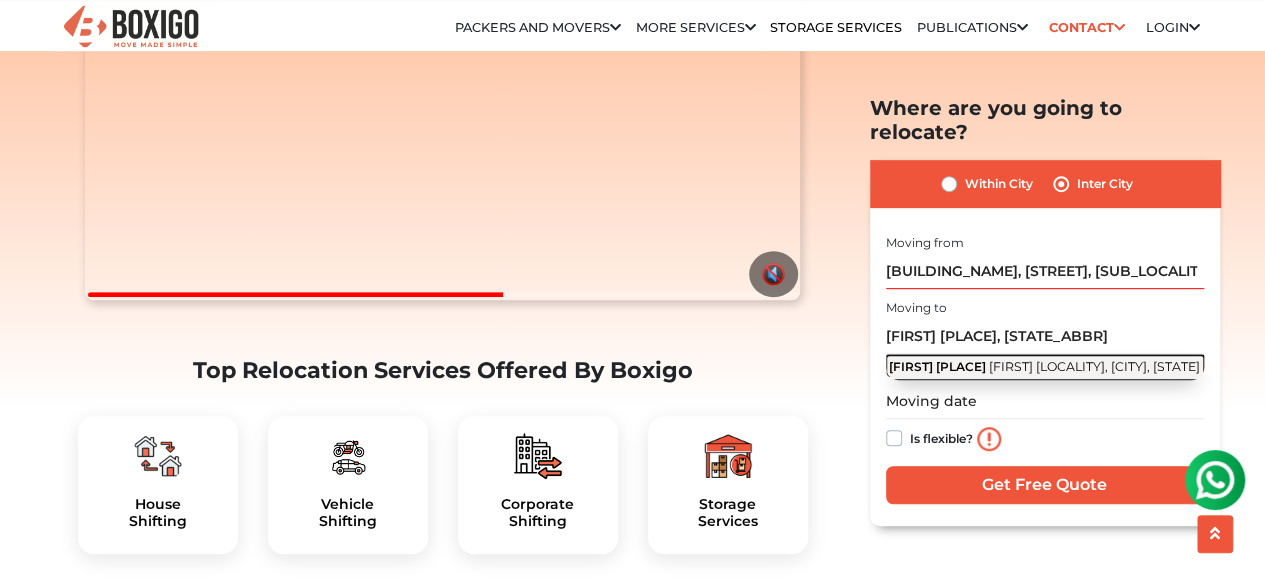 click on "[STREET]
[AREA], [CITY], [STATE]" at bounding box center [1045, 367] 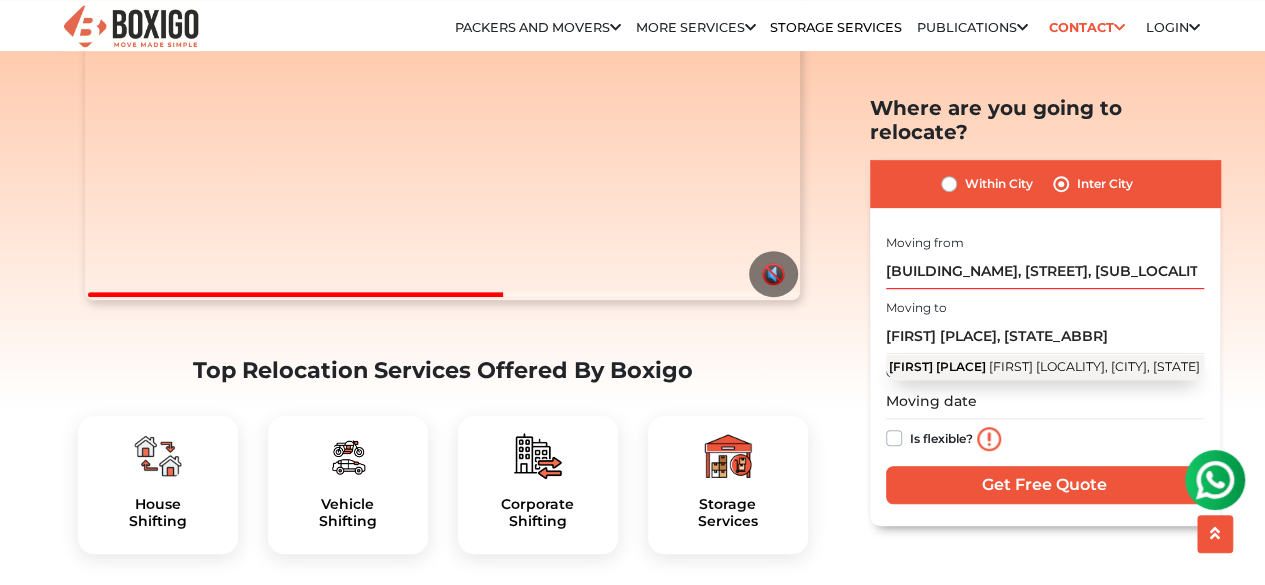 type on "[FIRST] [PLACE], [CITY], [STATE]" 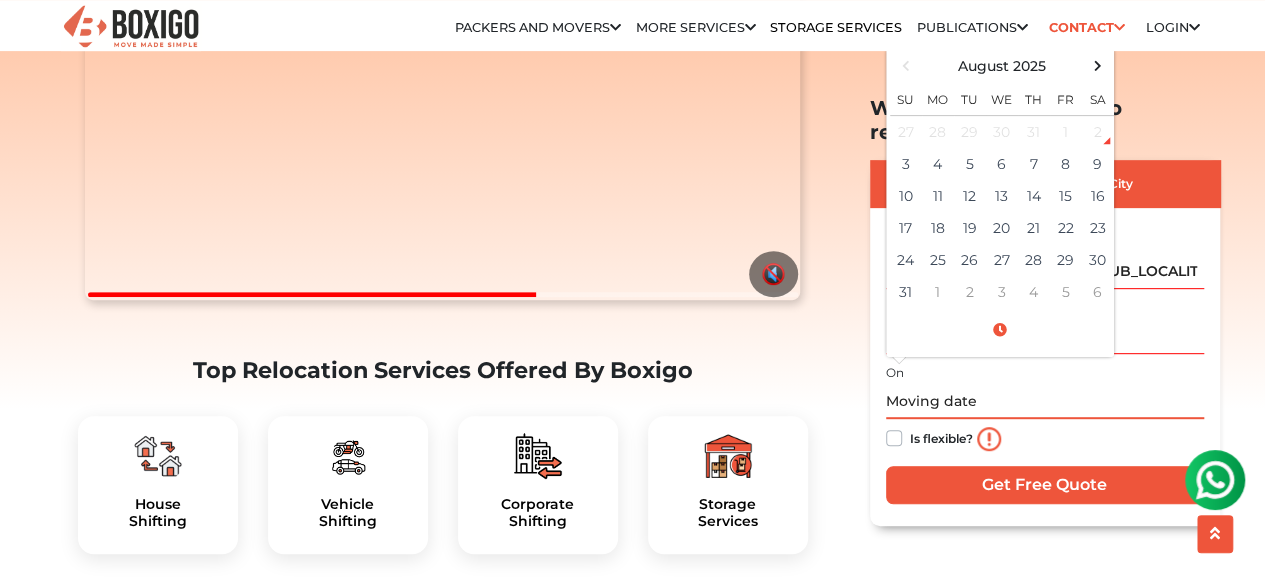 click at bounding box center [1045, 401] 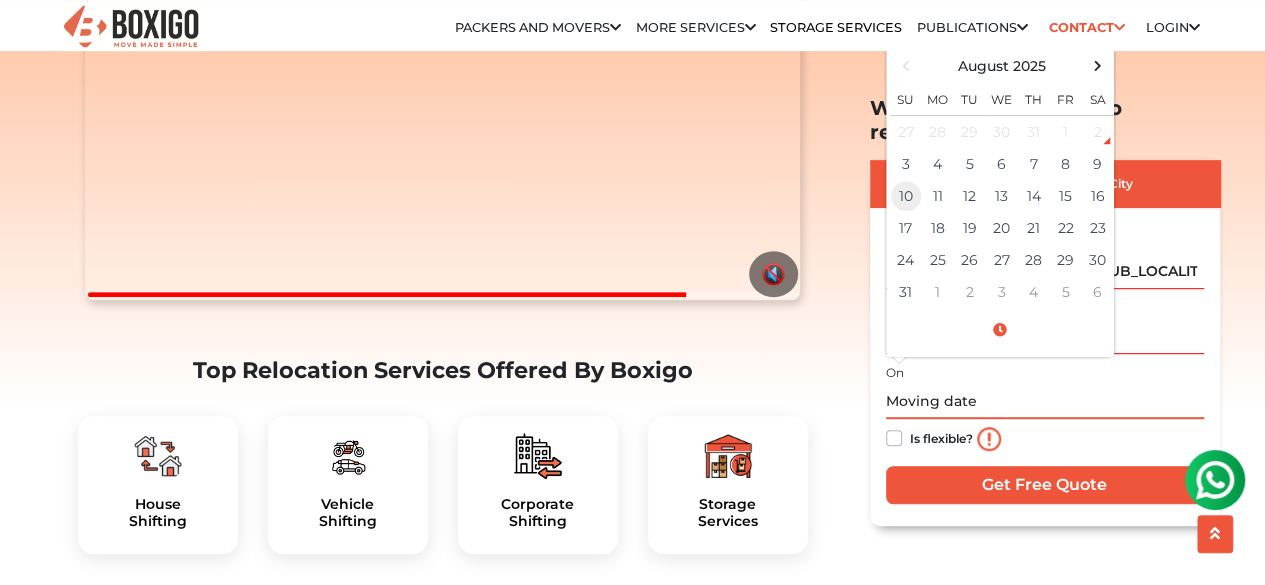 click on "10" at bounding box center [906, 196] 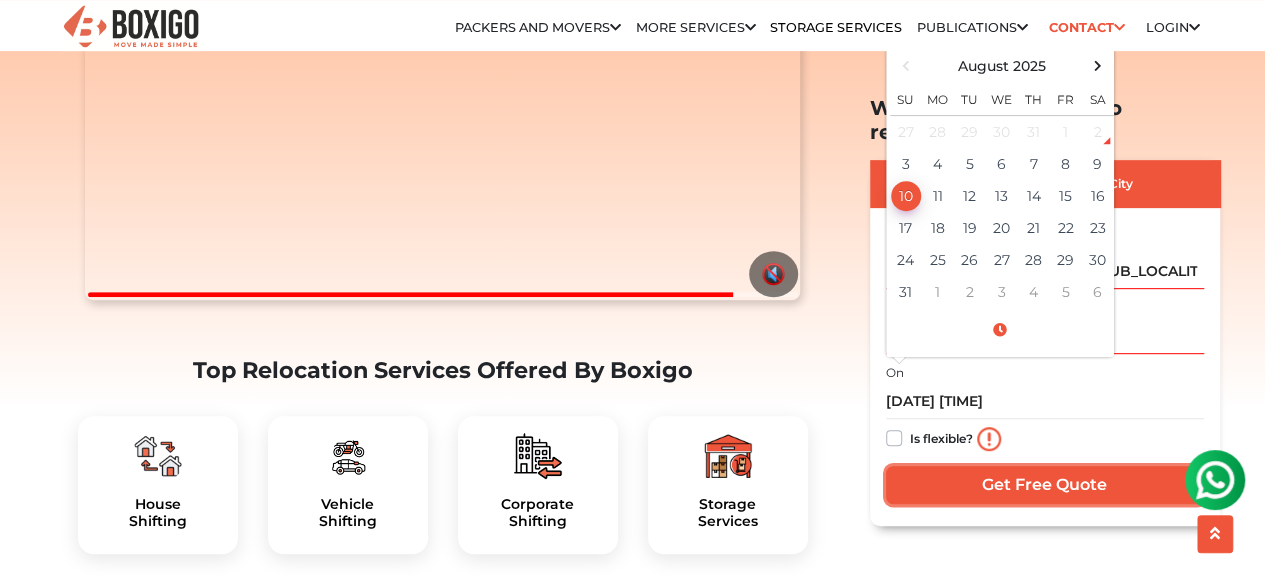 click on "Get Free Quote" at bounding box center [1045, 484] 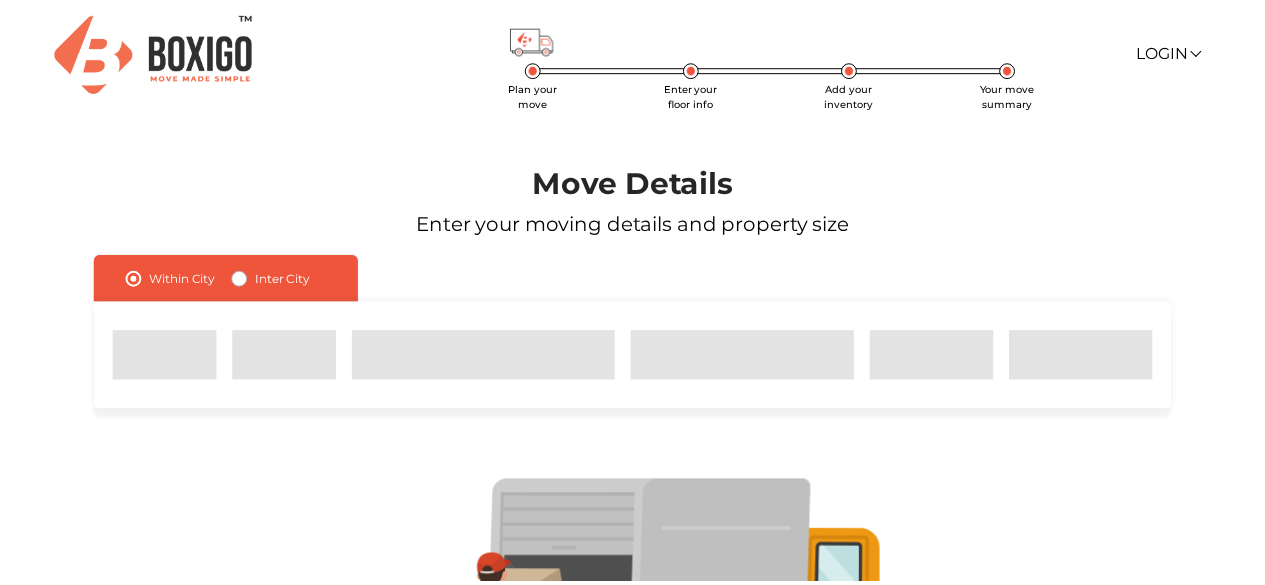 scroll, scrollTop: 0, scrollLeft: 0, axis: both 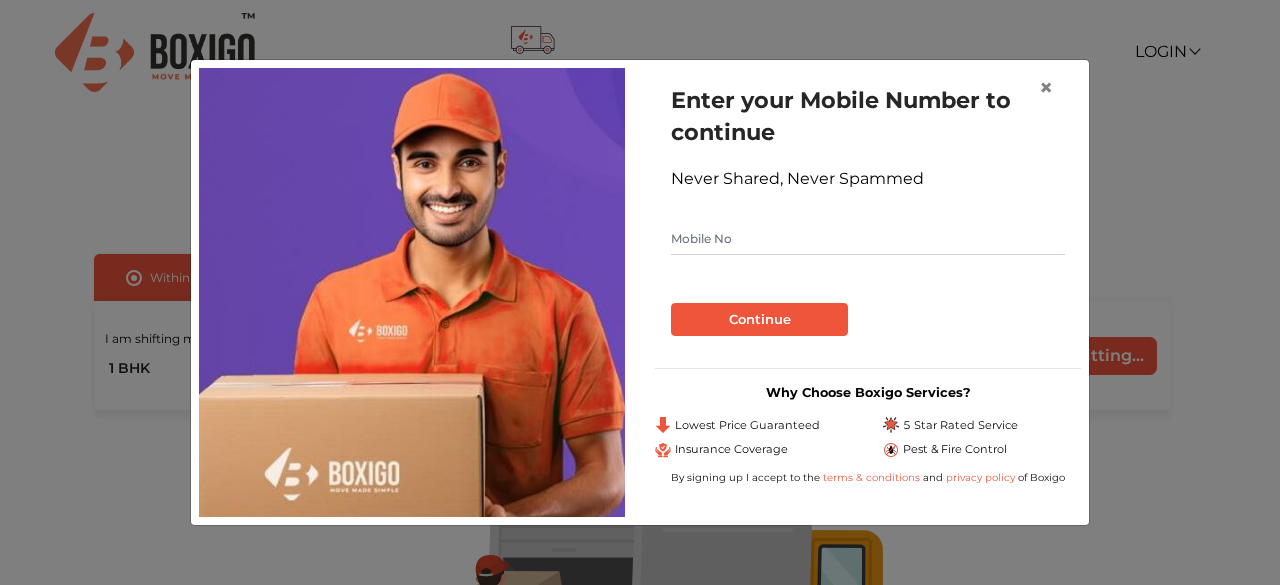 click at bounding box center (868, 239) 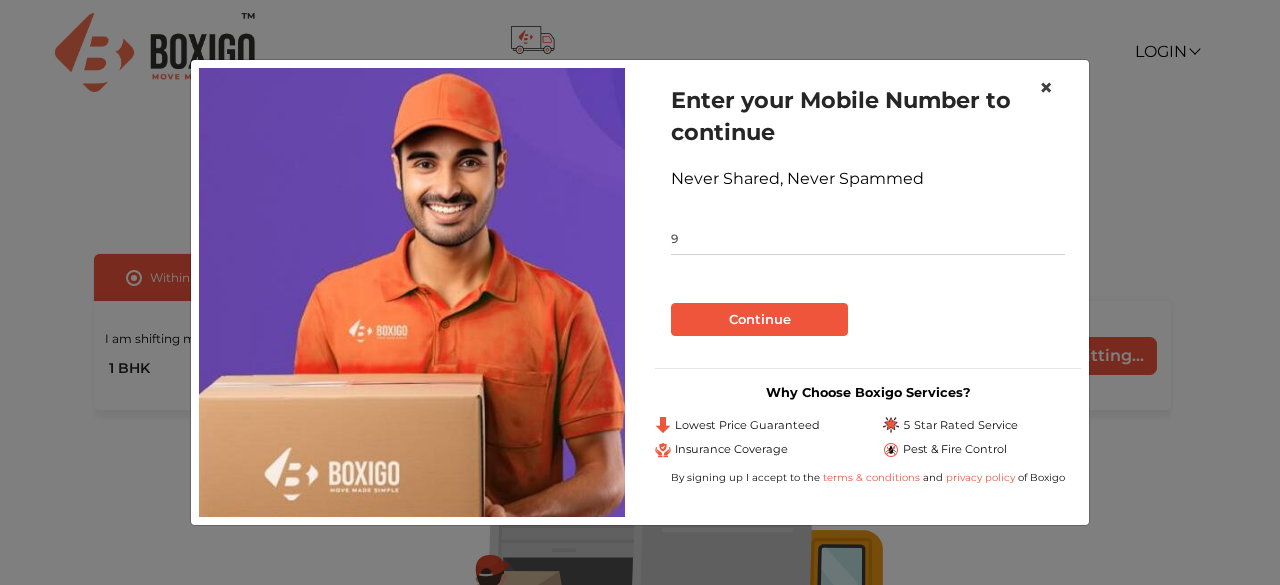 click on "×" at bounding box center (1046, 87) 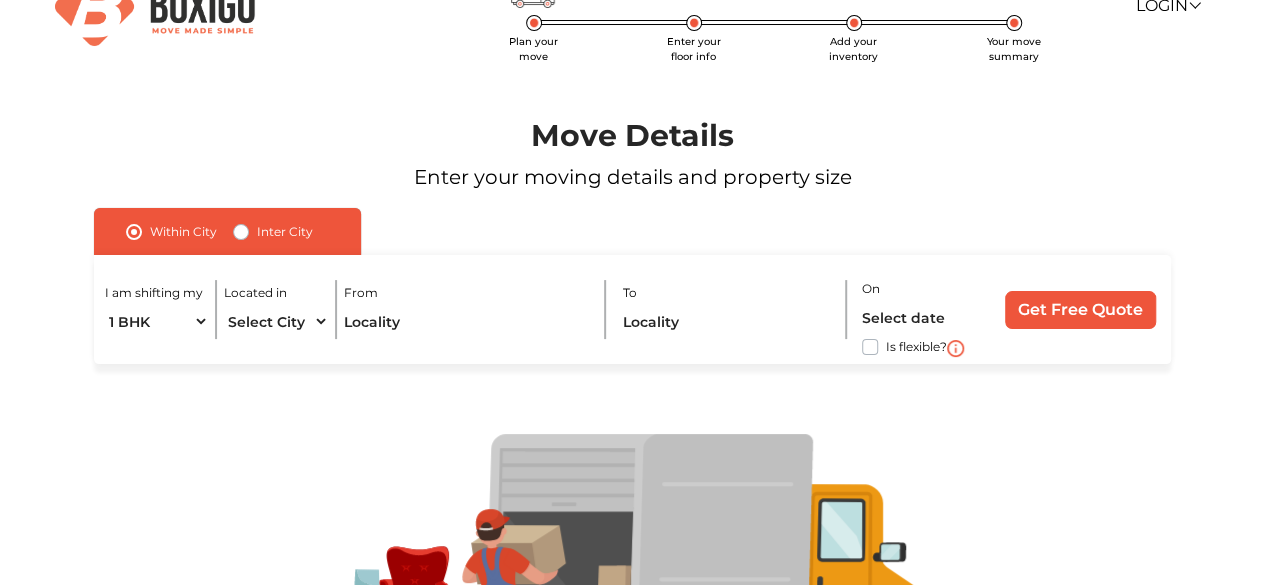 scroll, scrollTop: 47, scrollLeft: 0, axis: vertical 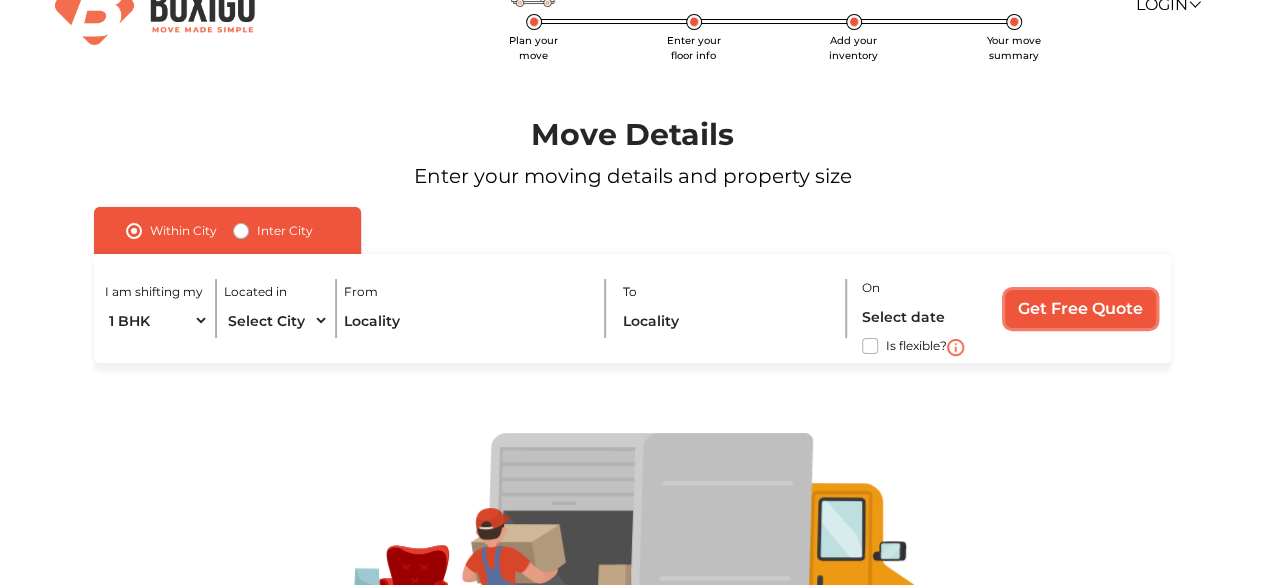 click on "Get Free Quote" at bounding box center (1080, 309) 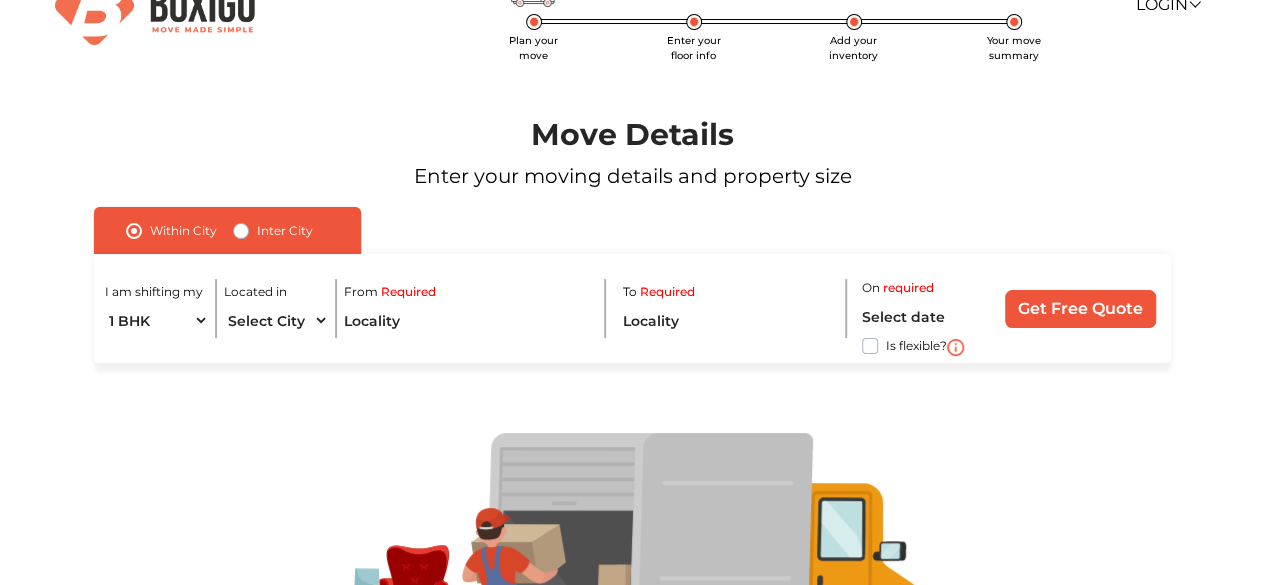 click on "Inter City" at bounding box center [285, 231] 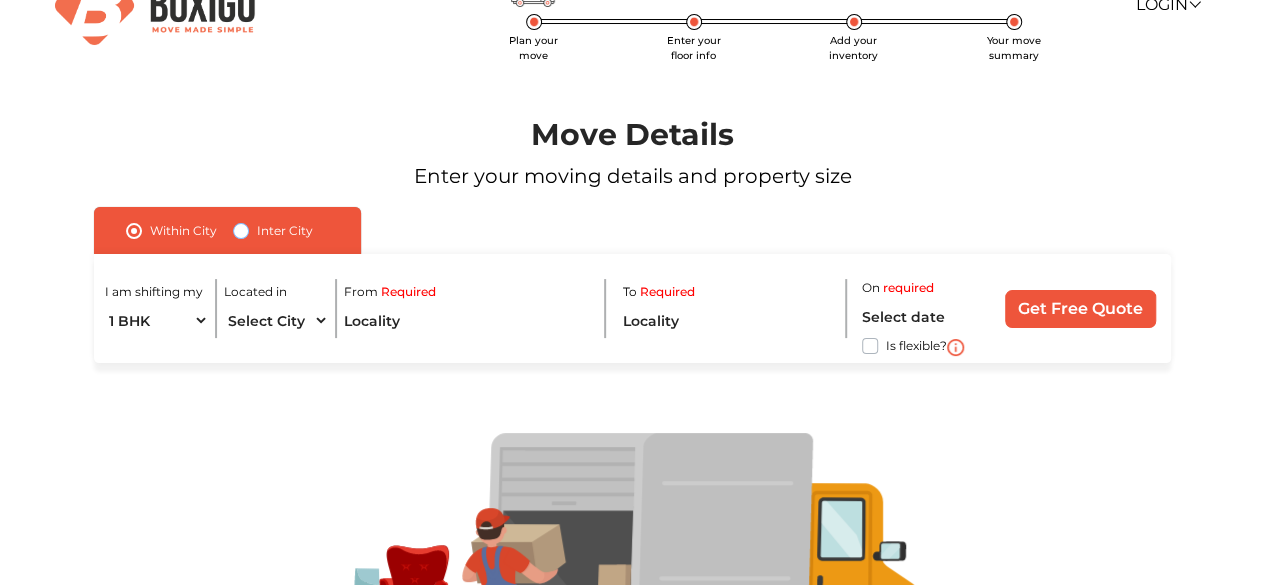 radio on "true" 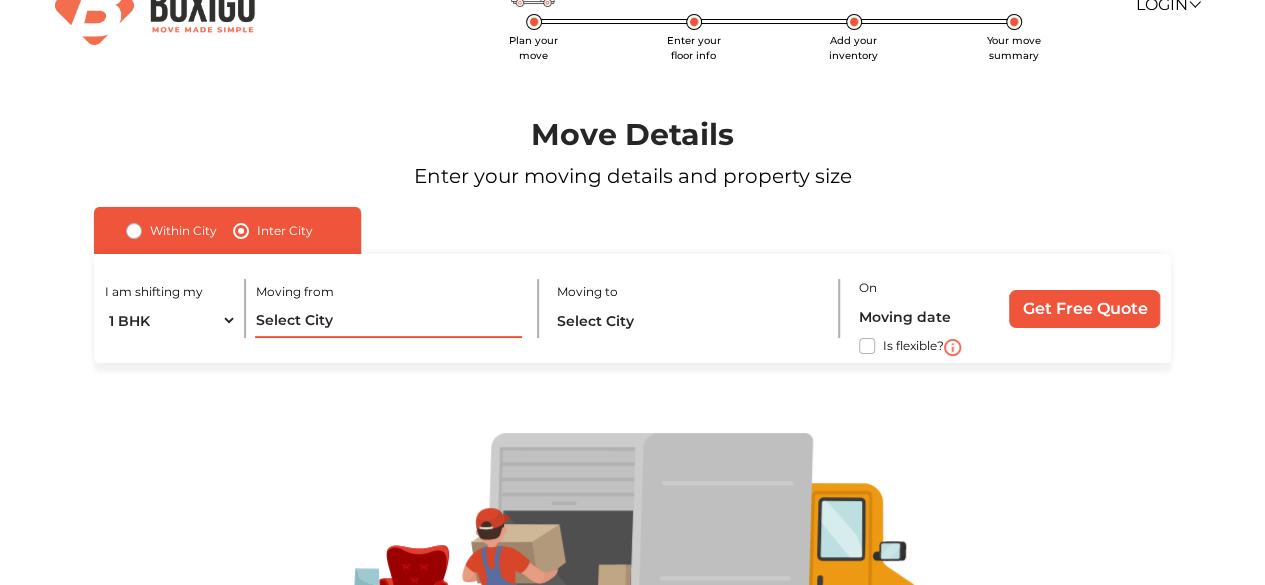 click at bounding box center [388, 320] 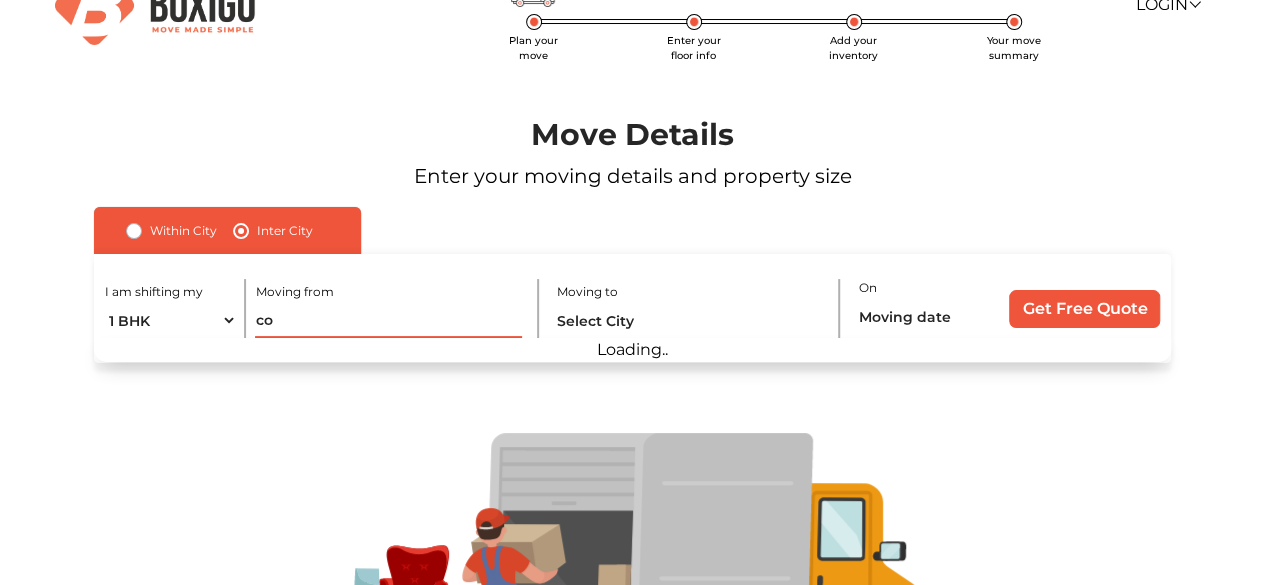 type on "c" 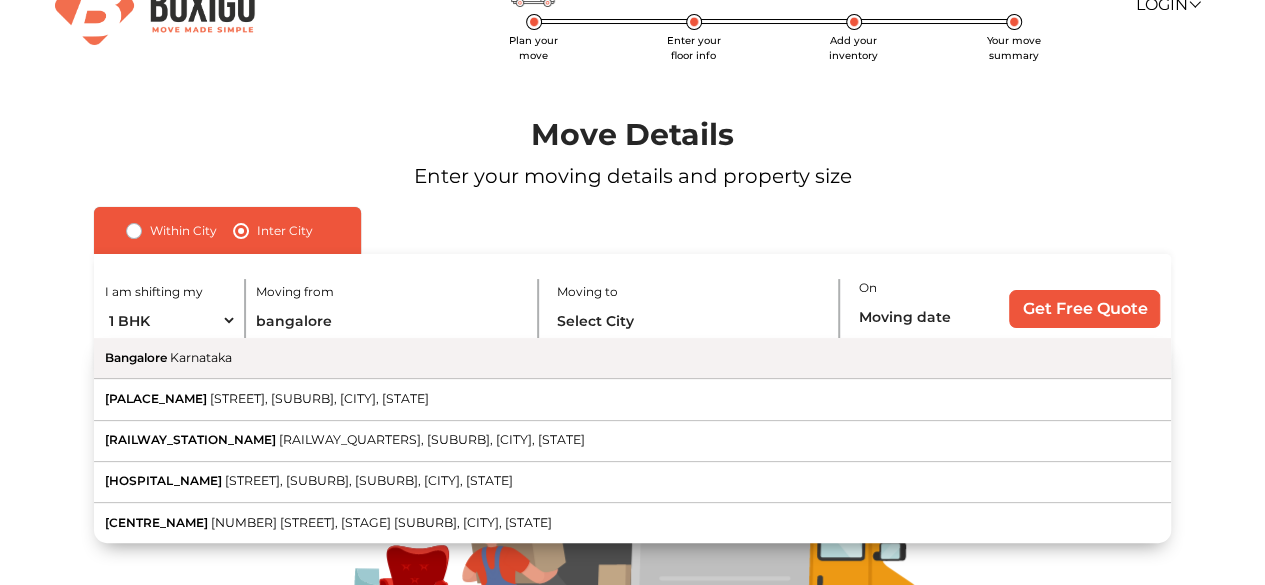 type on "[CITY], [STATE]" 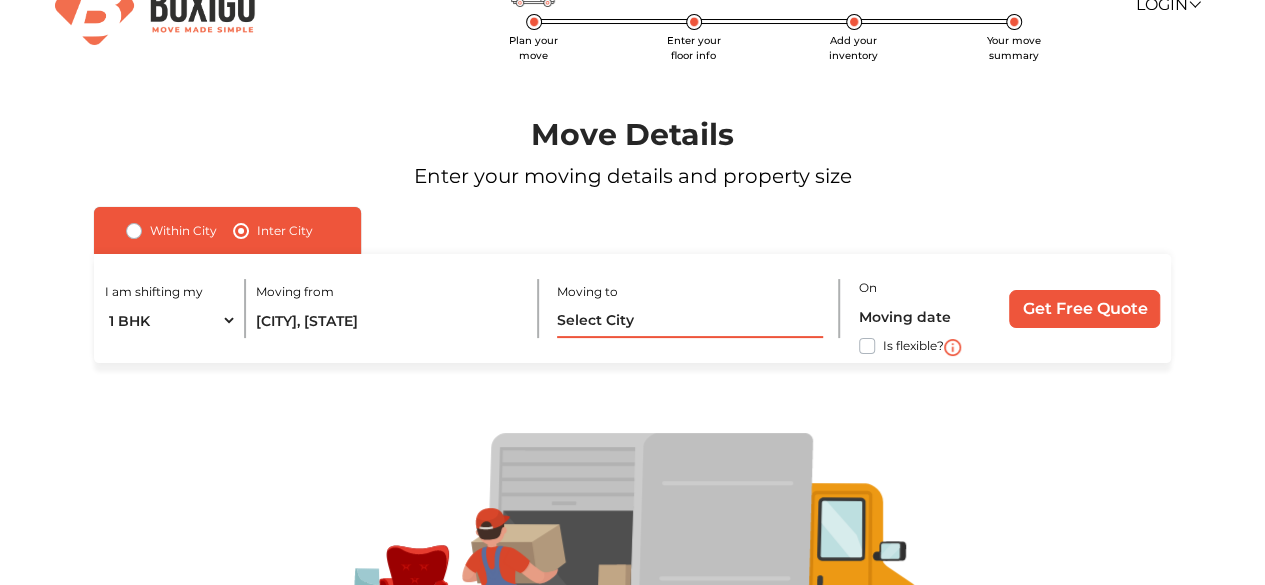 click at bounding box center [690, 320] 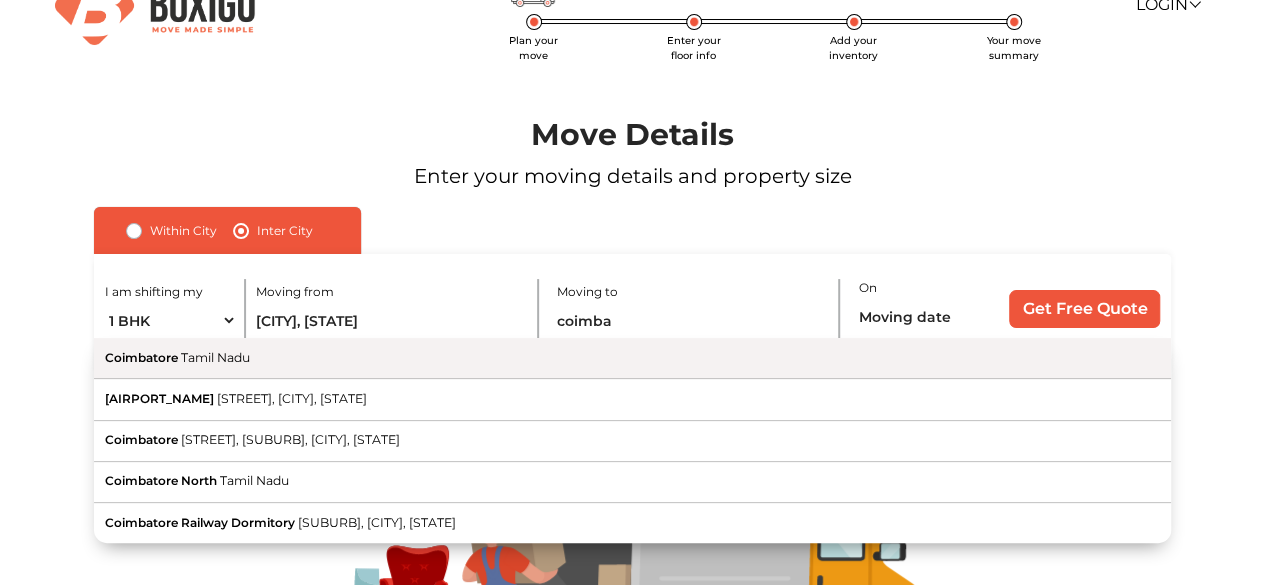 click on "[CITY], [STATE]" at bounding box center [632, 358] 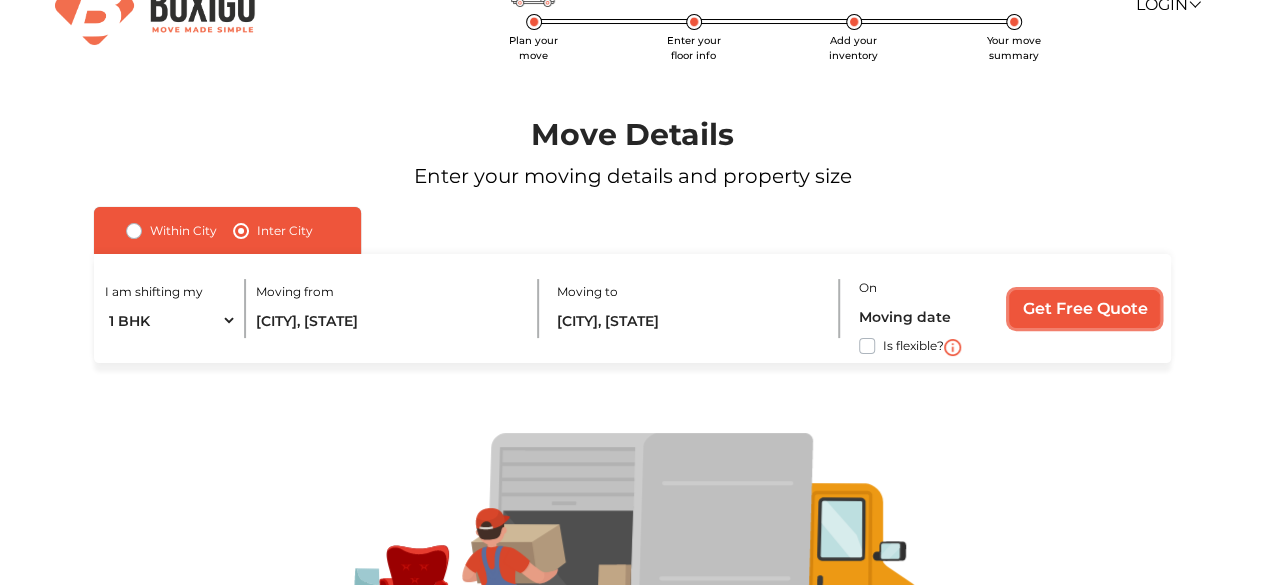 click on "Get Free Quote" at bounding box center [1084, 309] 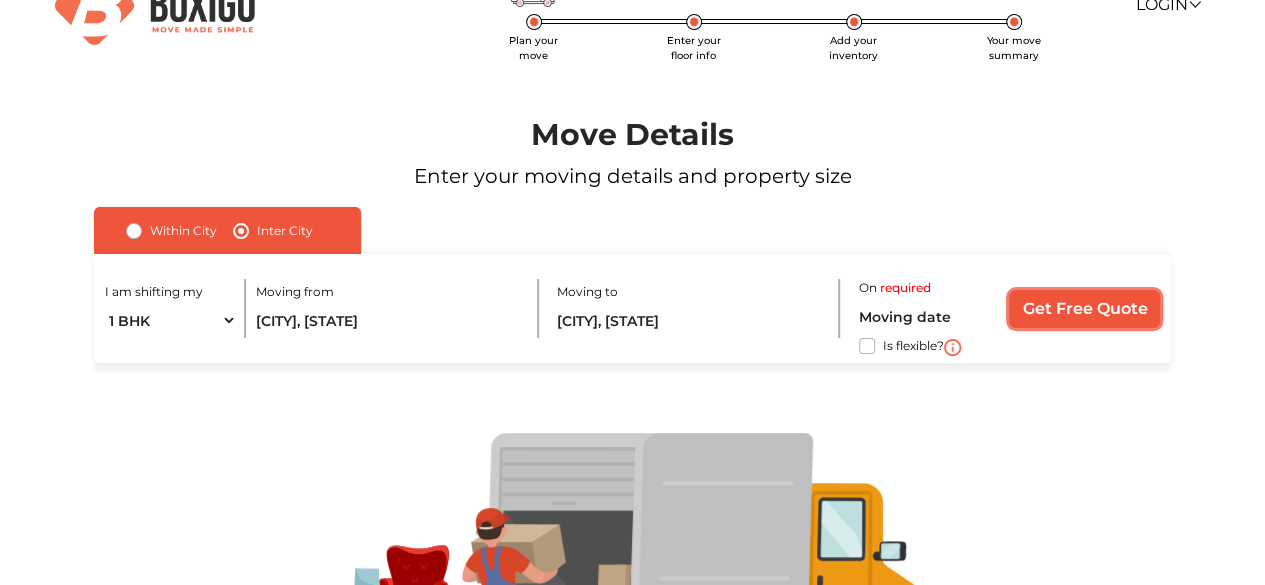 scroll, scrollTop: 234, scrollLeft: 0, axis: vertical 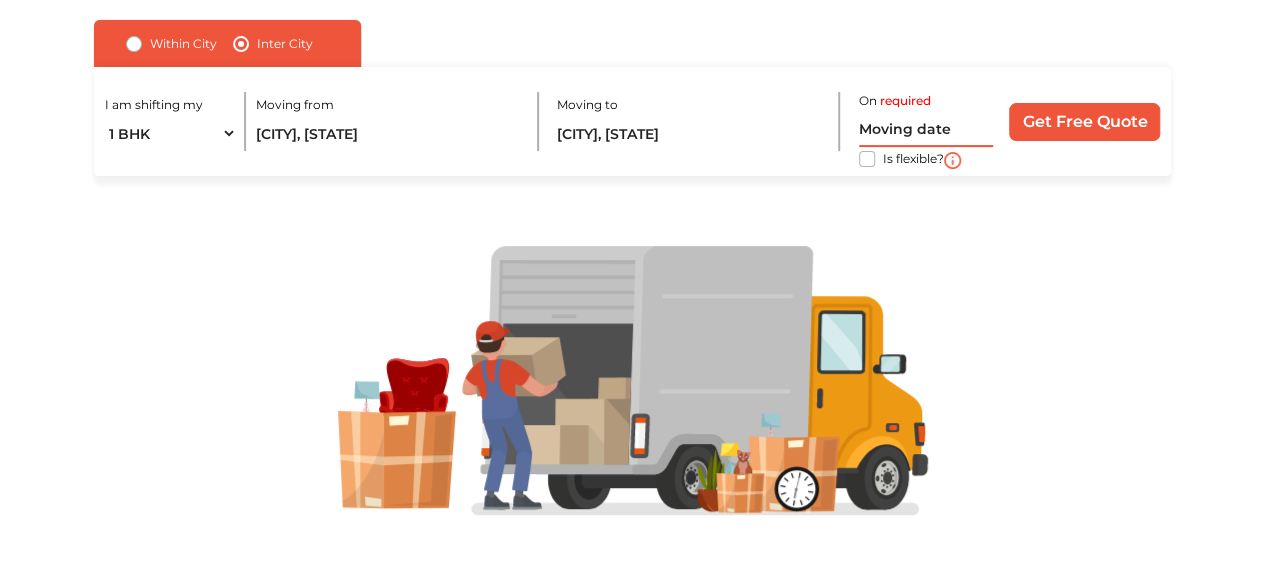 click at bounding box center [926, 129] 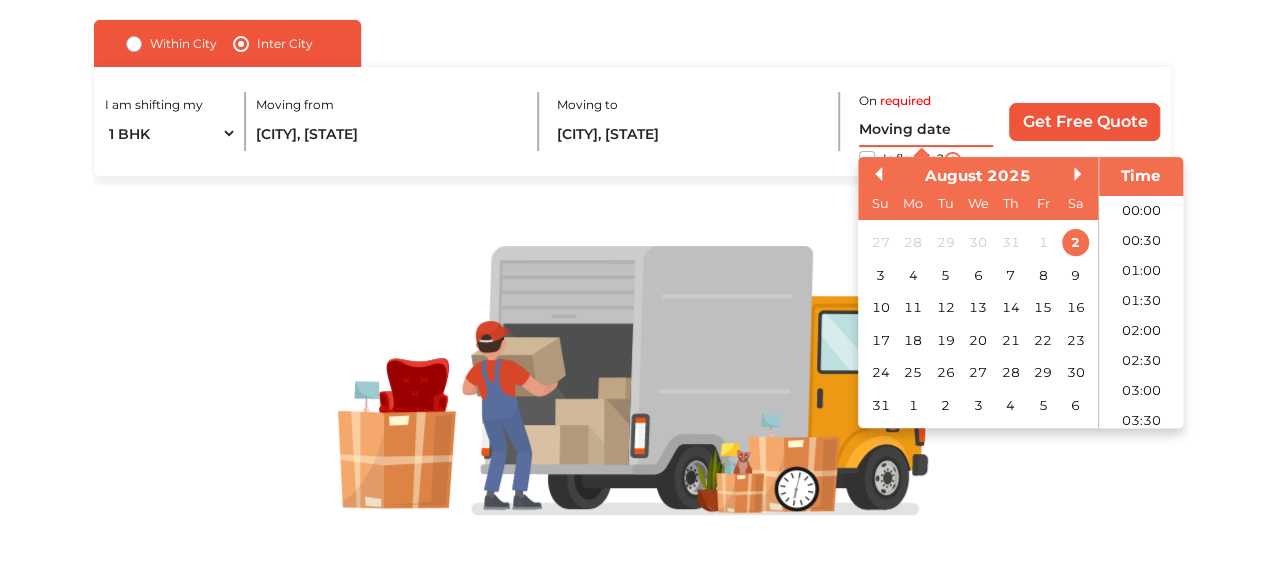 scroll, scrollTop: 1189, scrollLeft: 0, axis: vertical 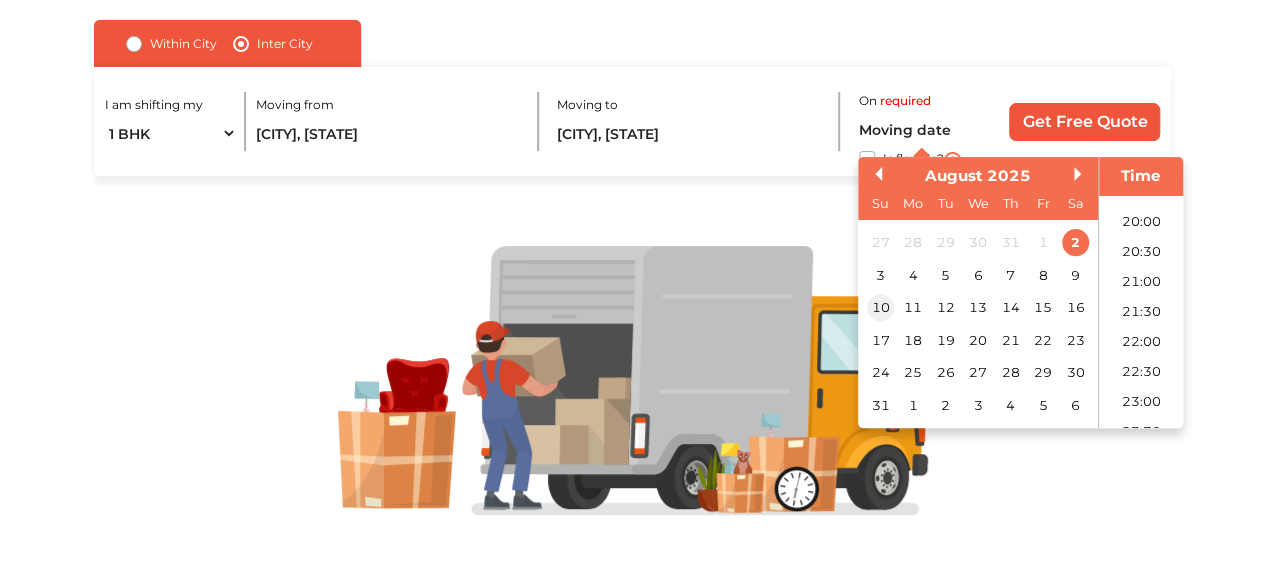 click on "10" at bounding box center [880, 308] 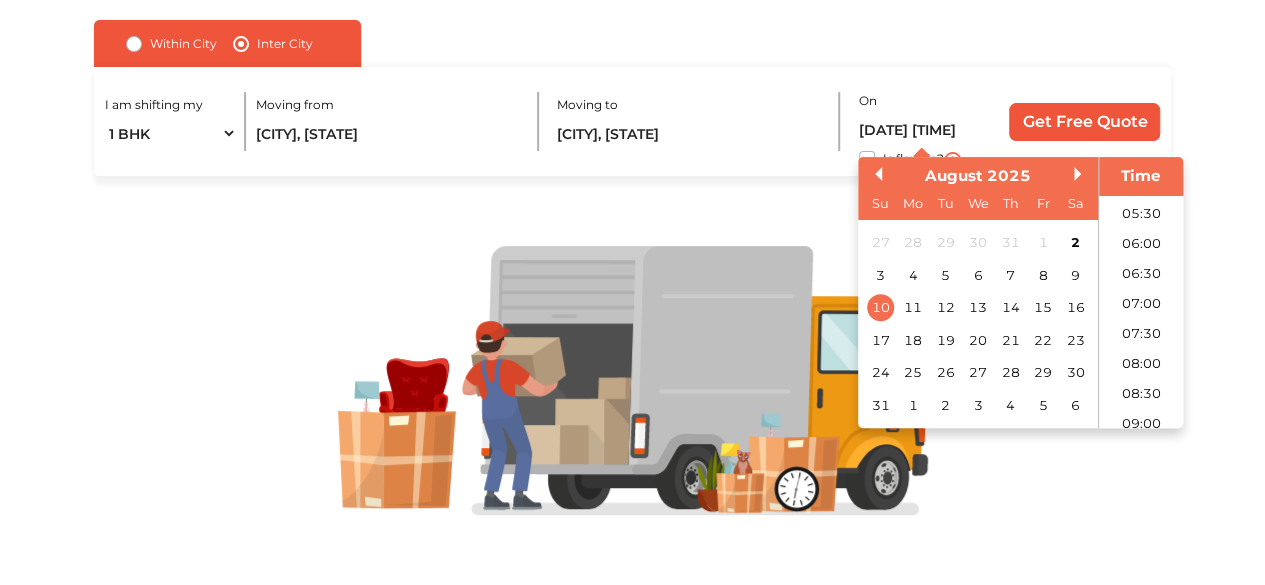scroll, scrollTop: 0, scrollLeft: 0, axis: both 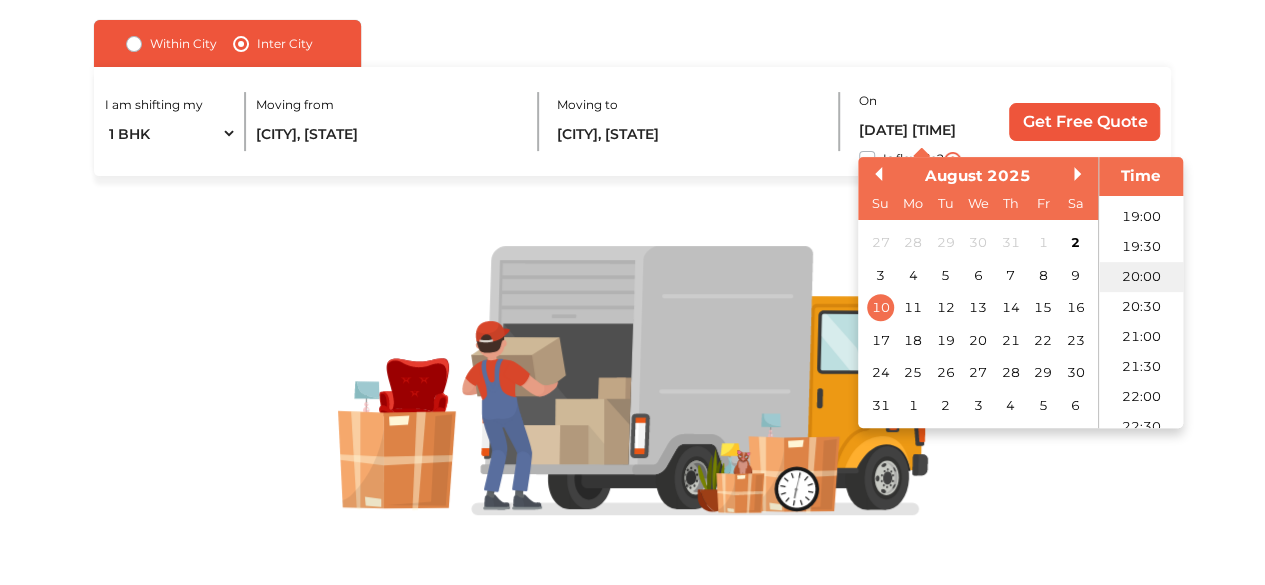 click on "20:00" at bounding box center (1141, 277) 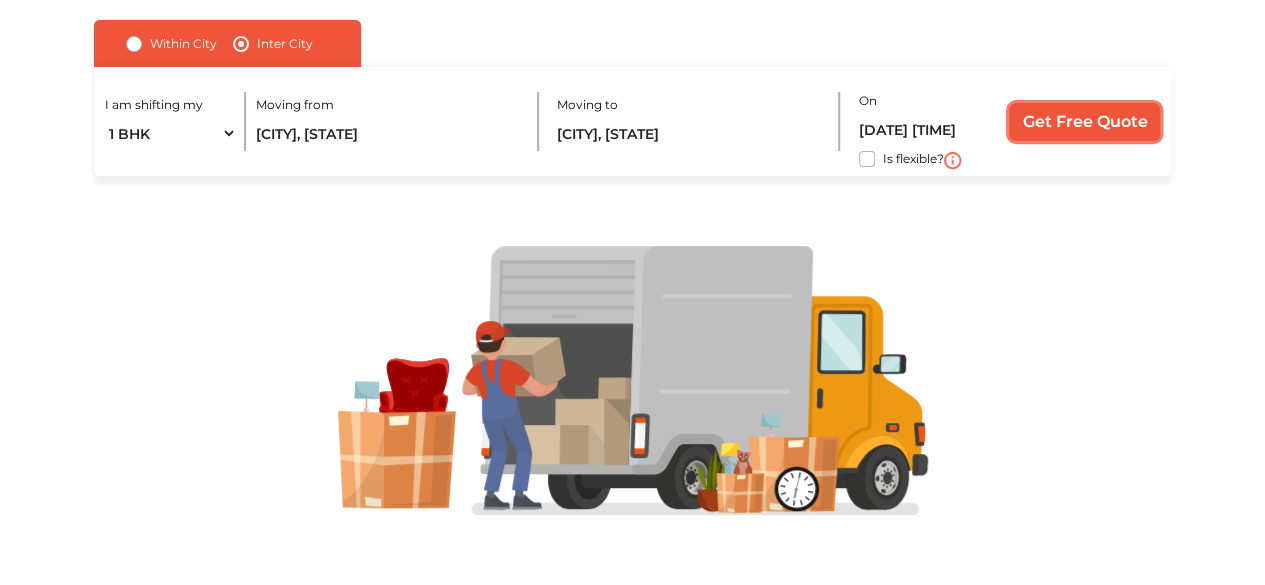 click on "Get Free Quote" at bounding box center (1084, 122) 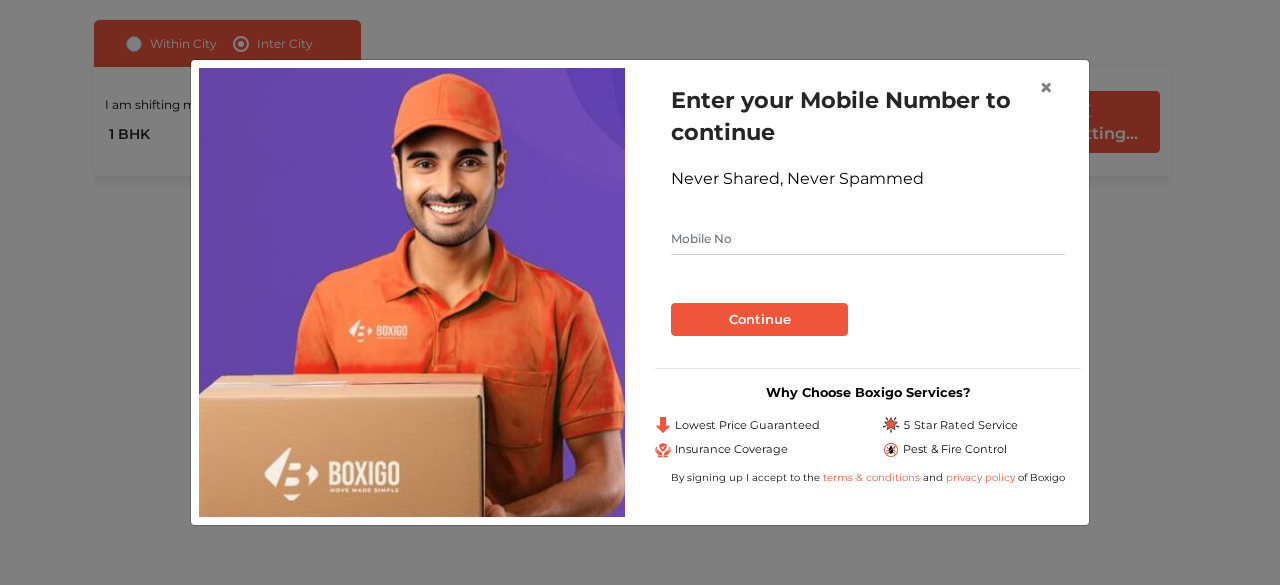 click at bounding box center [868, 239] 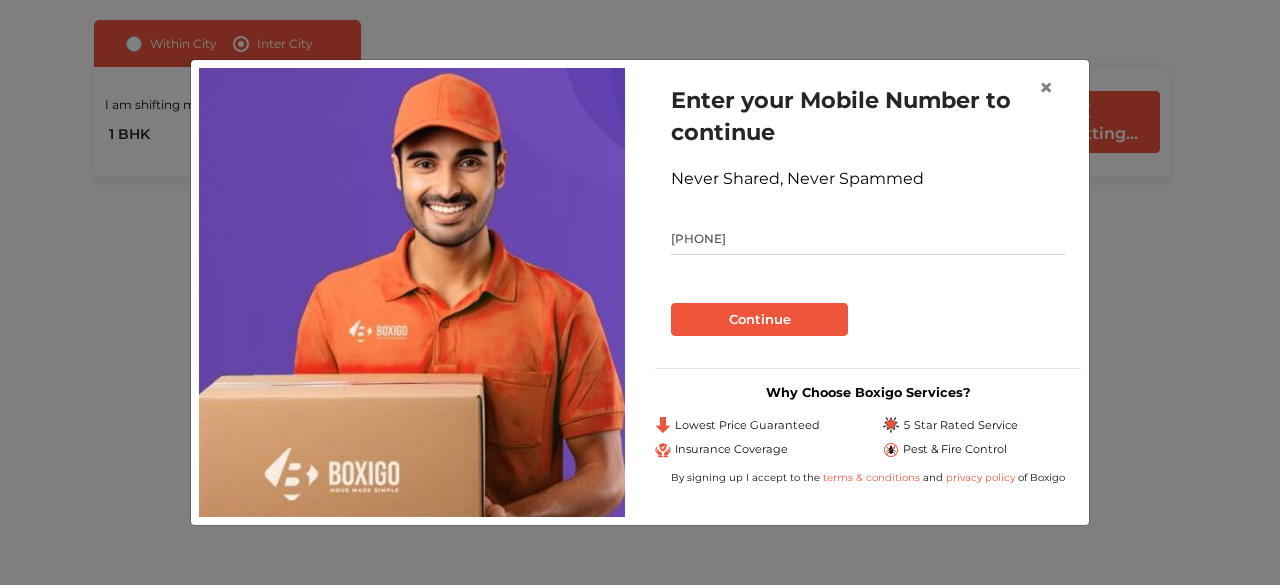 type on "9566815134" 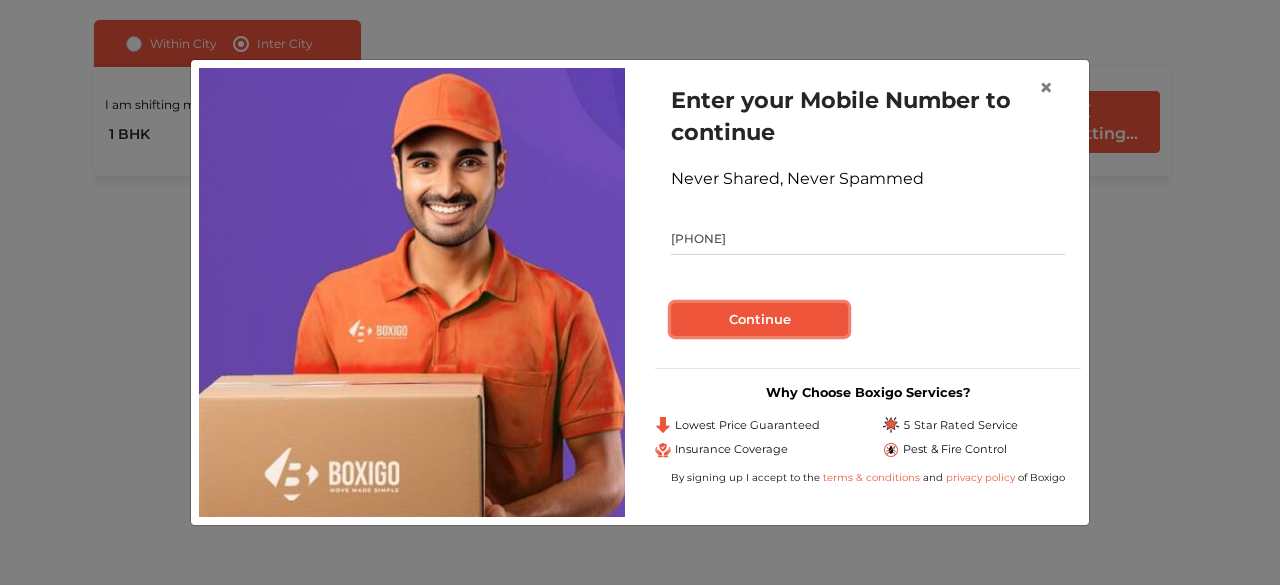 click on "Continue" at bounding box center [759, 320] 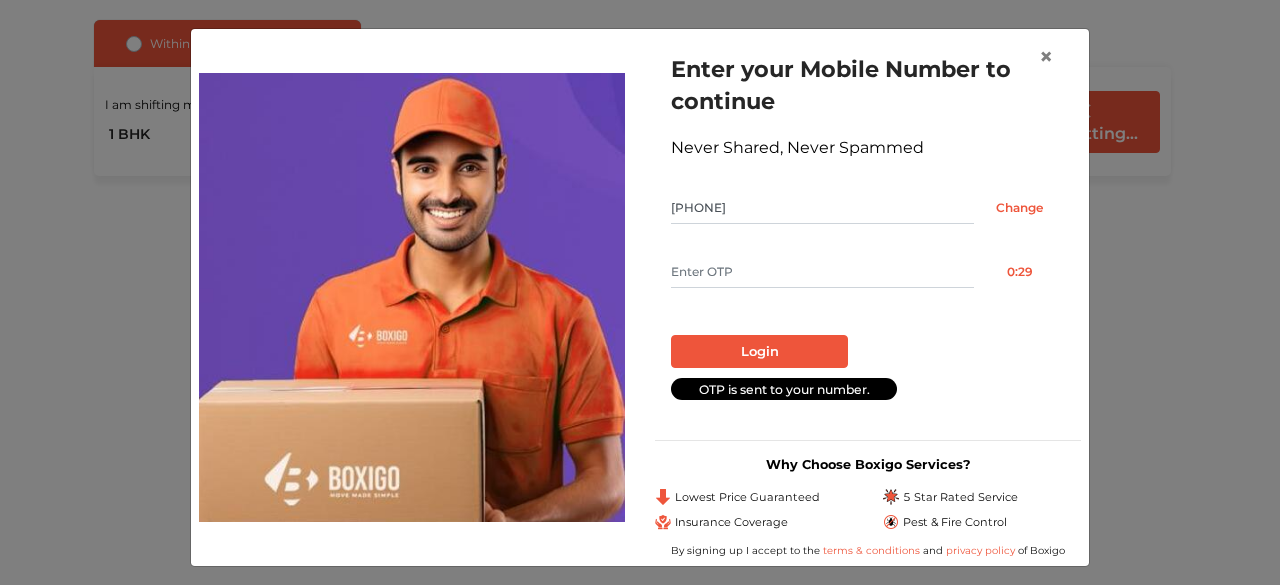 click at bounding box center [822, 272] 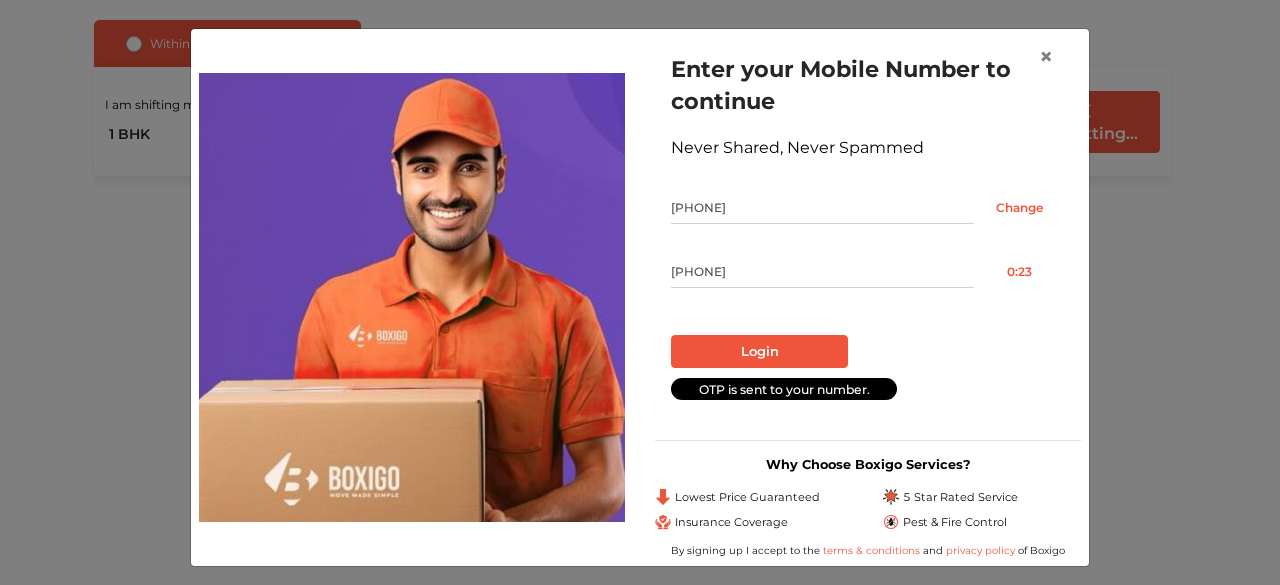 type on "9141" 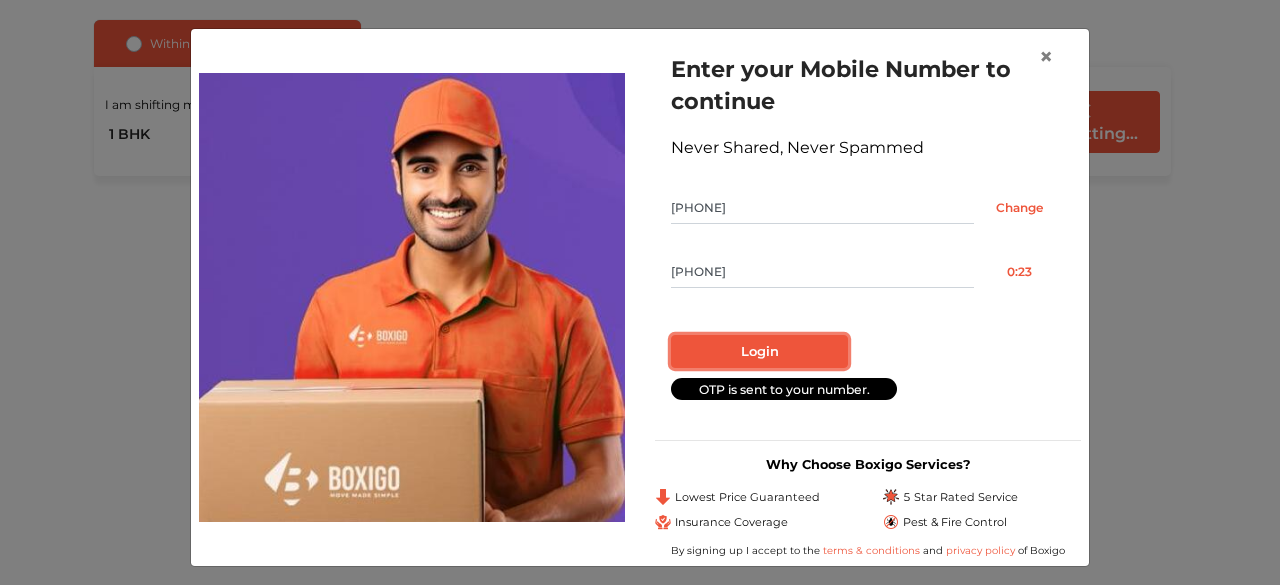 click on "Login" at bounding box center (759, 352) 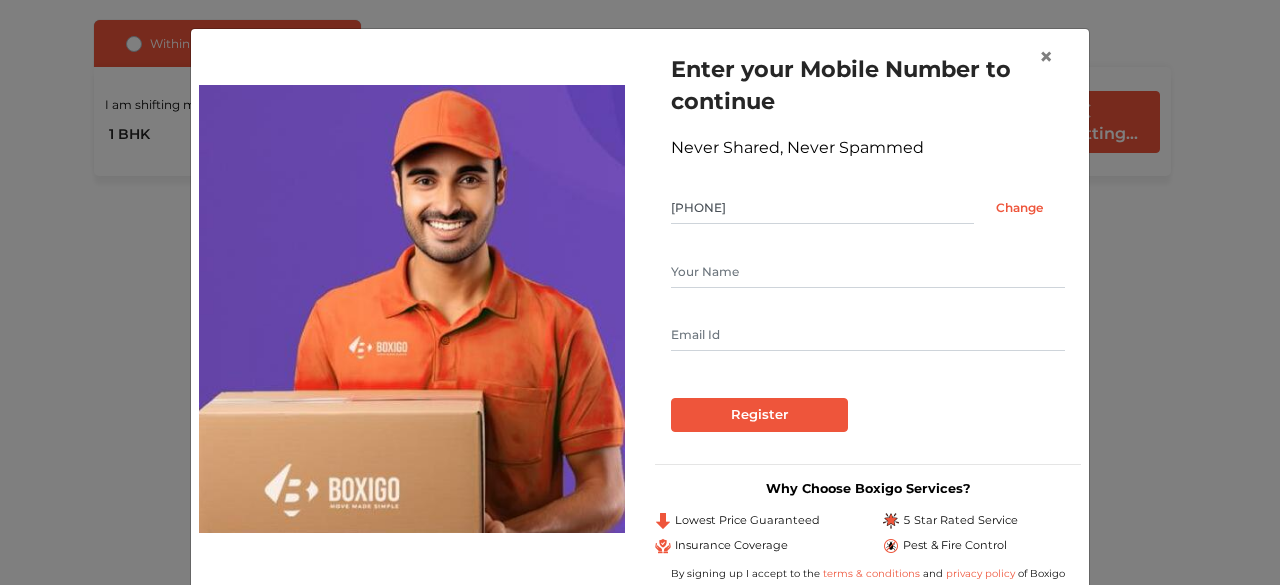 click at bounding box center [868, 335] 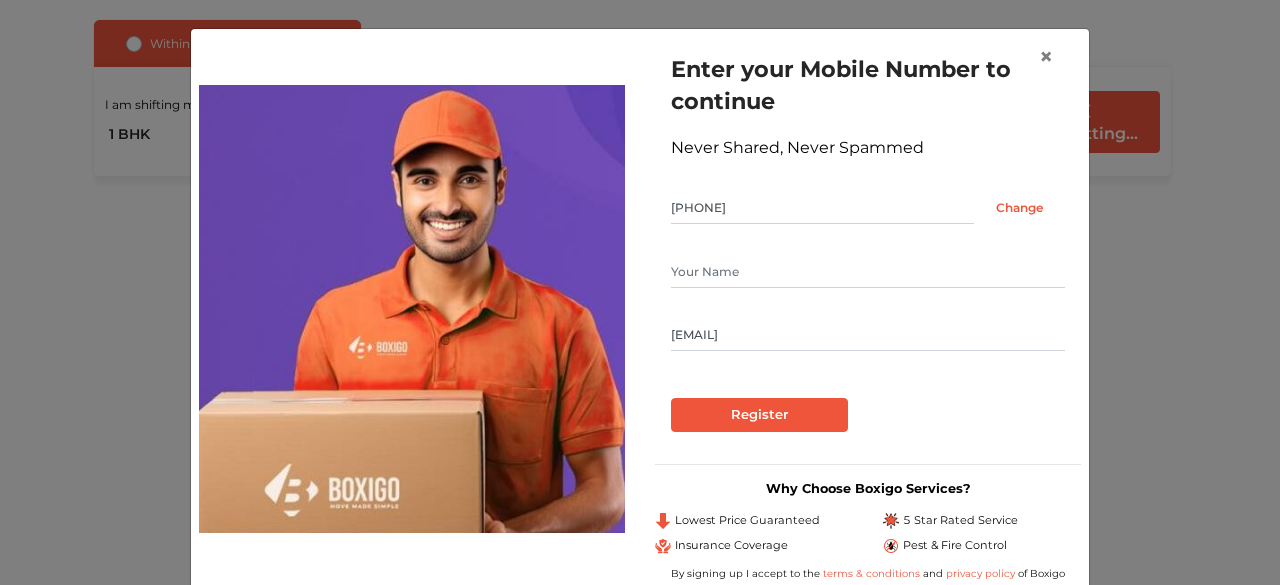 type on "Avantika Bharani" 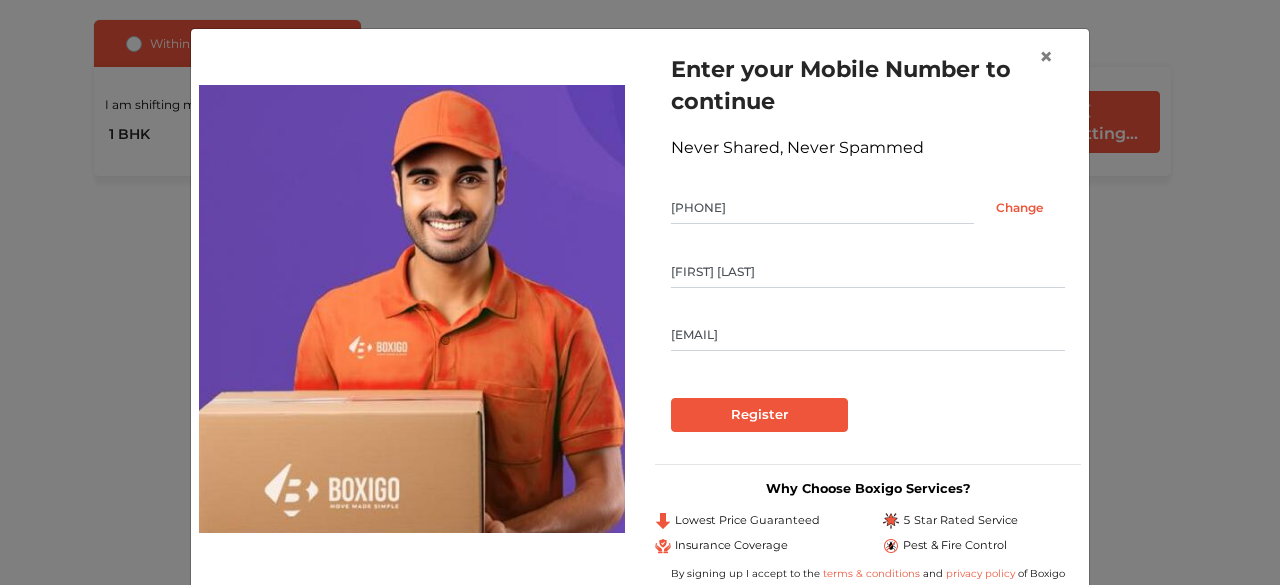 click on "Avantika Bharani" at bounding box center [868, 272] 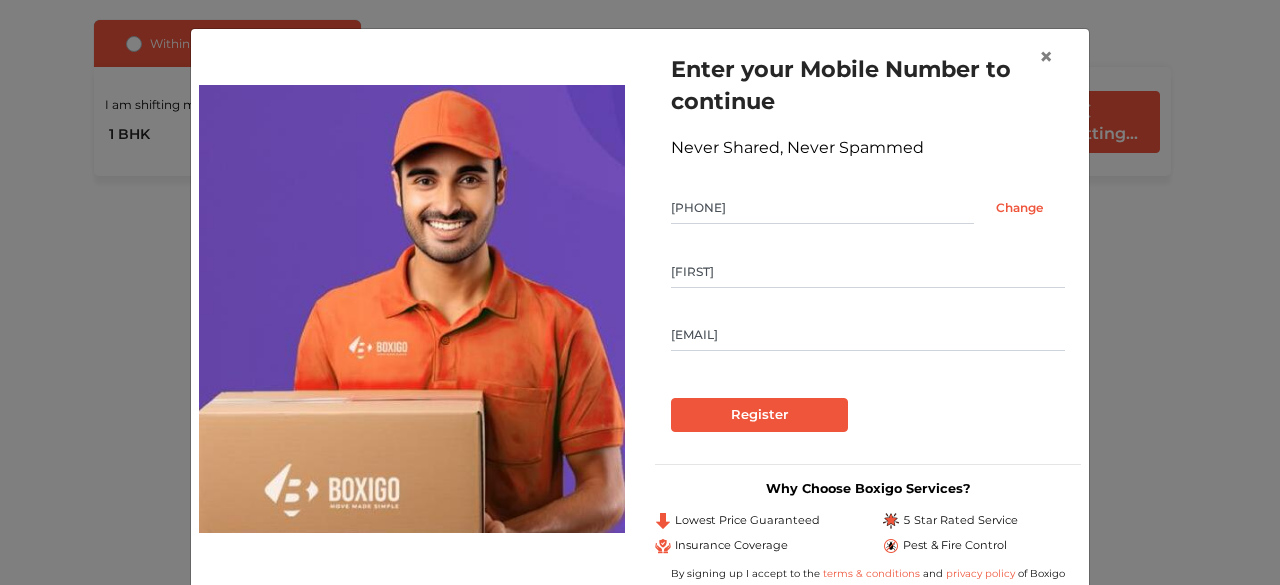 type on "Shravanthi" 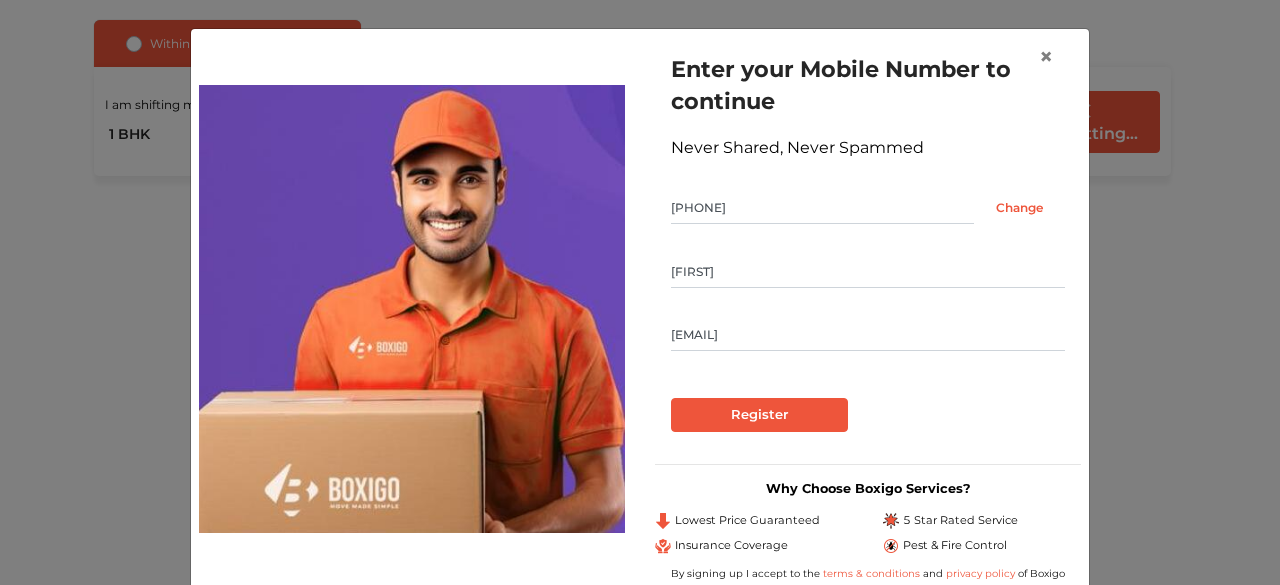 click on "Enter your Mobile Number to continue Never Shared, Never Spammed 9566815134 Change Shravanthi pshravanthi26@gmail.com Register" at bounding box center (868, 242) 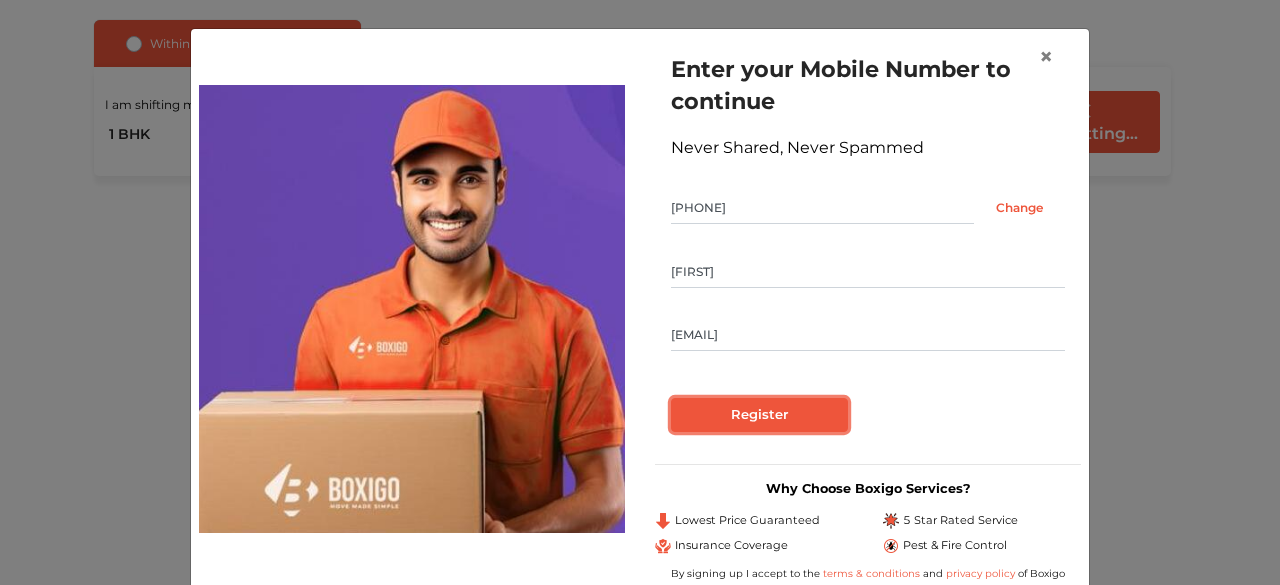 click on "Register" at bounding box center [759, 415] 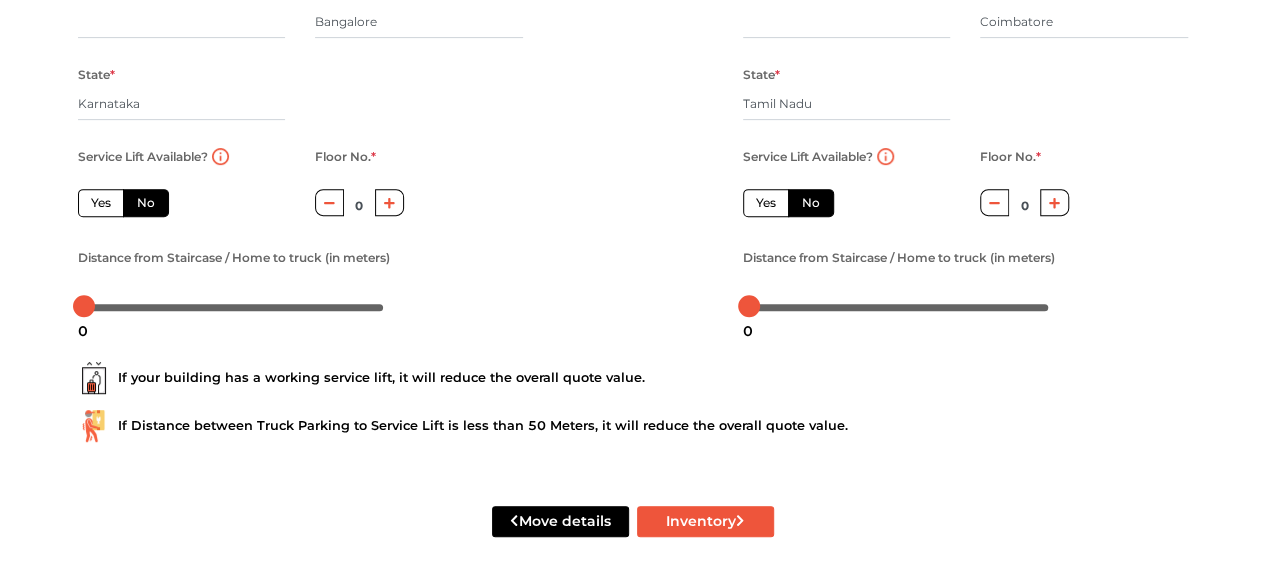 scroll, scrollTop: 0, scrollLeft: 0, axis: both 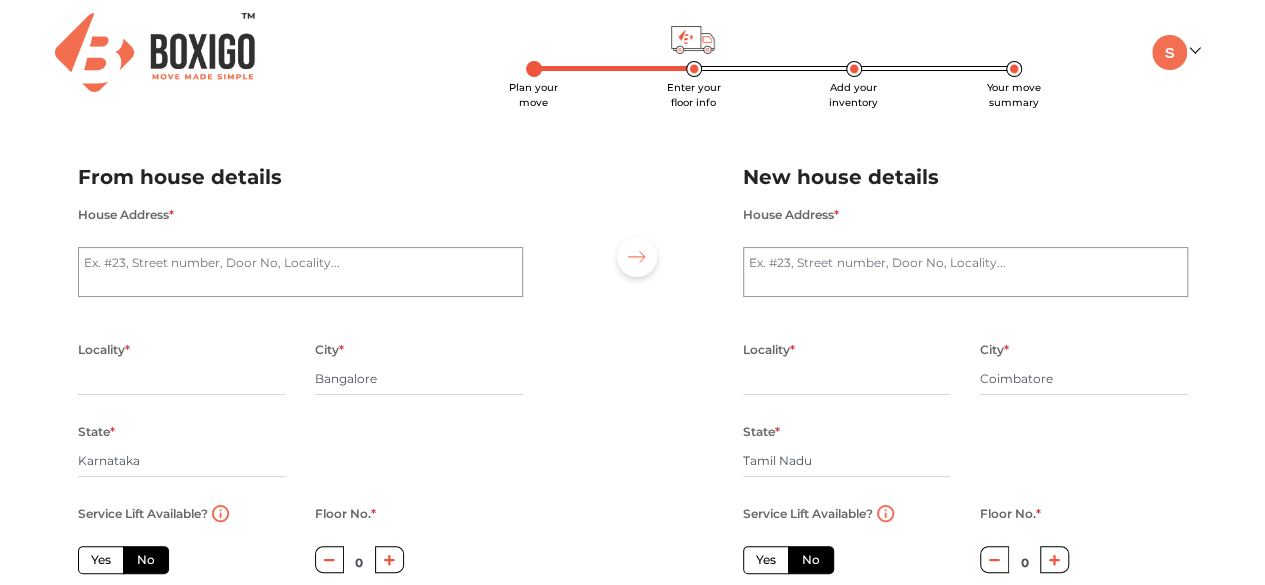 click on "House Address  *" at bounding box center (300, 261) 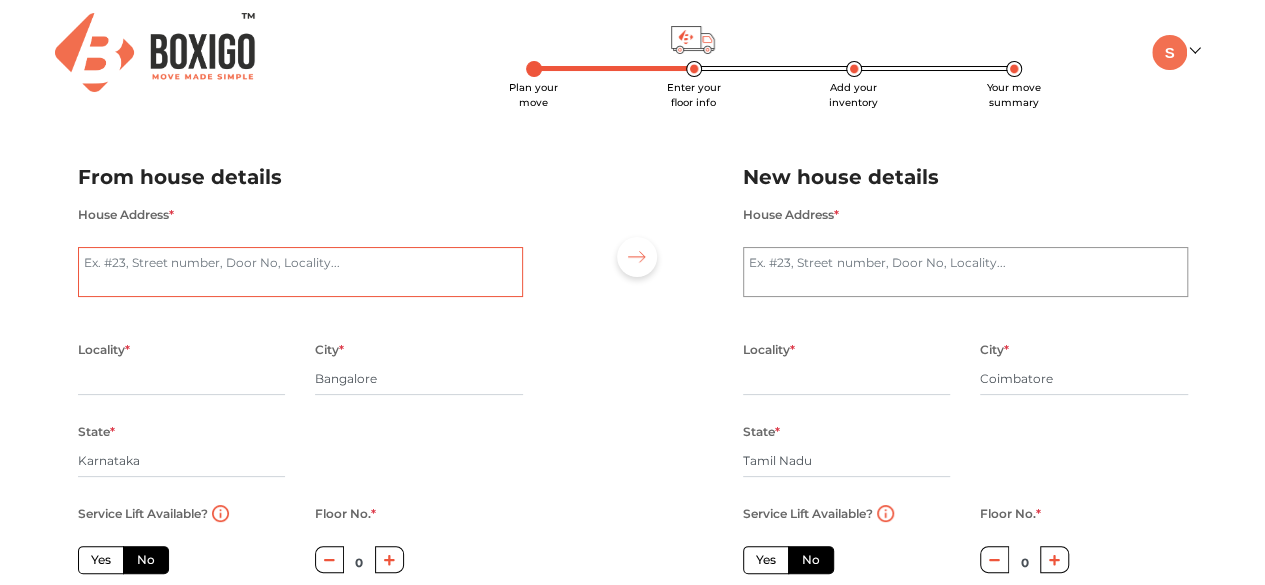 click on "House Address  *" at bounding box center (300, 272) 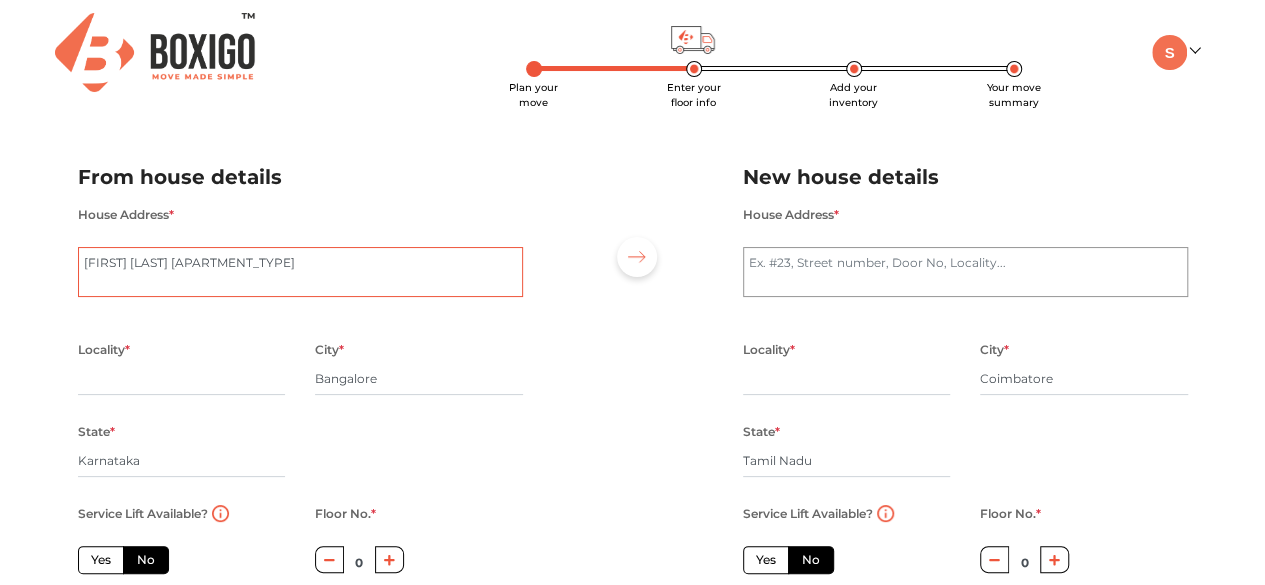 type on "Akruti Akshaya Apartments" 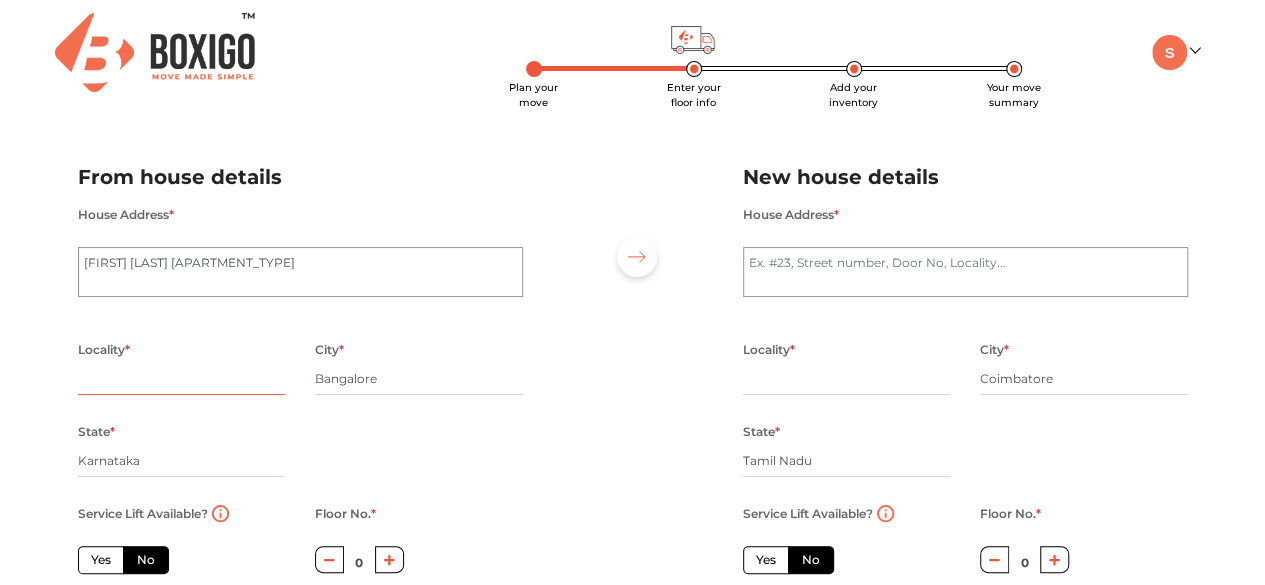 click at bounding box center (182, 379) 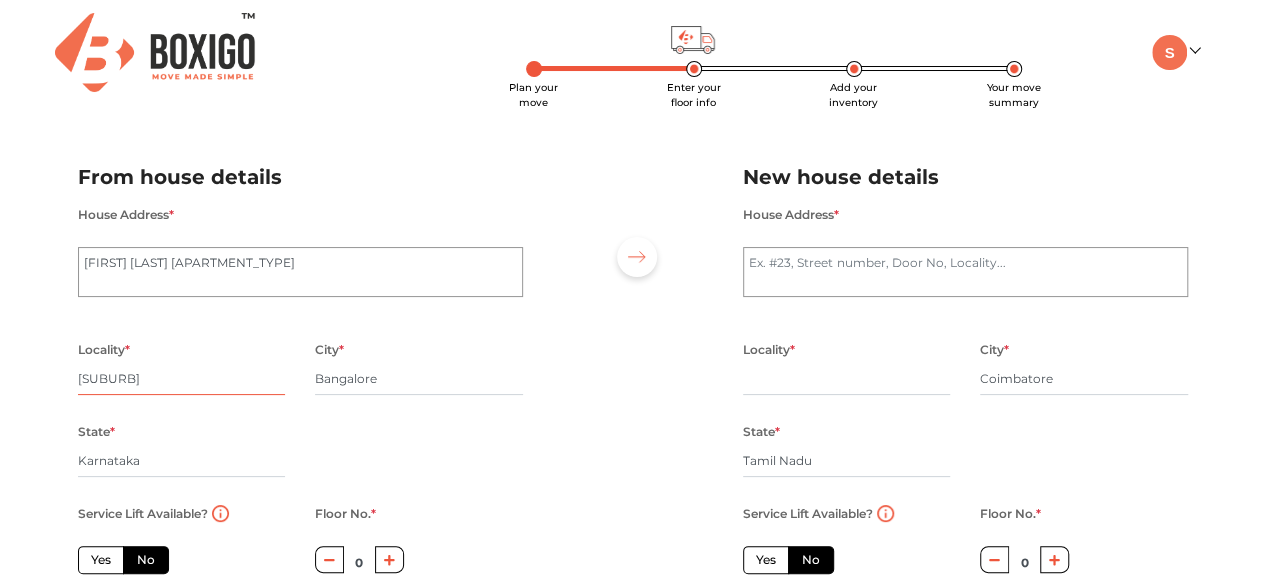 type on "Halasuru" 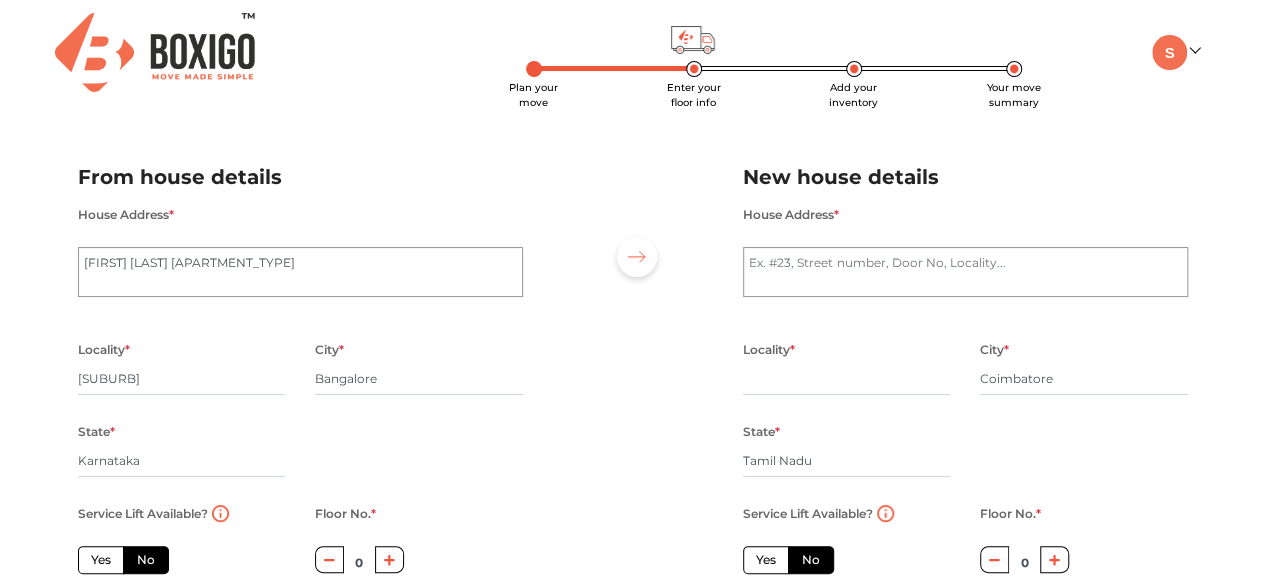 click on "City  * Bangalore" at bounding box center [419, 378] 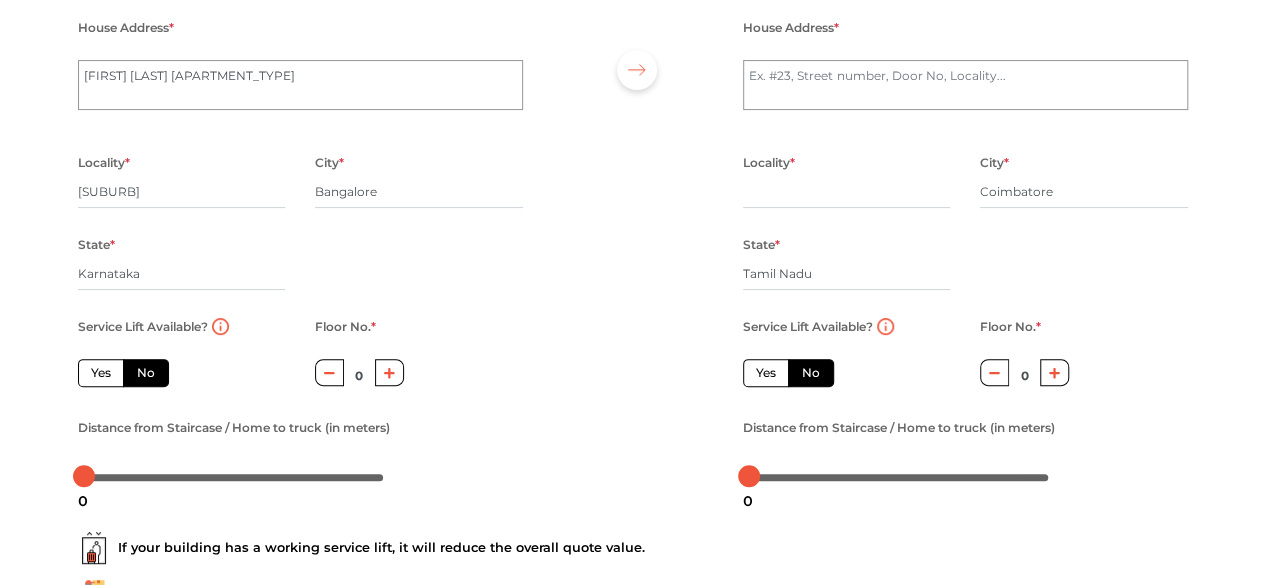 scroll, scrollTop: 189, scrollLeft: 0, axis: vertical 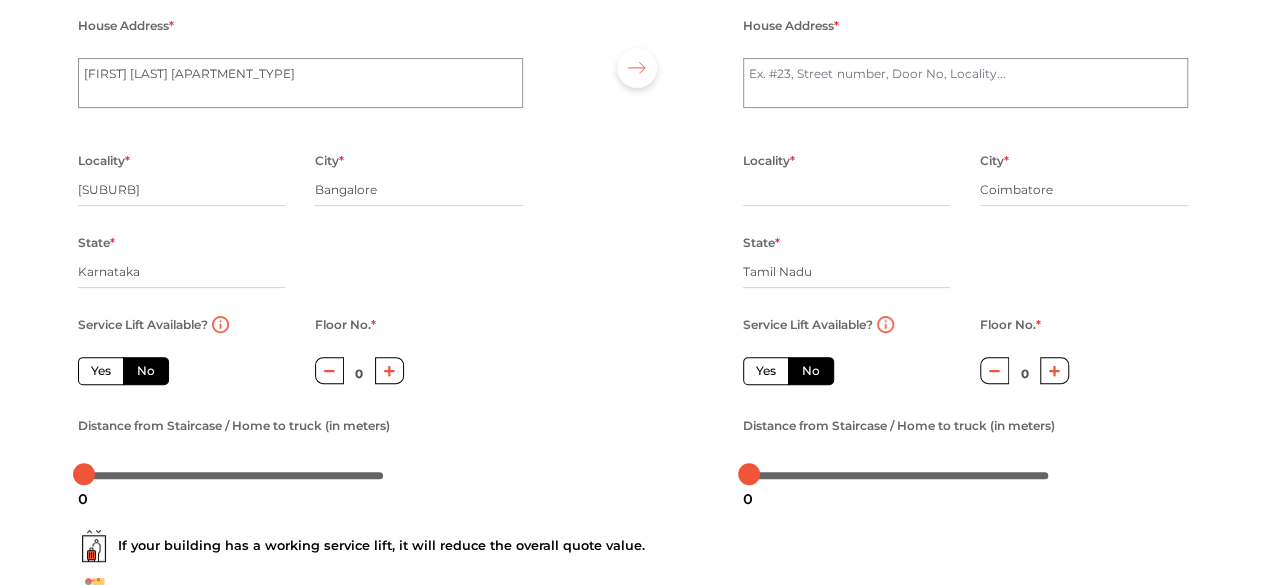 click 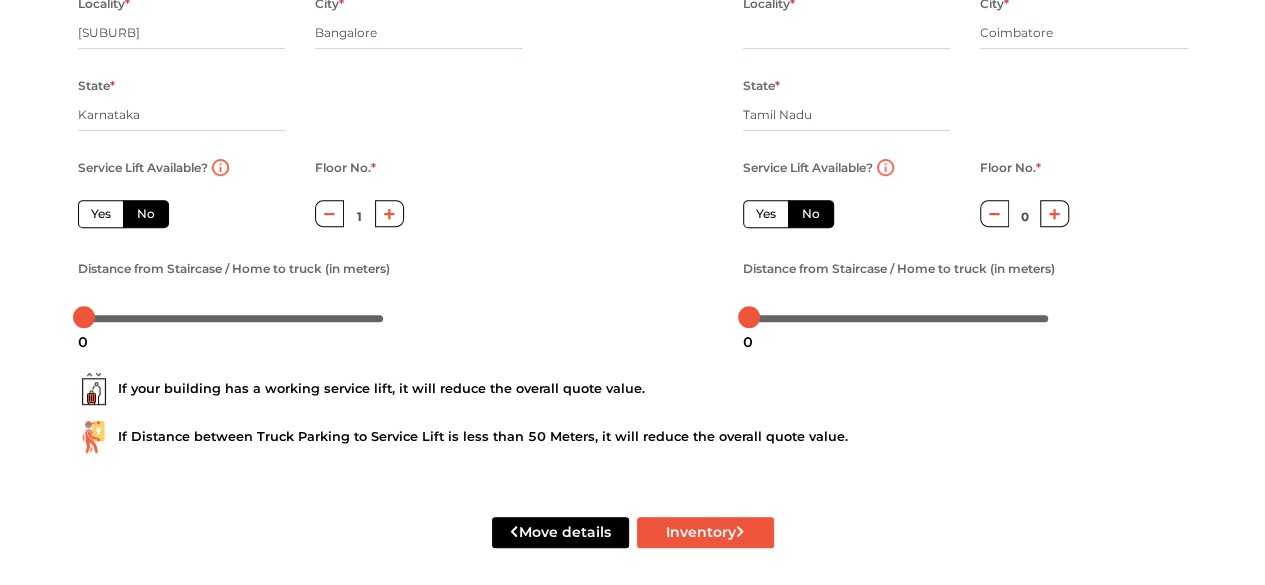scroll, scrollTop: 347, scrollLeft: 0, axis: vertical 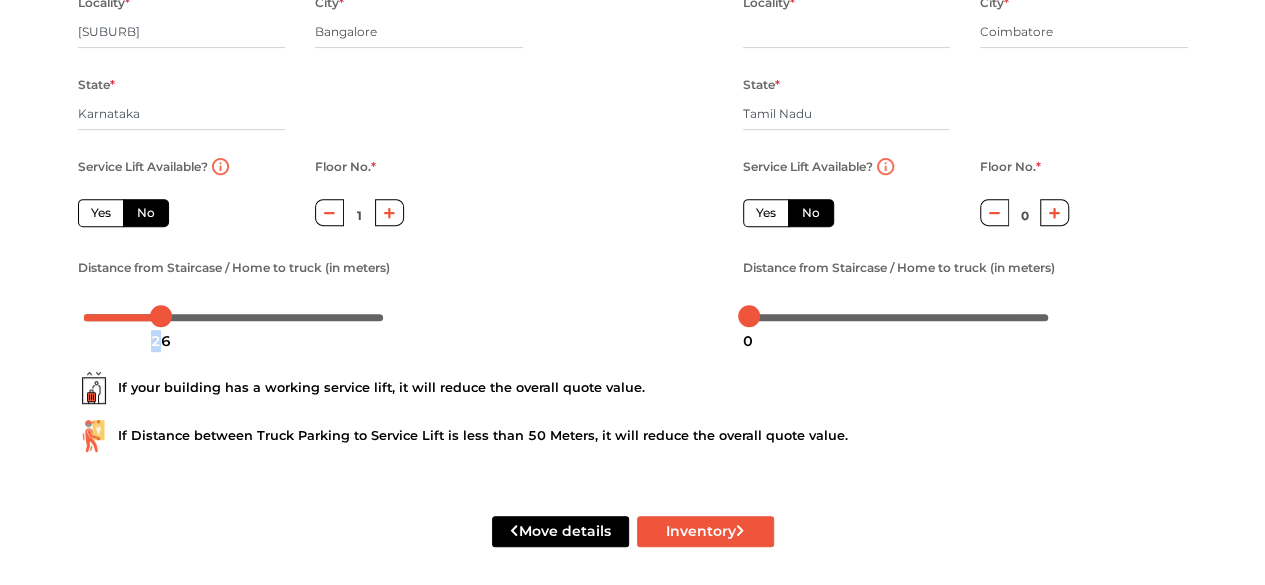 drag, startPoint x: 82, startPoint y: 325, endPoint x: 162, endPoint y: 323, distance: 80.024994 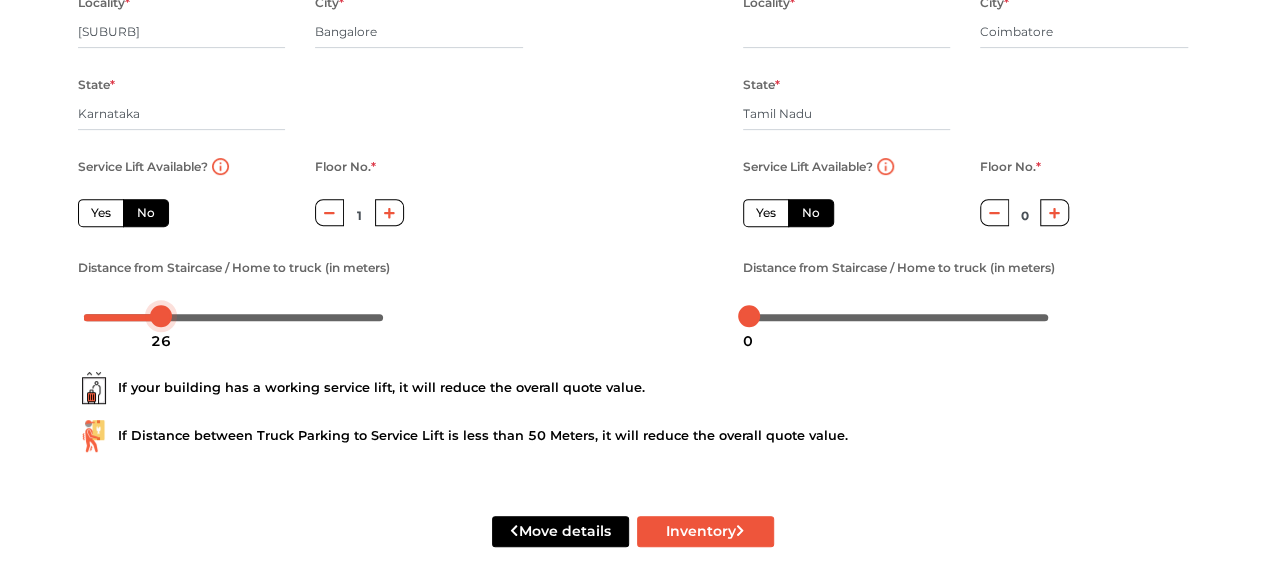 click at bounding box center (161, 316) 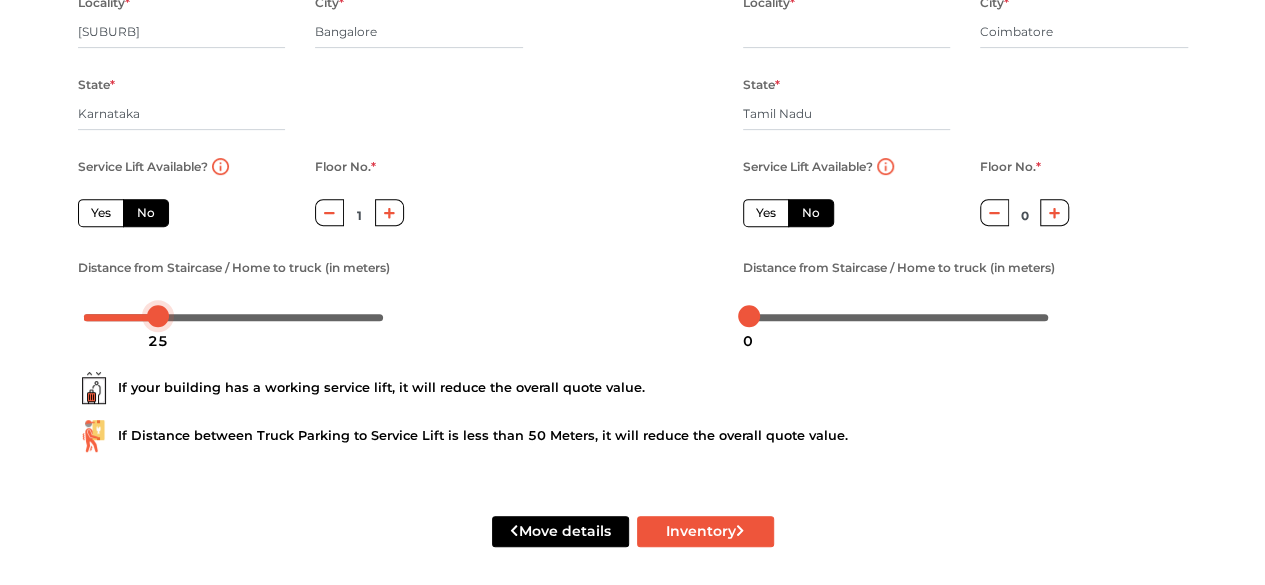 click at bounding box center [158, 316] 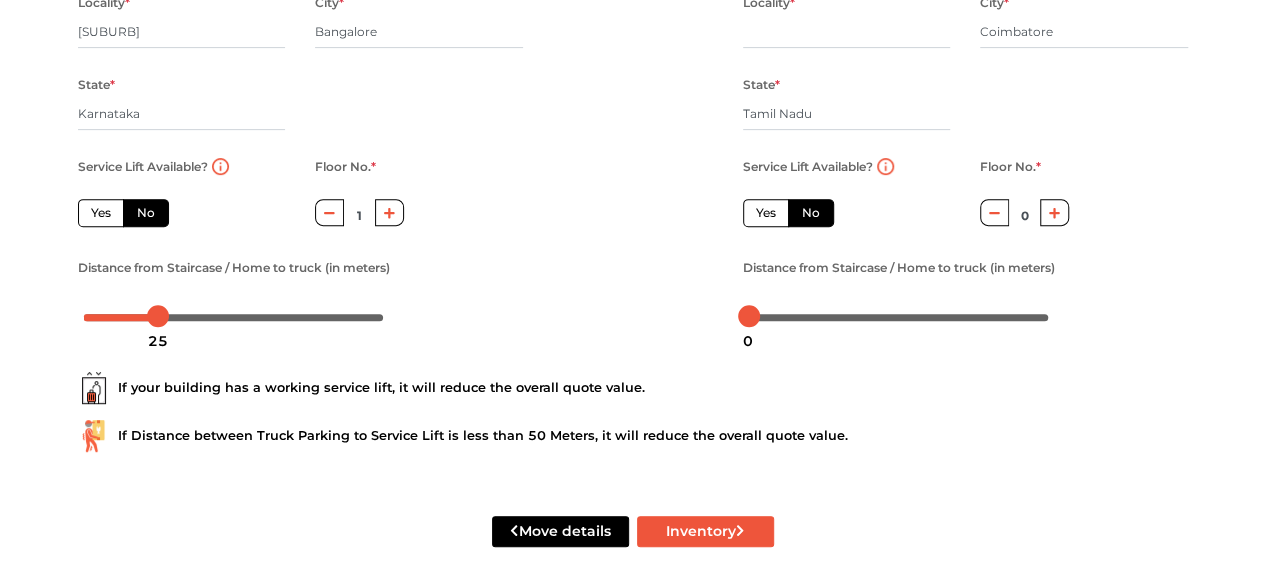 click at bounding box center (633, 65) 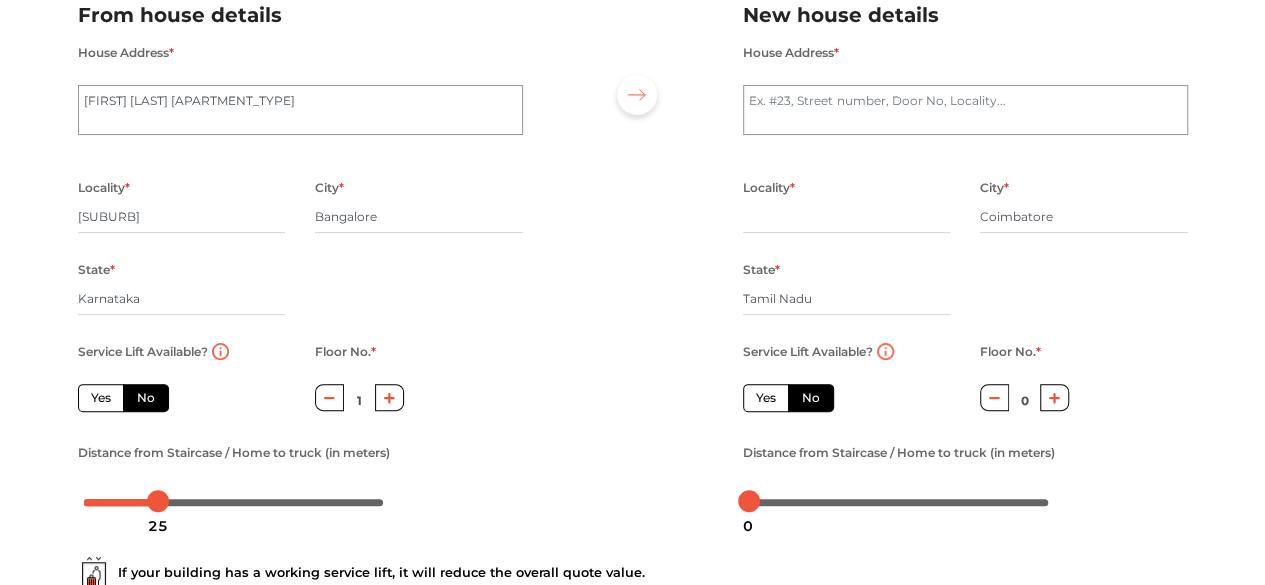 scroll, scrollTop: 161, scrollLeft: 0, axis: vertical 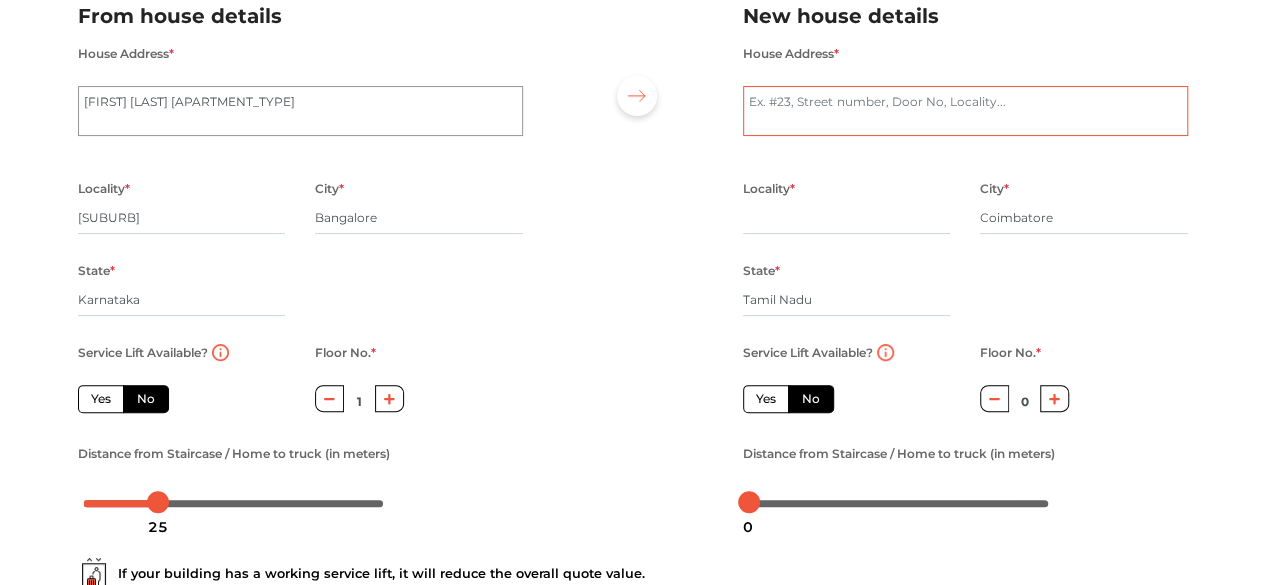 click on "House Address  *" at bounding box center (965, 111) 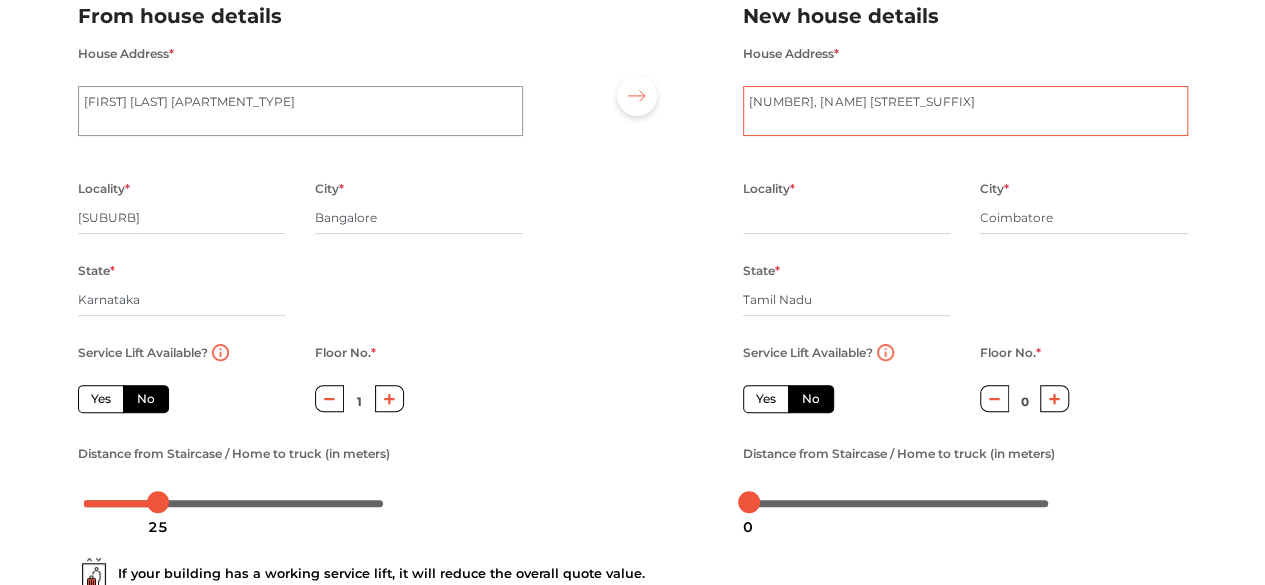 type on "25B, Raju gardens" 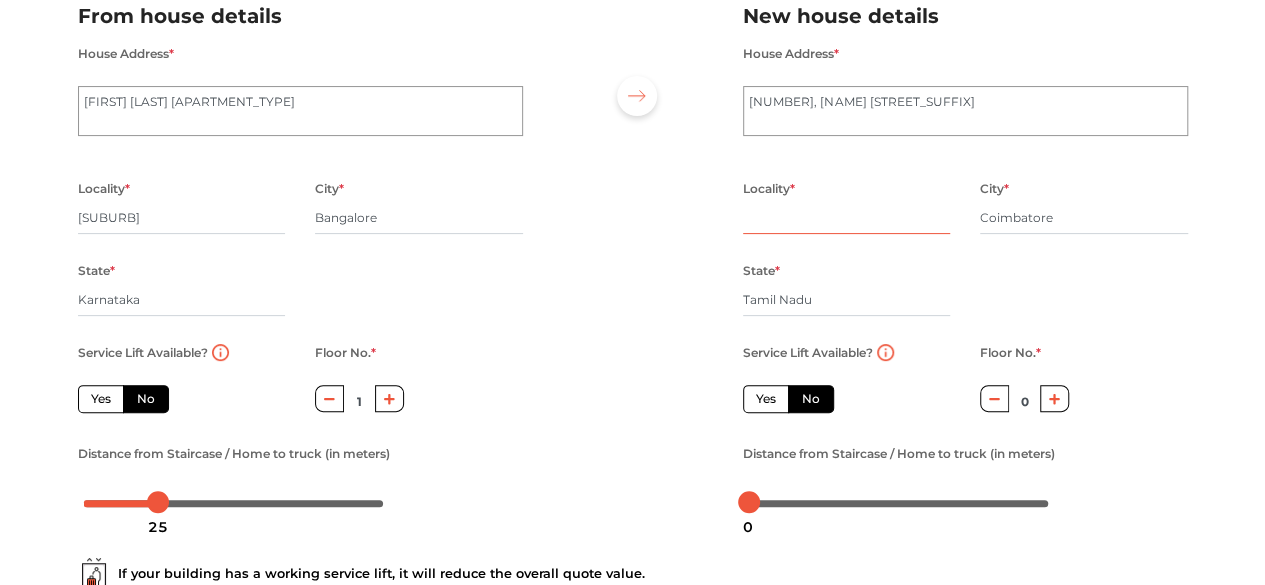 click at bounding box center [847, 218] 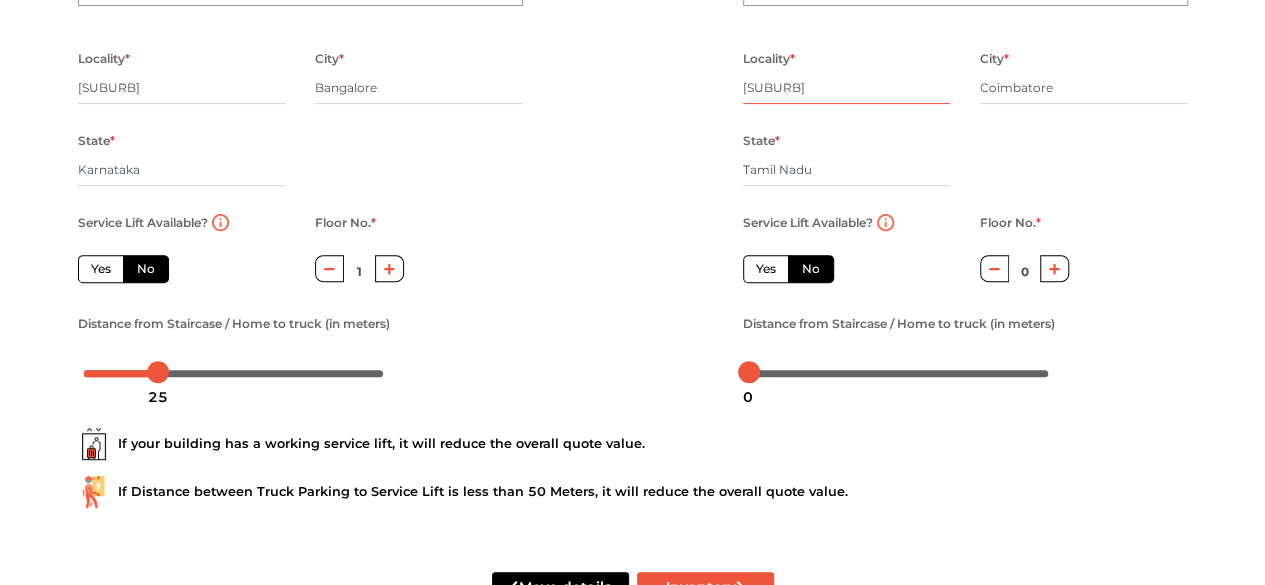 scroll, scrollTop: 299, scrollLeft: 0, axis: vertical 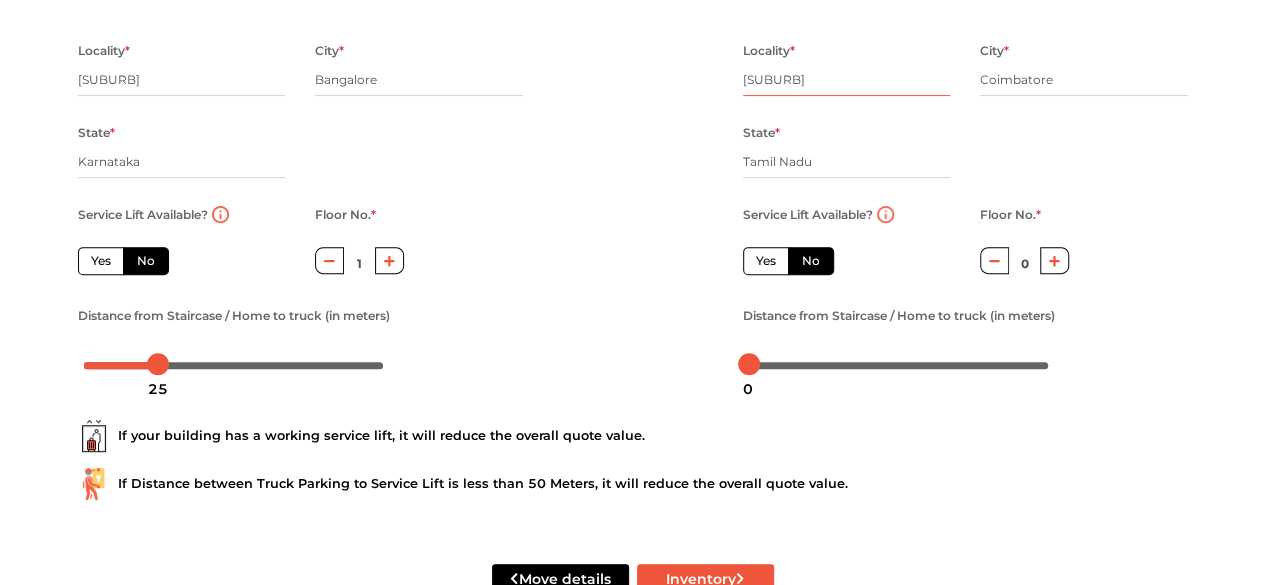 type on "Sowripalayam" 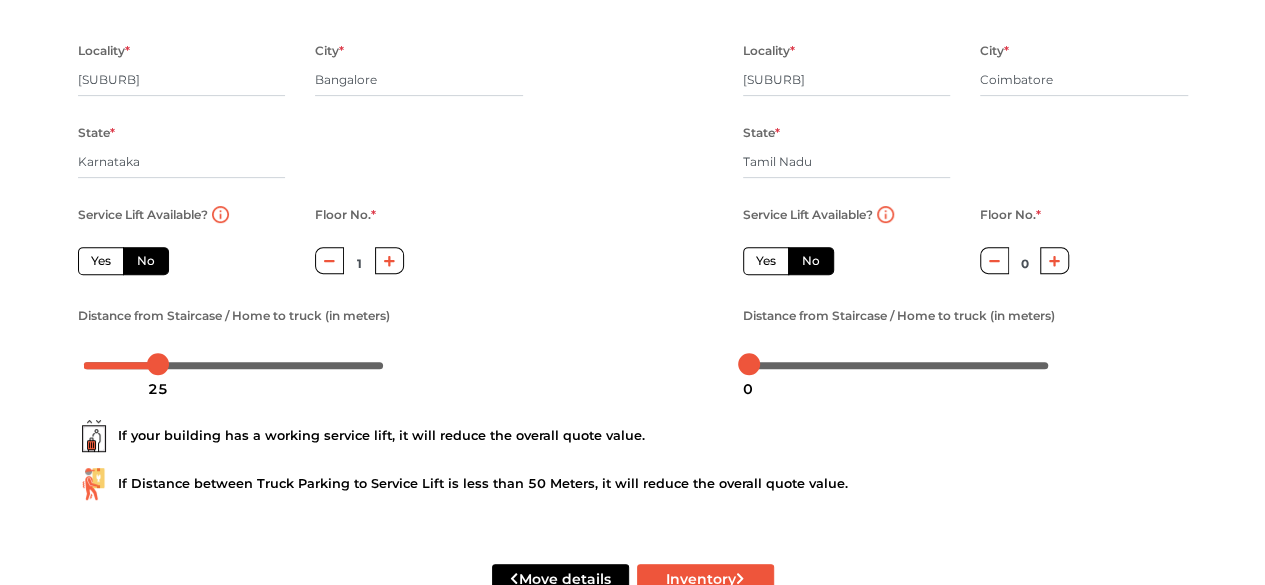 click on "Yes" at bounding box center (101, 261) 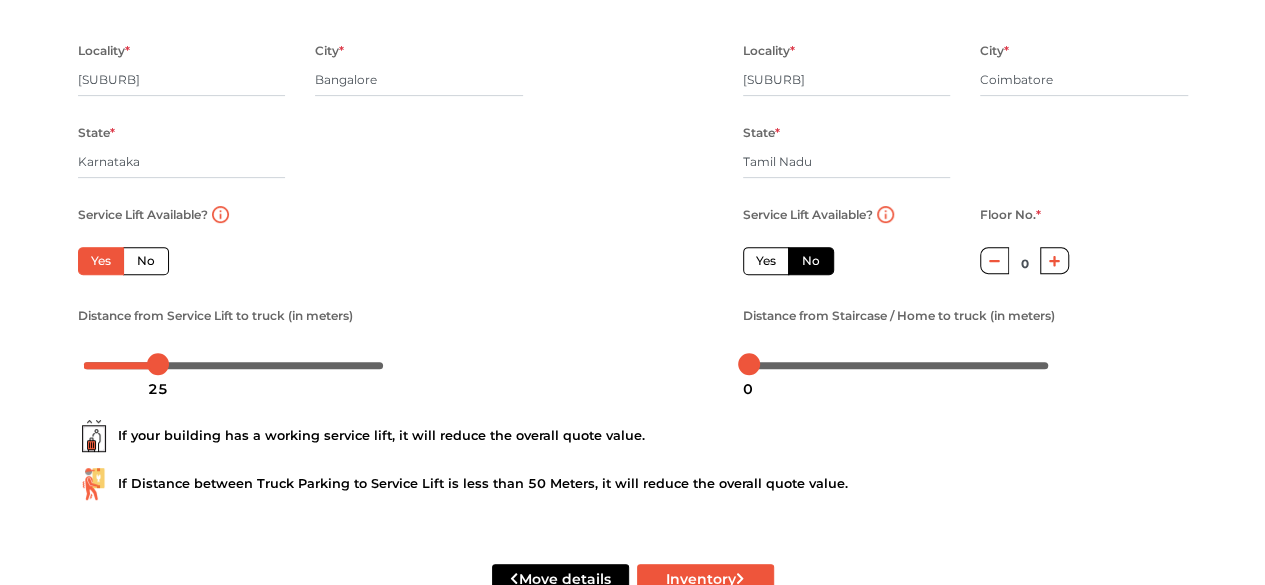 click on "No" at bounding box center (811, 261) 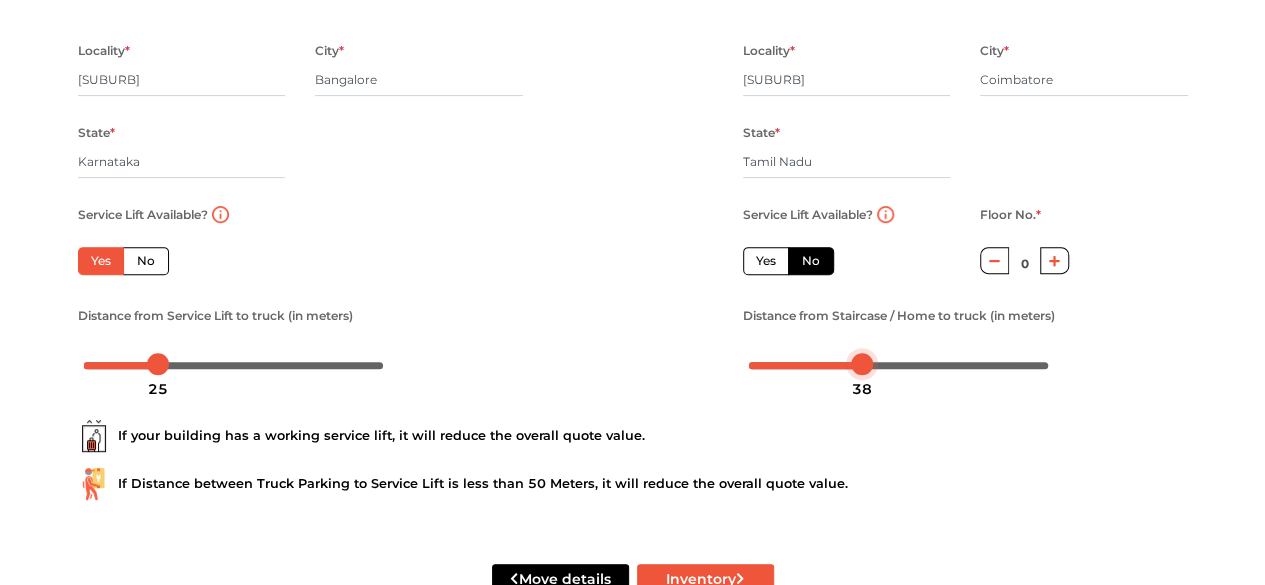 drag, startPoint x: 748, startPoint y: 368, endPoint x: 862, endPoint y: 378, distance: 114.43776 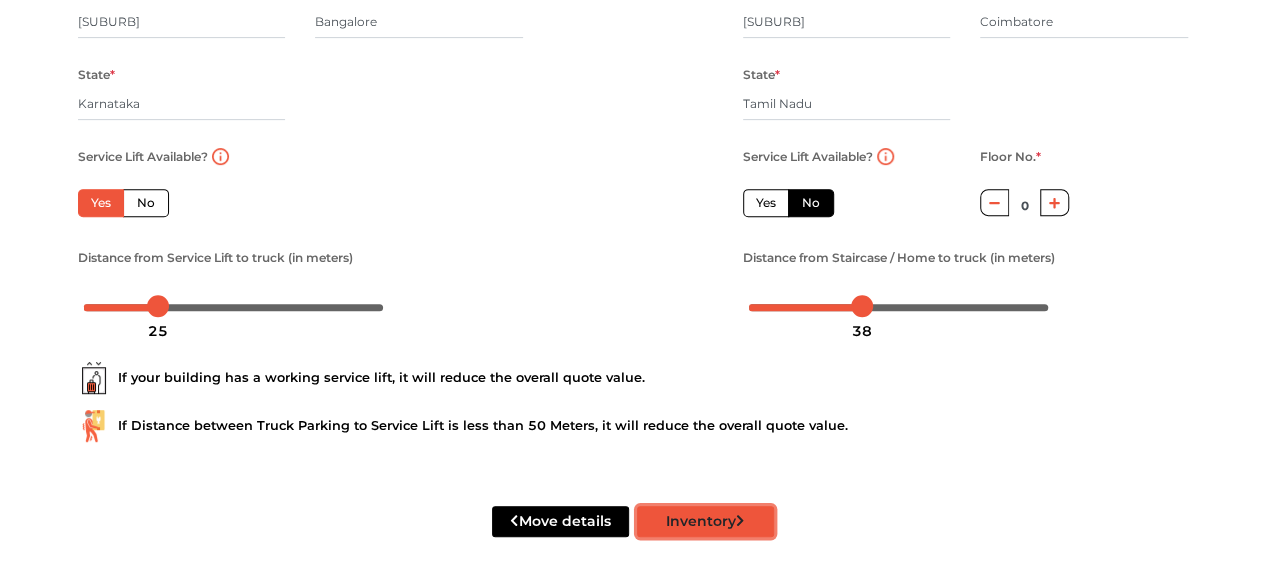 click on "Inventory" at bounding box center [705, 521] 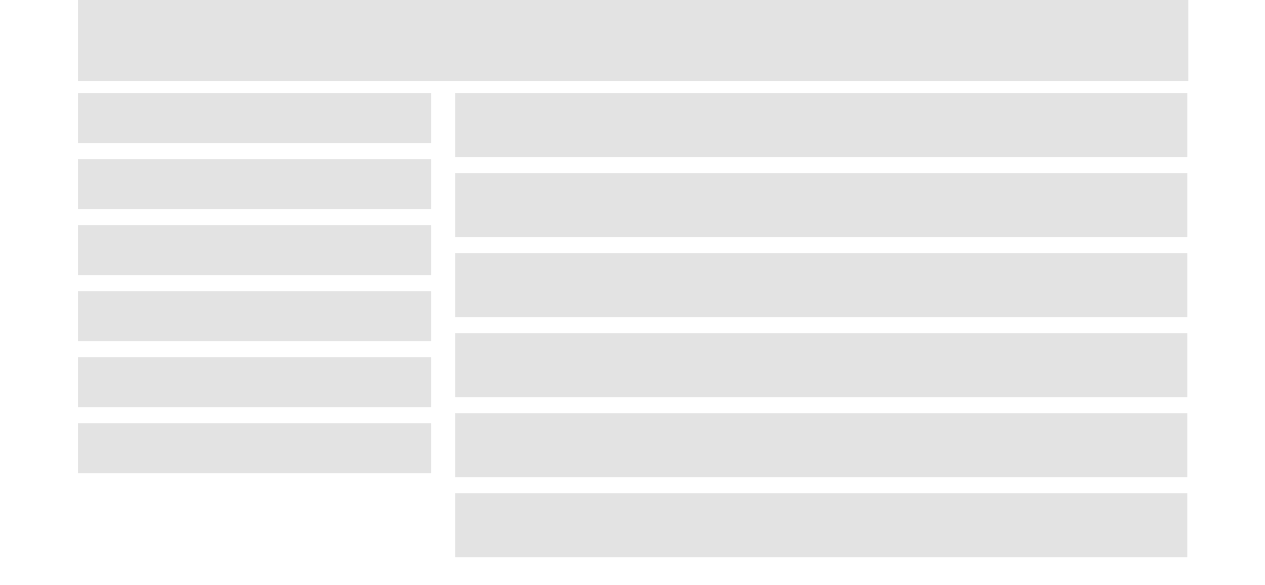 scroll, scrollTop: 96, scrollLeft: 0, axis: vertical 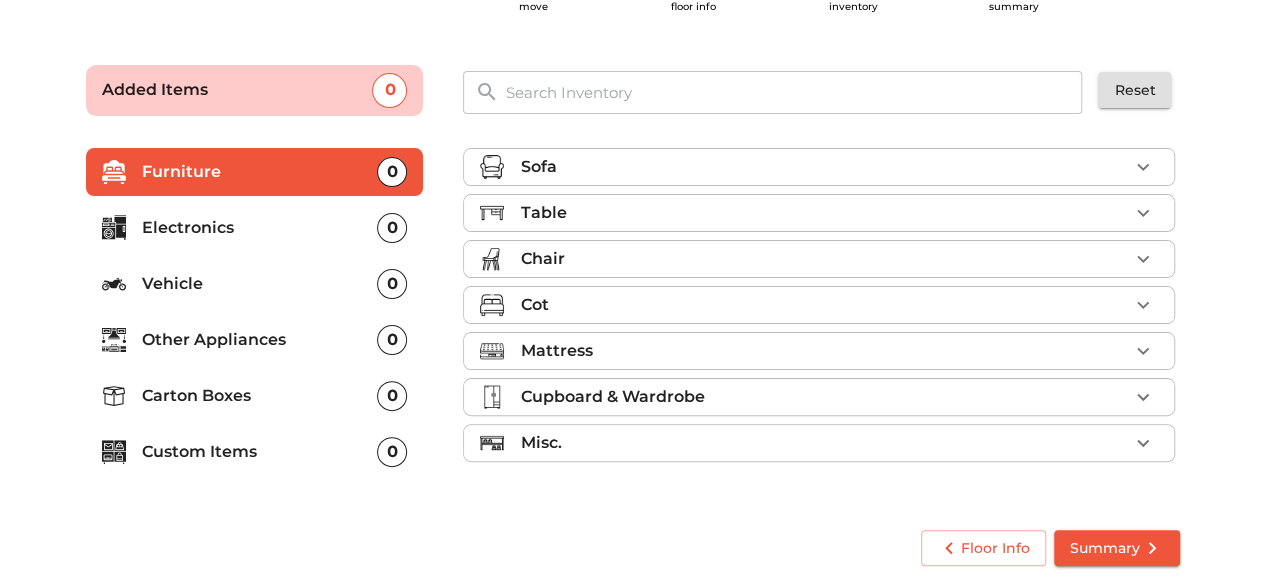 click on "Cot" at bounding box center (824, 305) 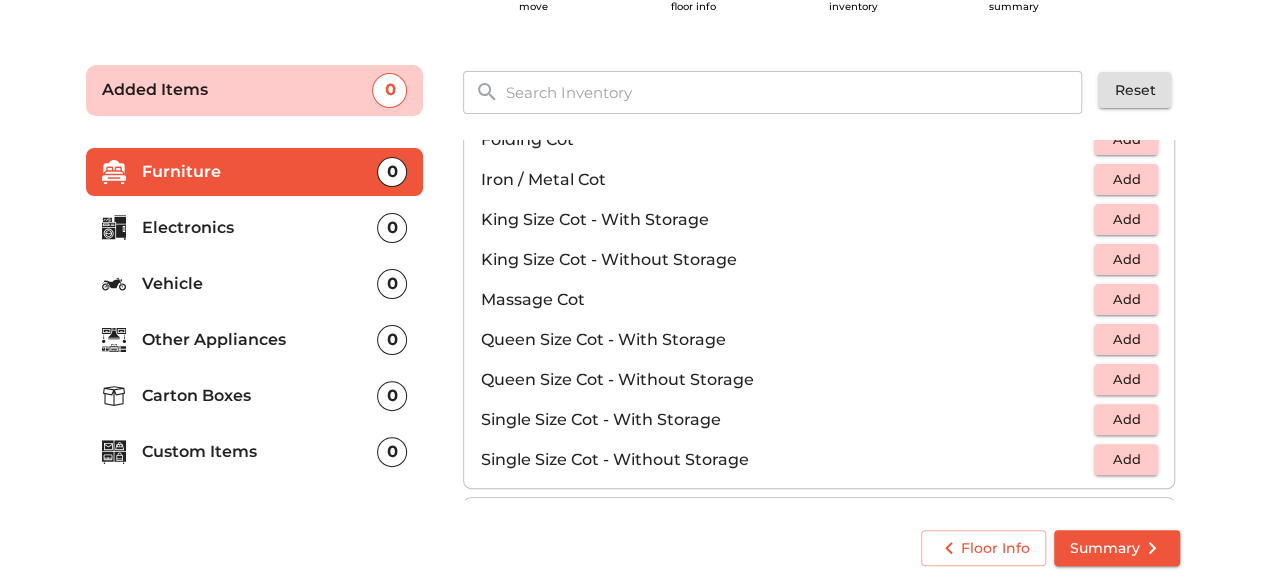 scroll, scrollTop: 630, scrollLeft: 0, axis: vertical 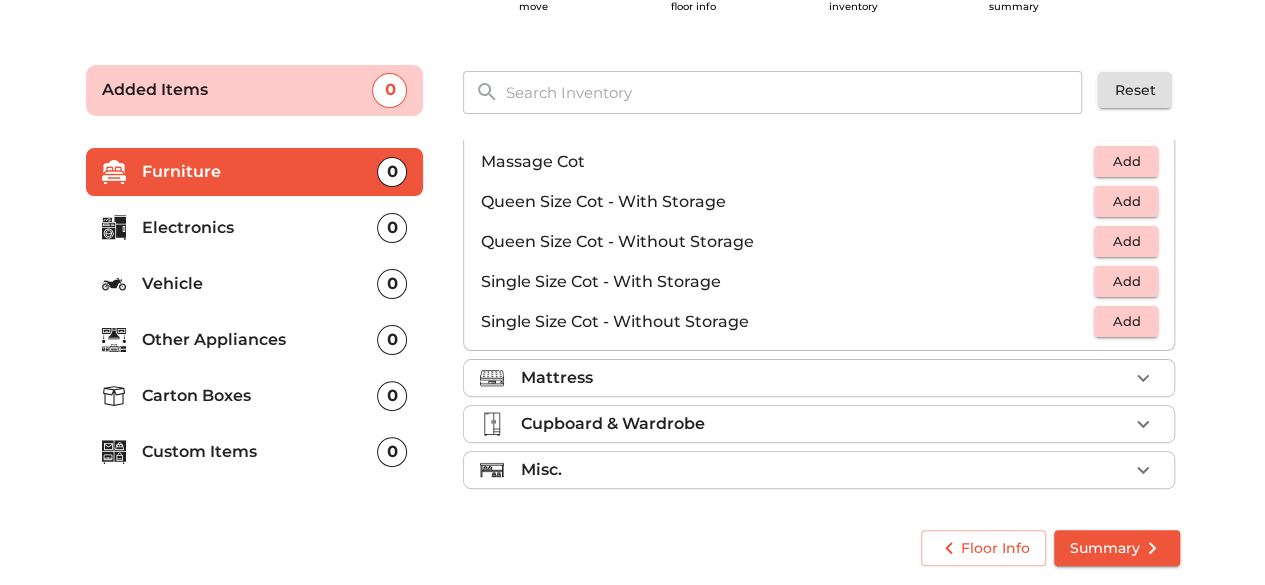 click on "Mattress" at bounding box center (824, 378) 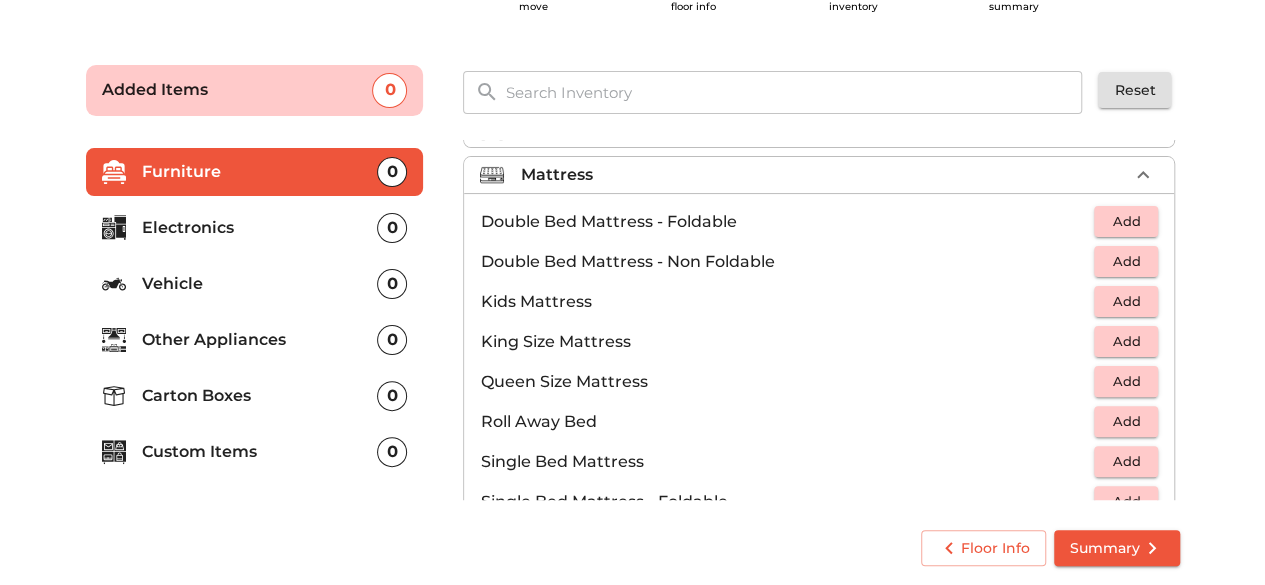 scroll, scrollTop: 204, scrollLeft: 0, axis: vertical 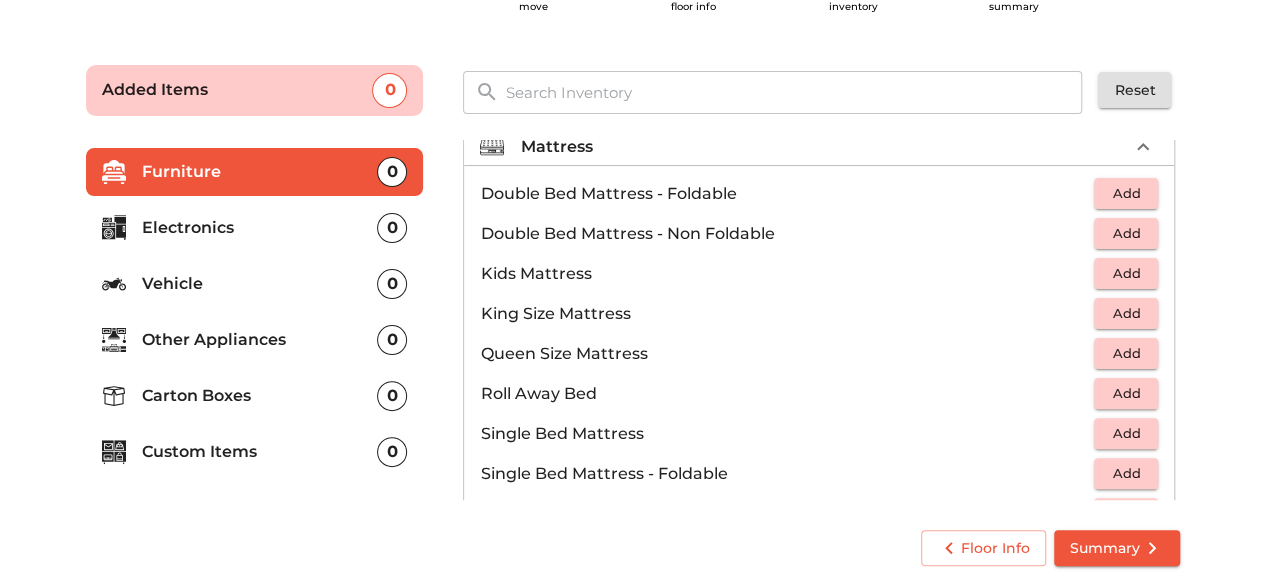 click on "Add" at bounding box center [1126, 193] 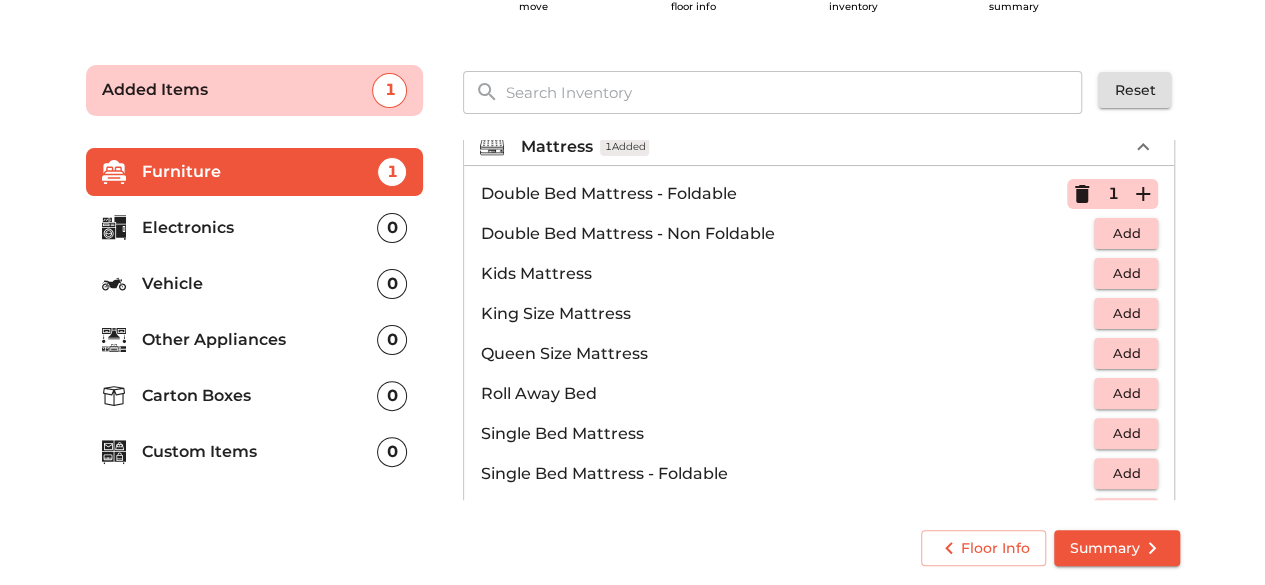 click on "Carton Boxes" at bounding box center [260, 396] 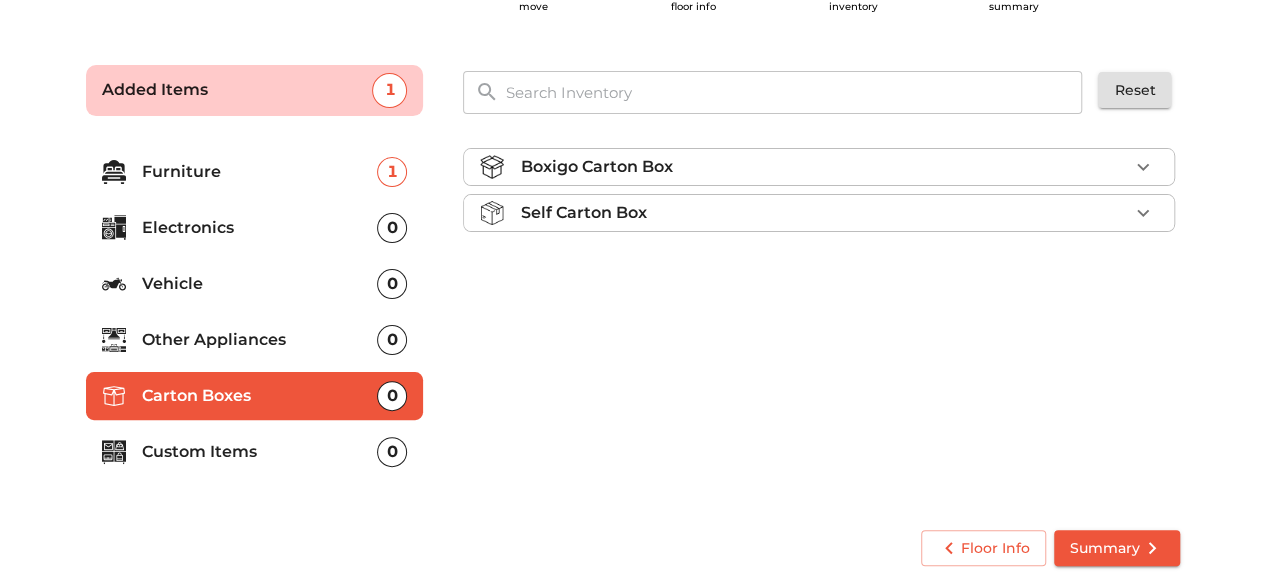 click on "Self Carton Box" at bounding box center [583, 213] 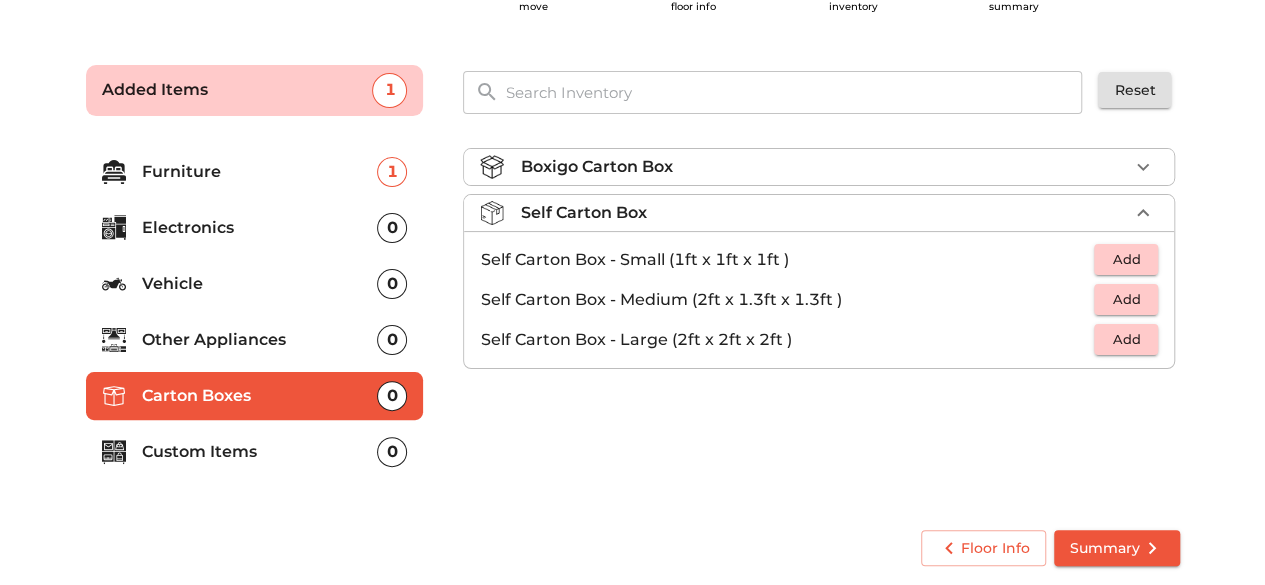 click on "Add" at bounding box center (1126, 299) 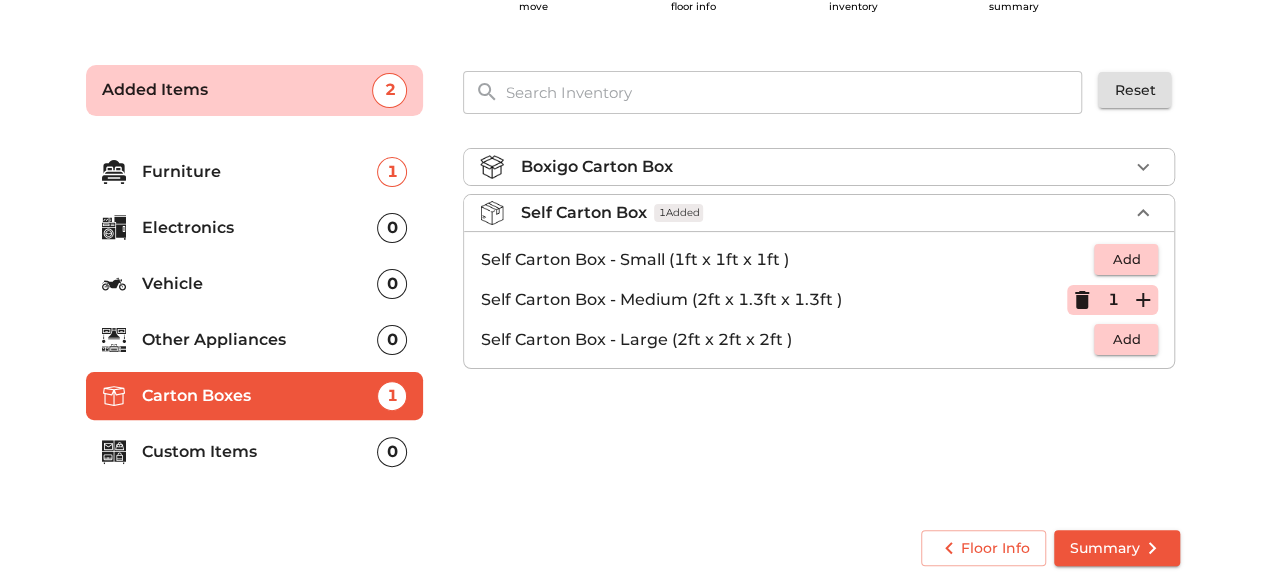 click 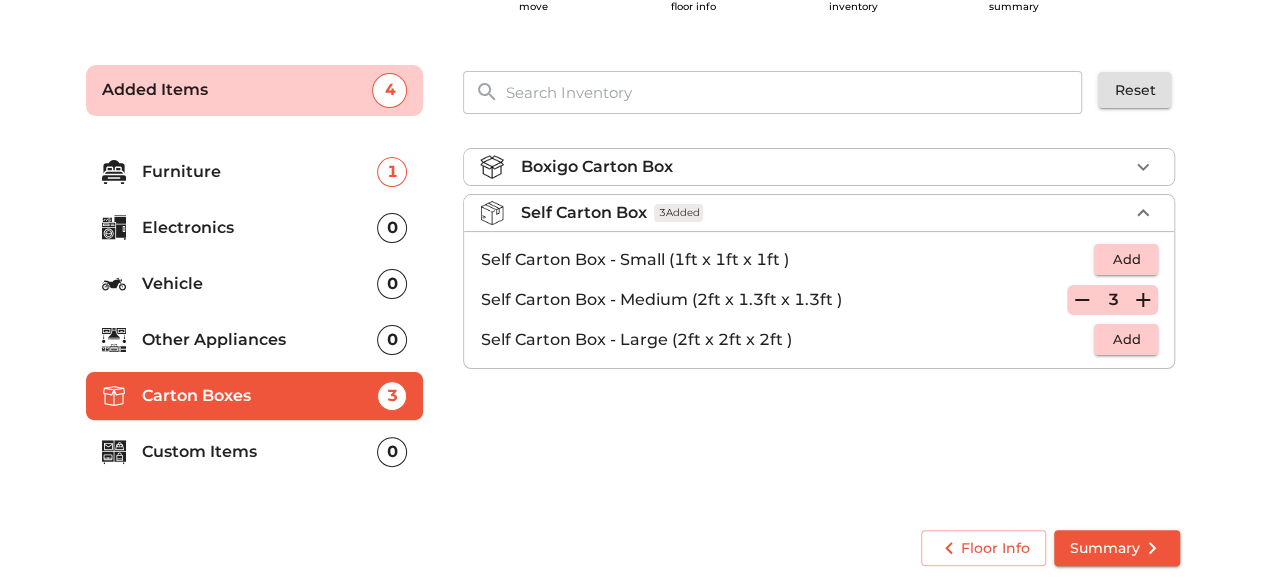 click 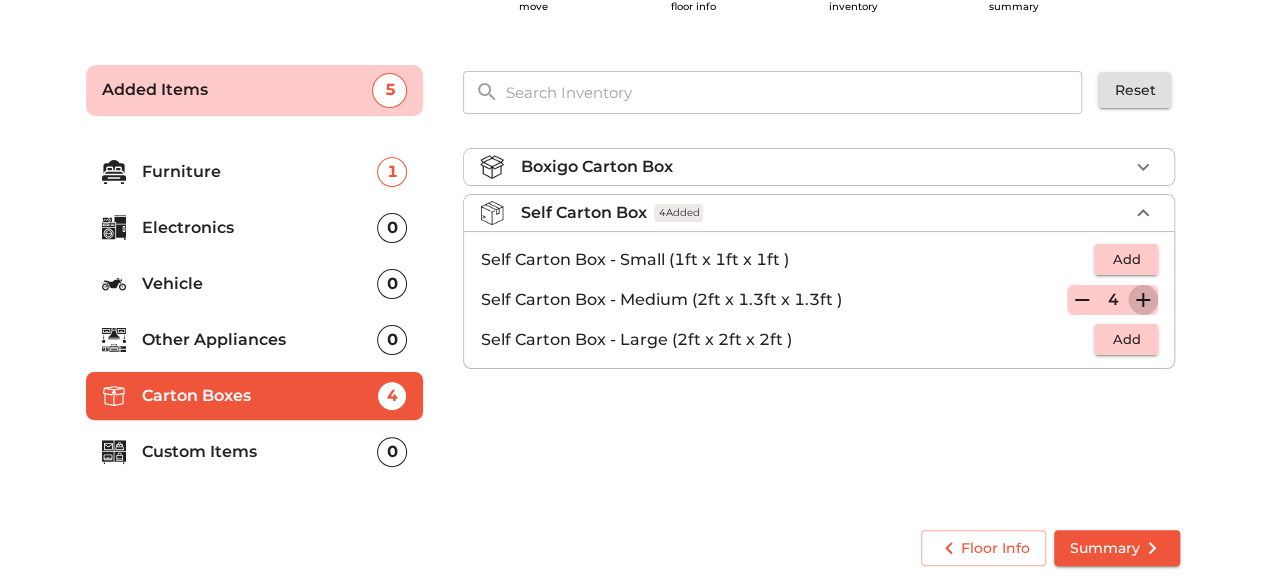 click 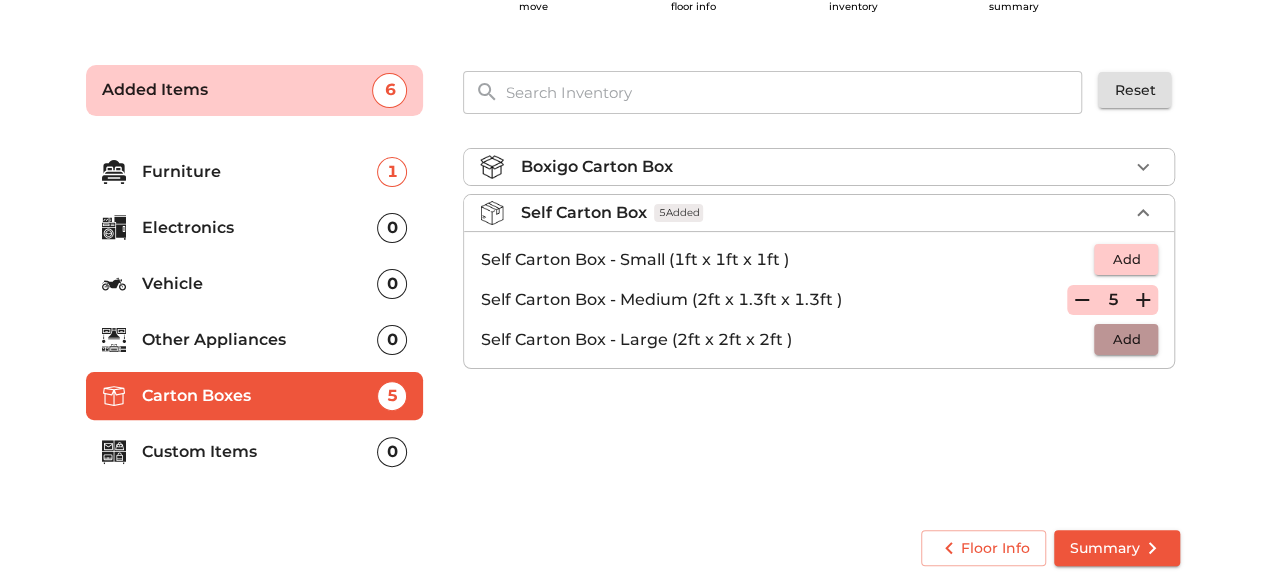 click on "Add" at bounding box center (1126, 339) 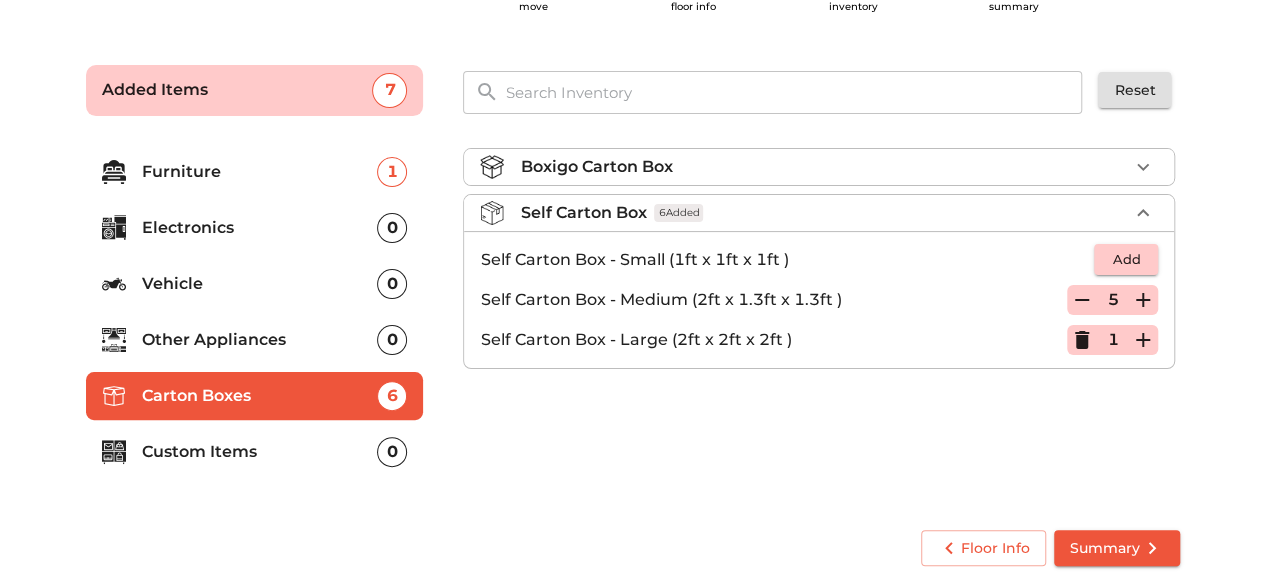 click 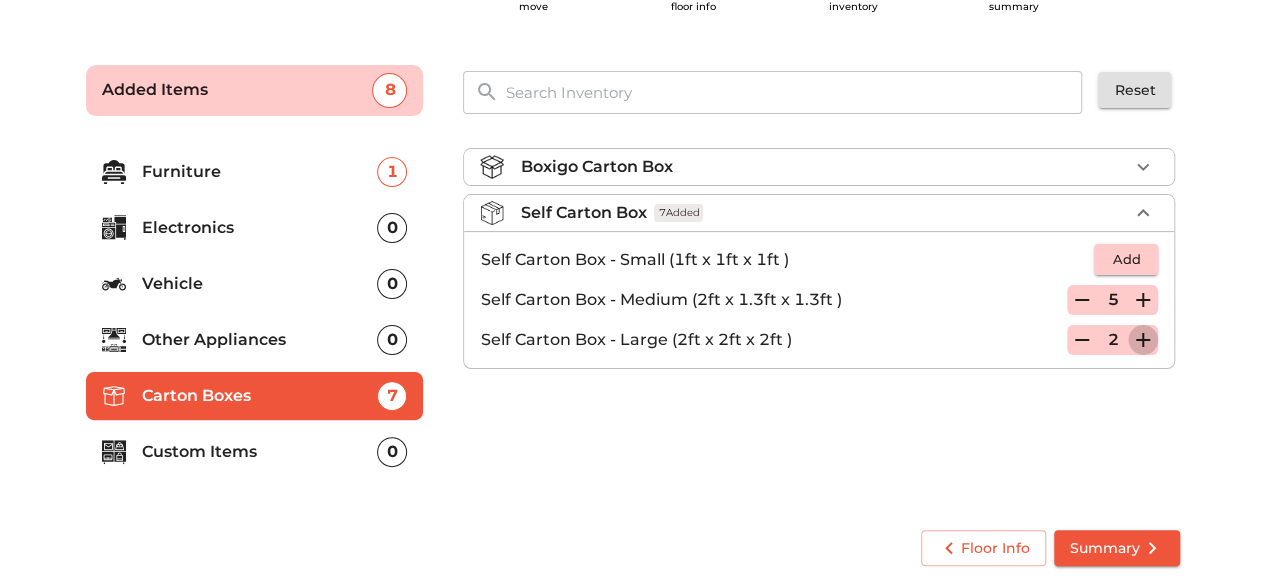 click 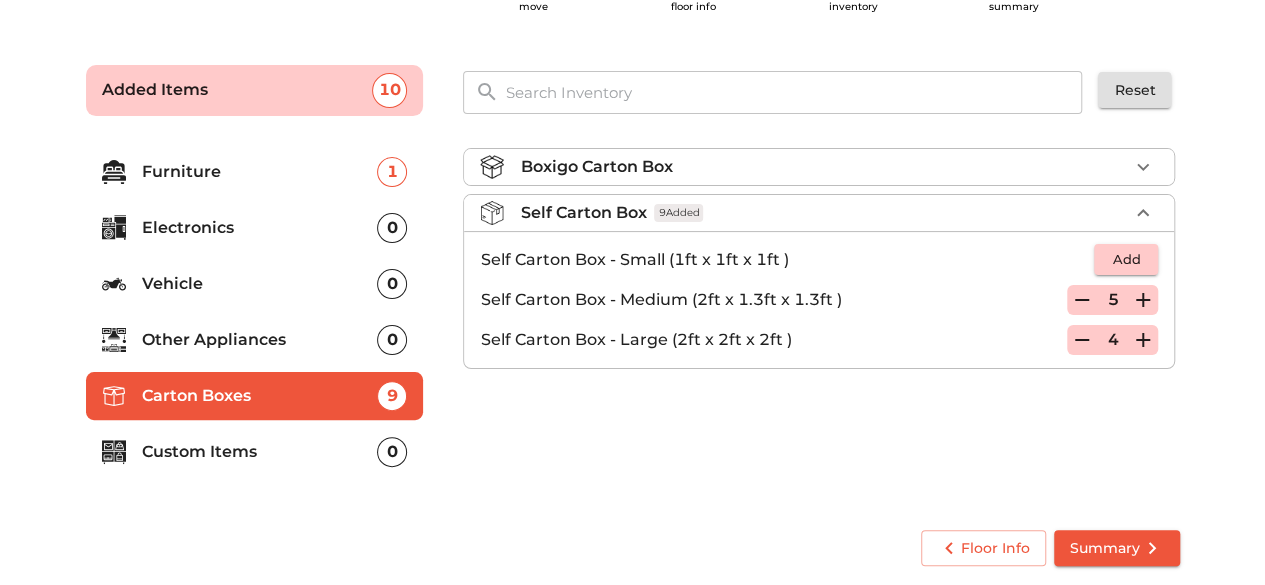 click on "Custom Items" at bounding box center [260, 452] 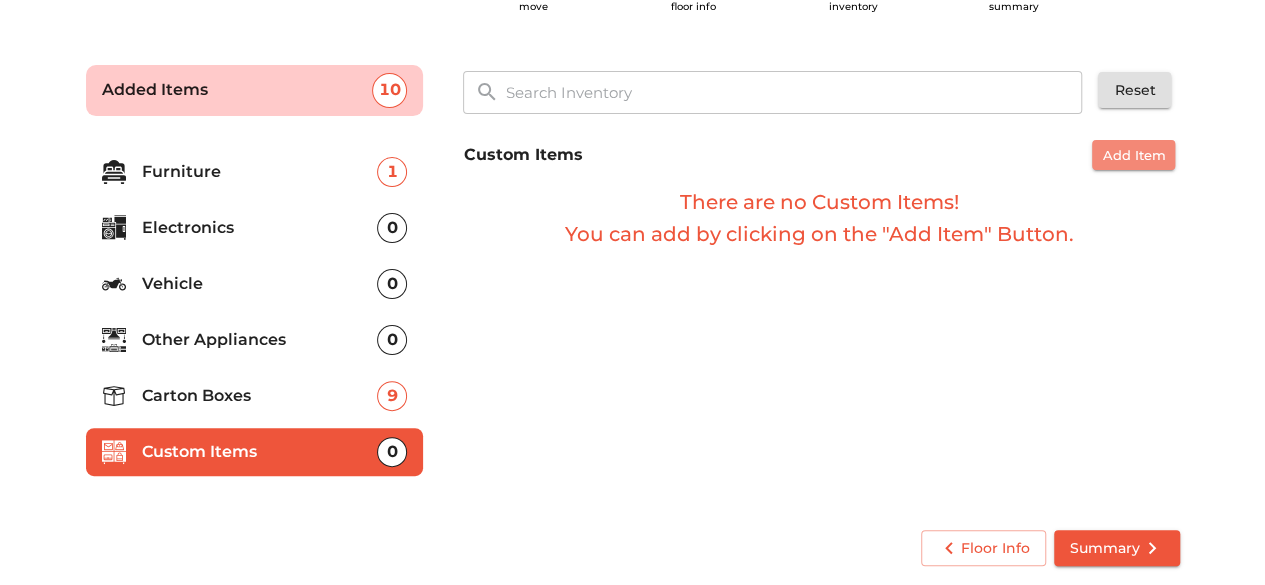 click on "Add Item" at bounding box center [1133, 155] 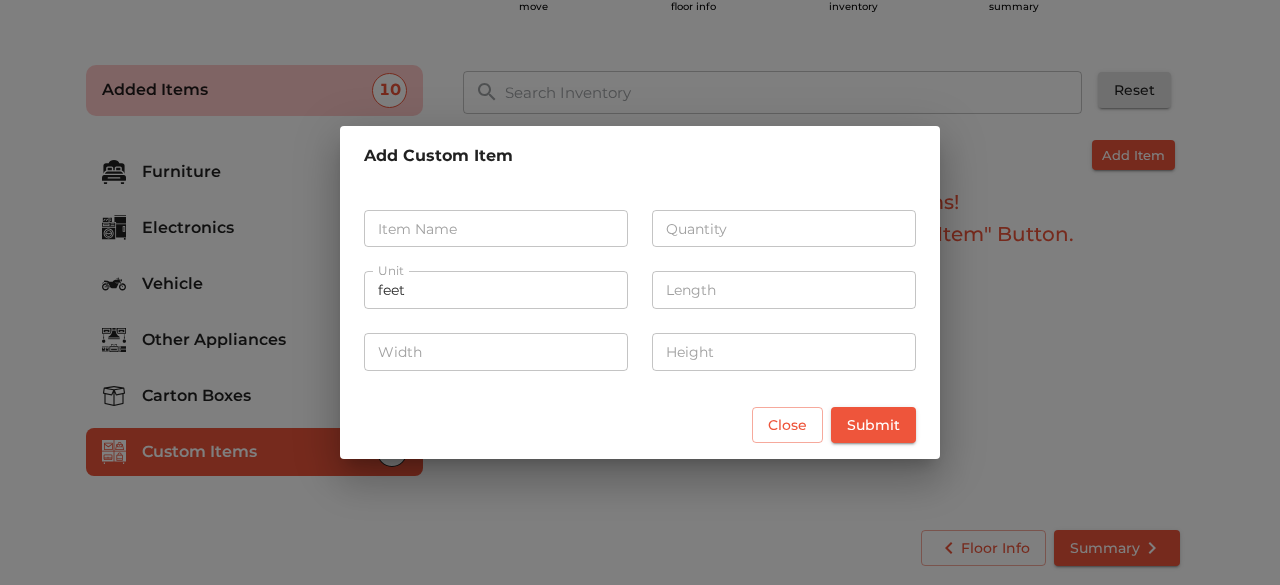 click at bounding box center [496, 229] 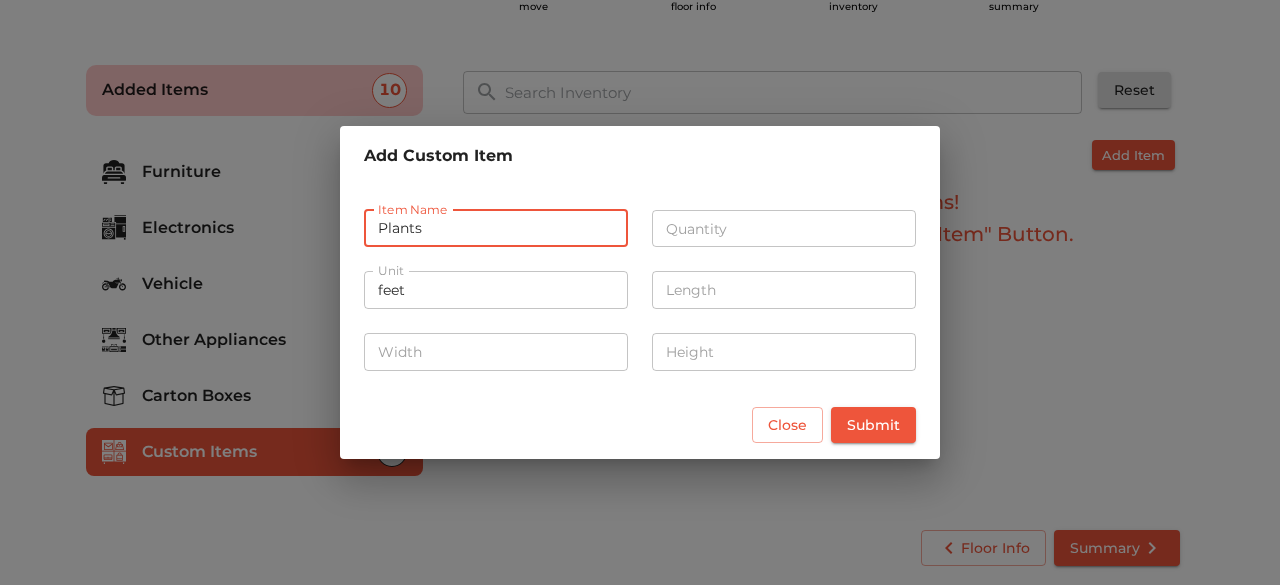 type on "Plants" 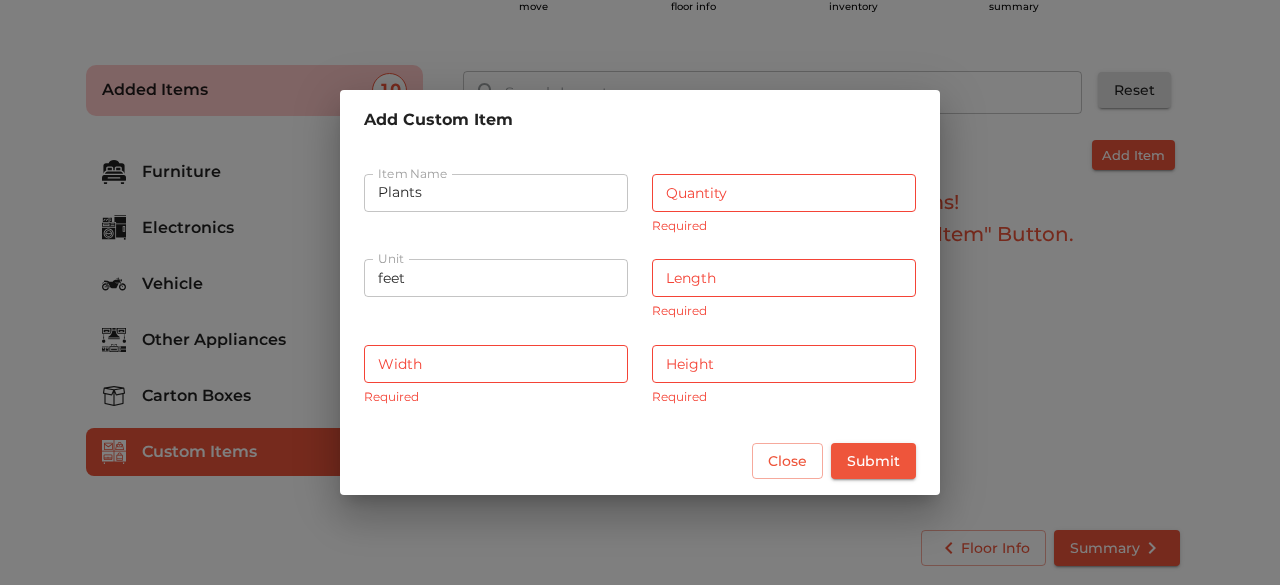 click at bounding box center [784, 193] 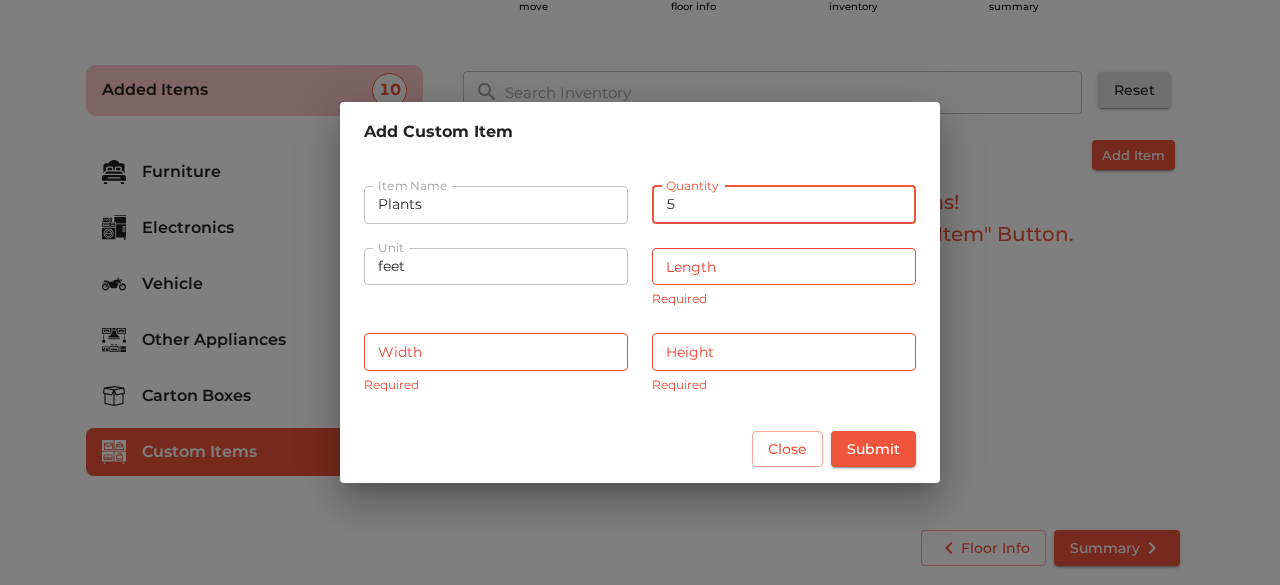 type on "5" 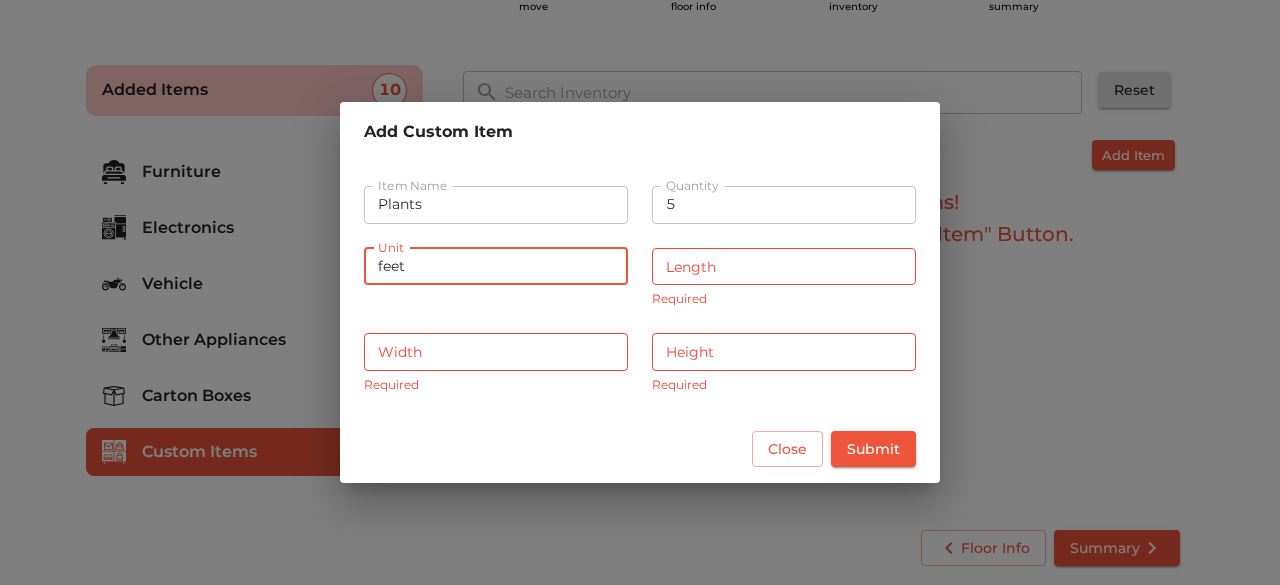 click on "feet" at bounding box center [496, 267] 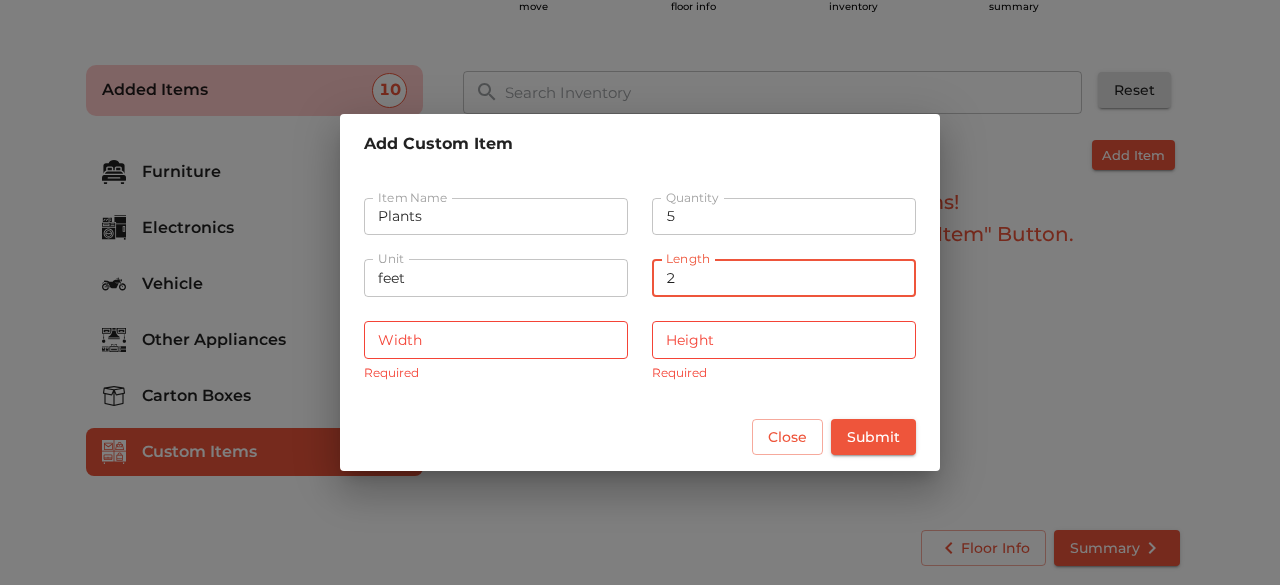 type on "2" 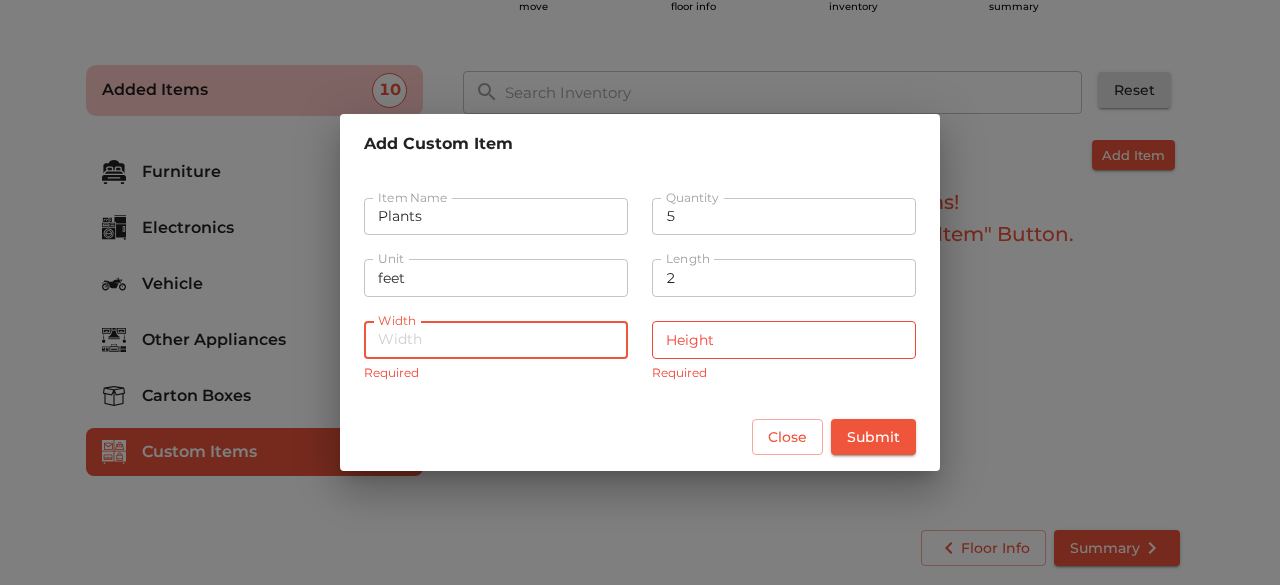 click at bounding box center (496, 340) 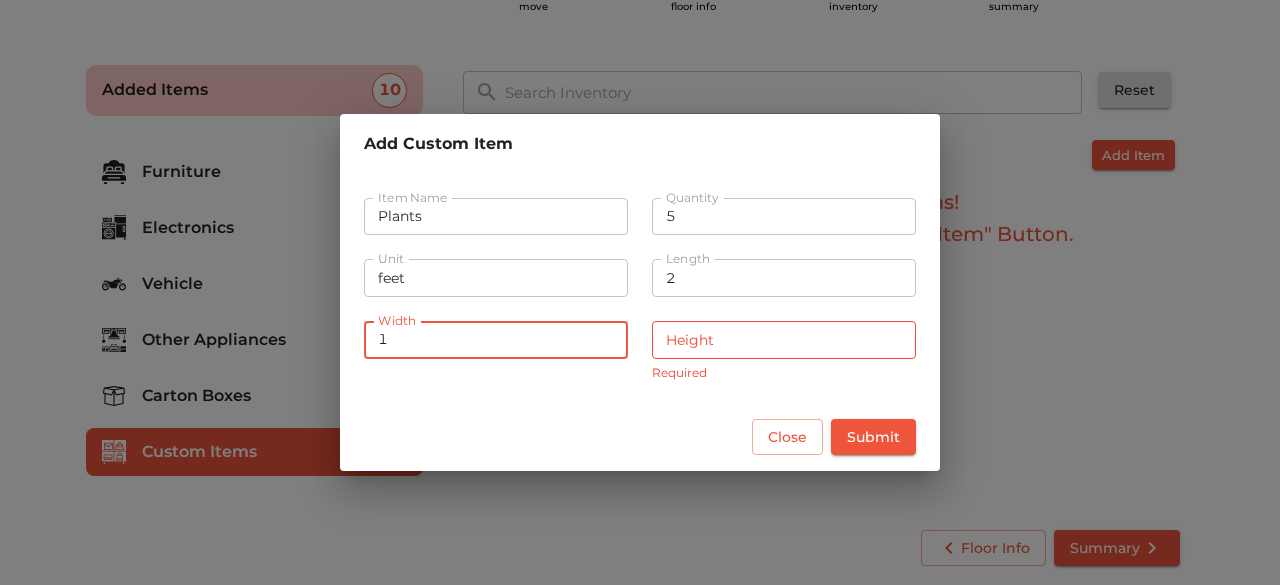 type on "1" 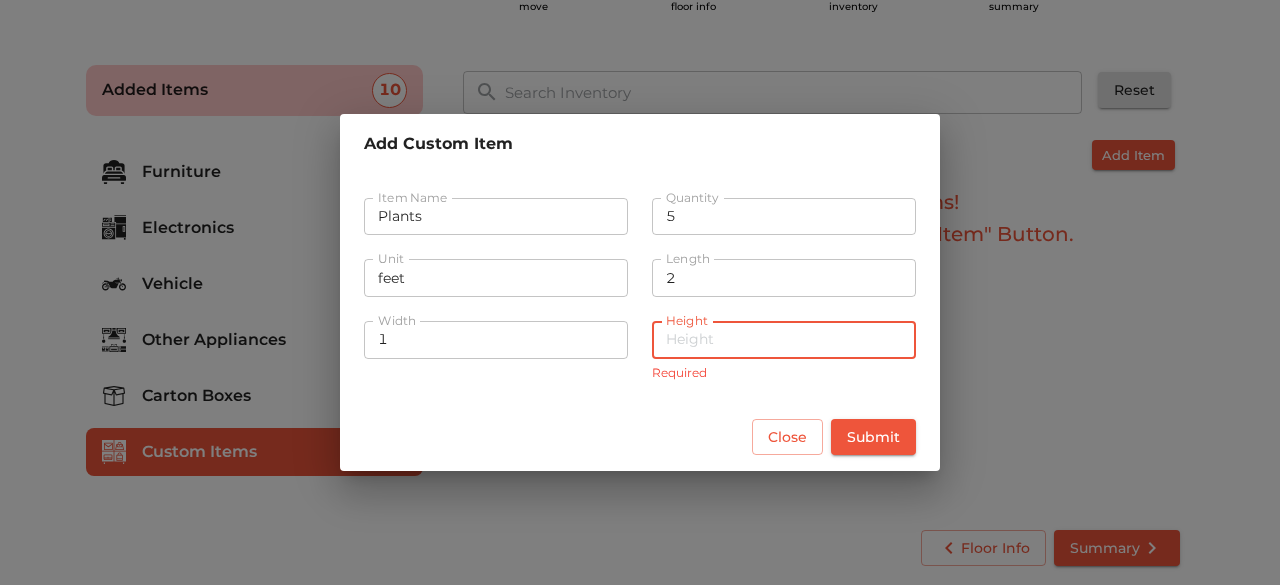 click at bounding box center [784, 340] 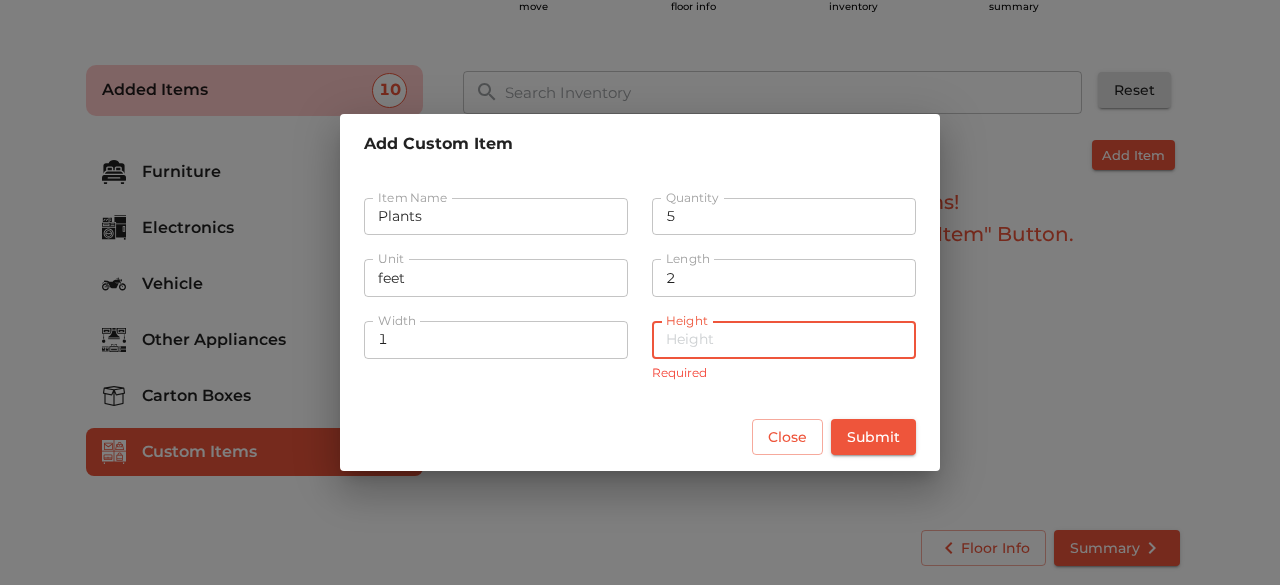 click on "2" at bounding box center [784, 278] 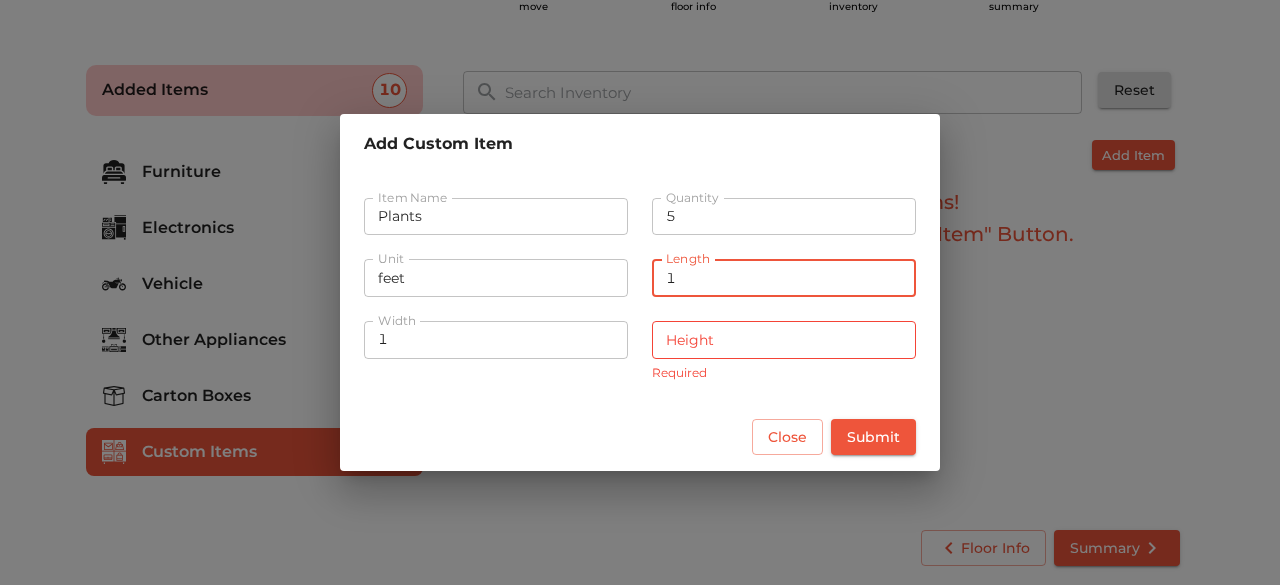 type on "1" 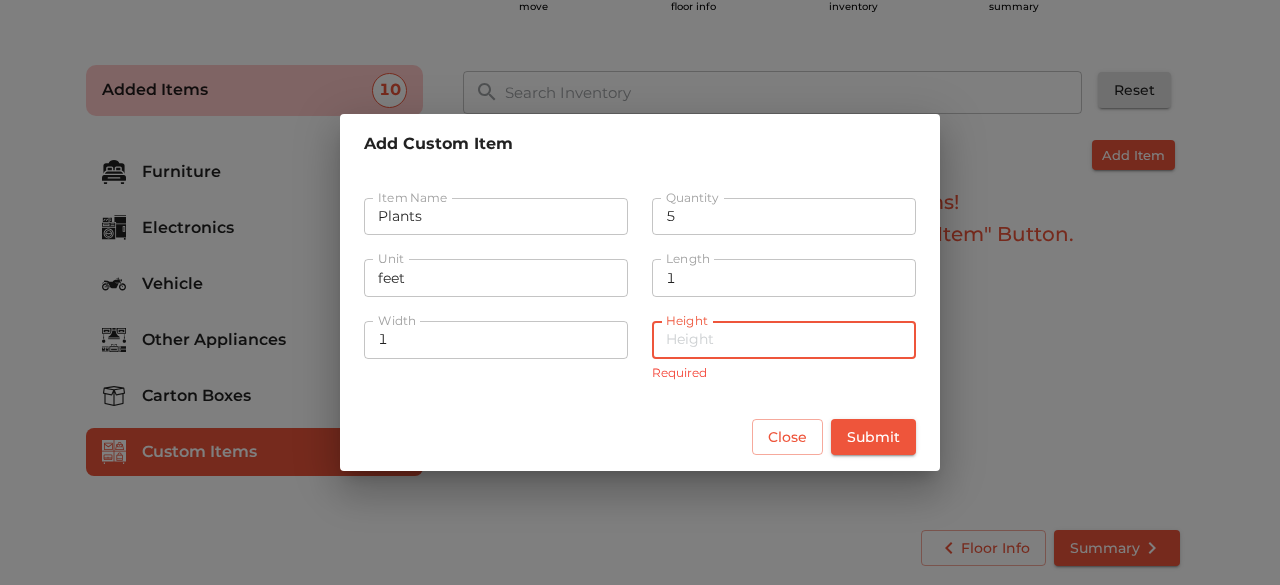 click at bounding box center [784, 340] 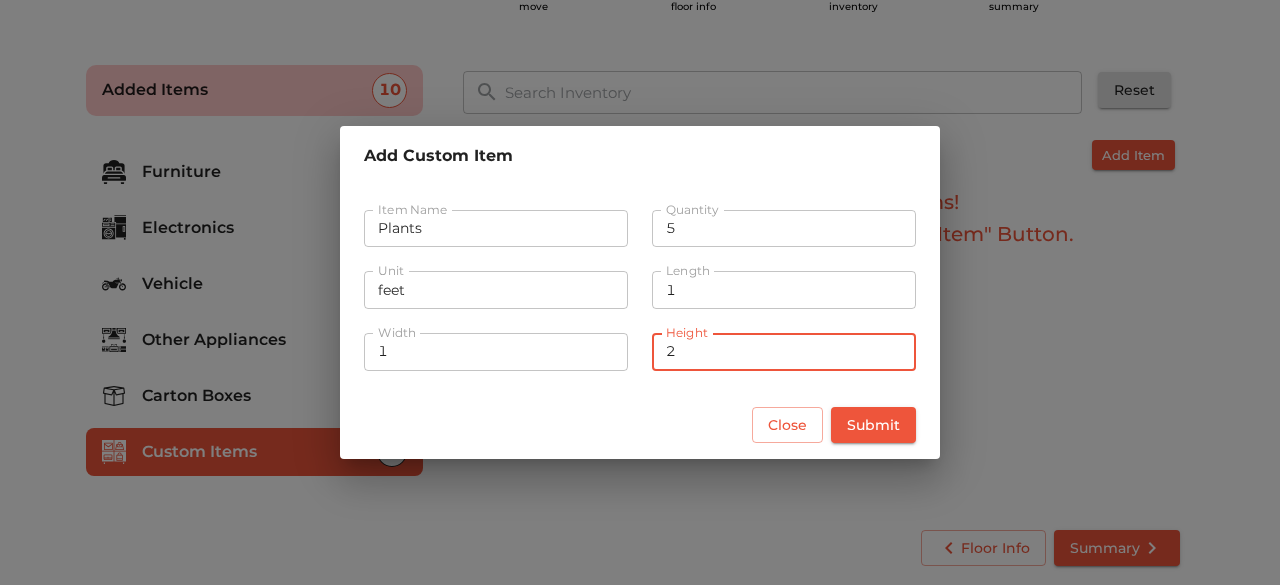 type on "2" 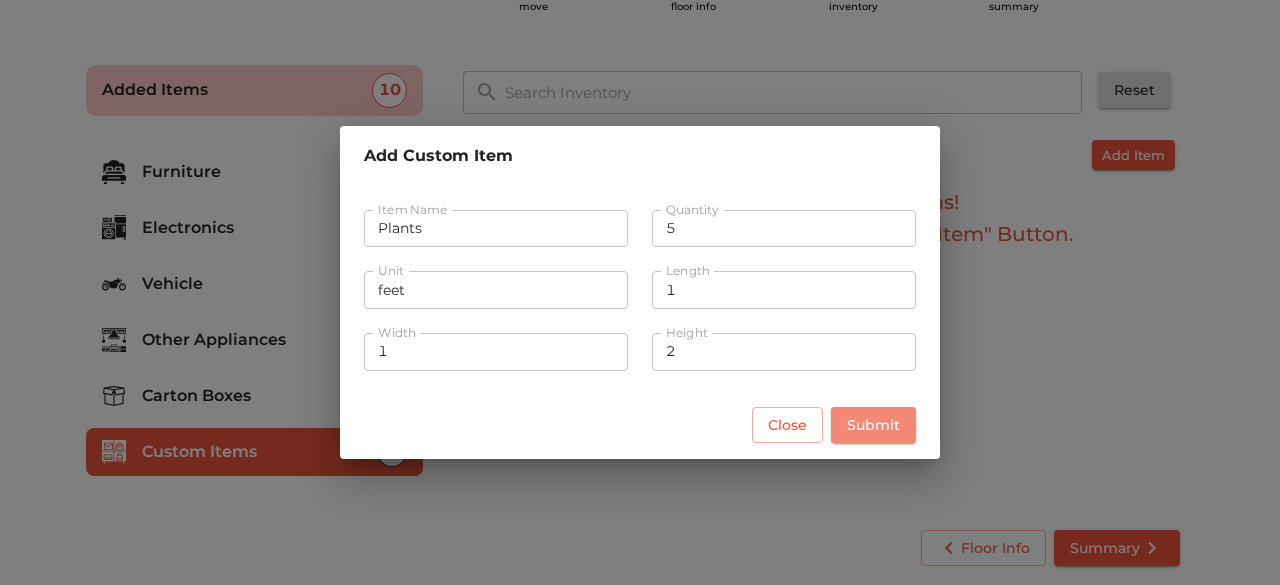 click on "Submit" at bounding box center (873, 425) 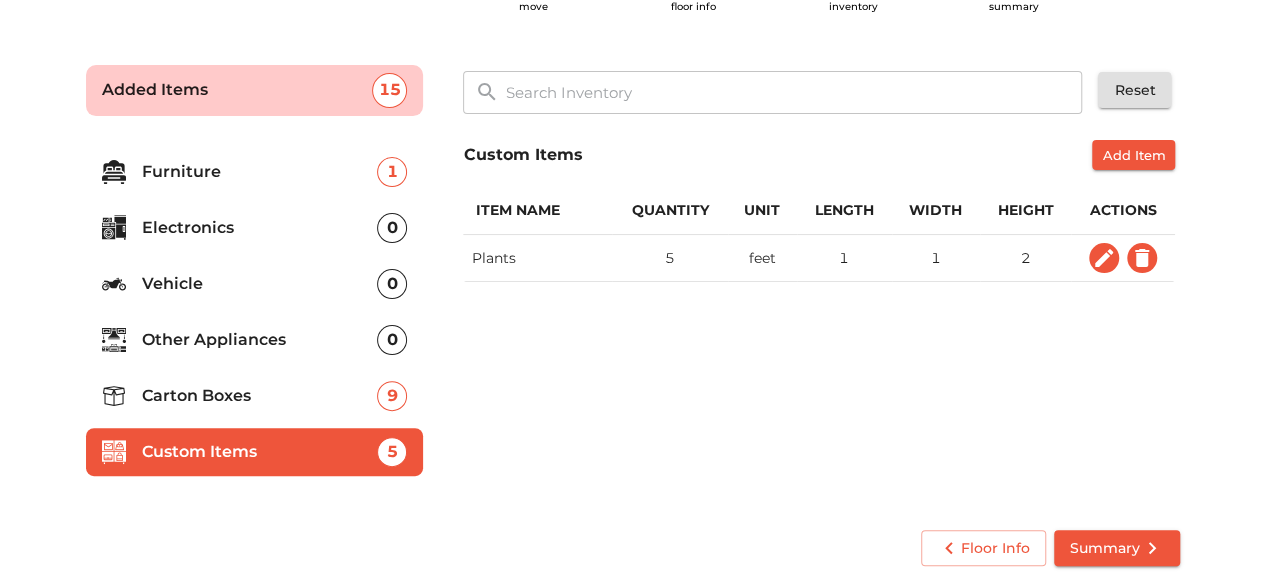 click on "Summary" at bounding box center [1117, 548] 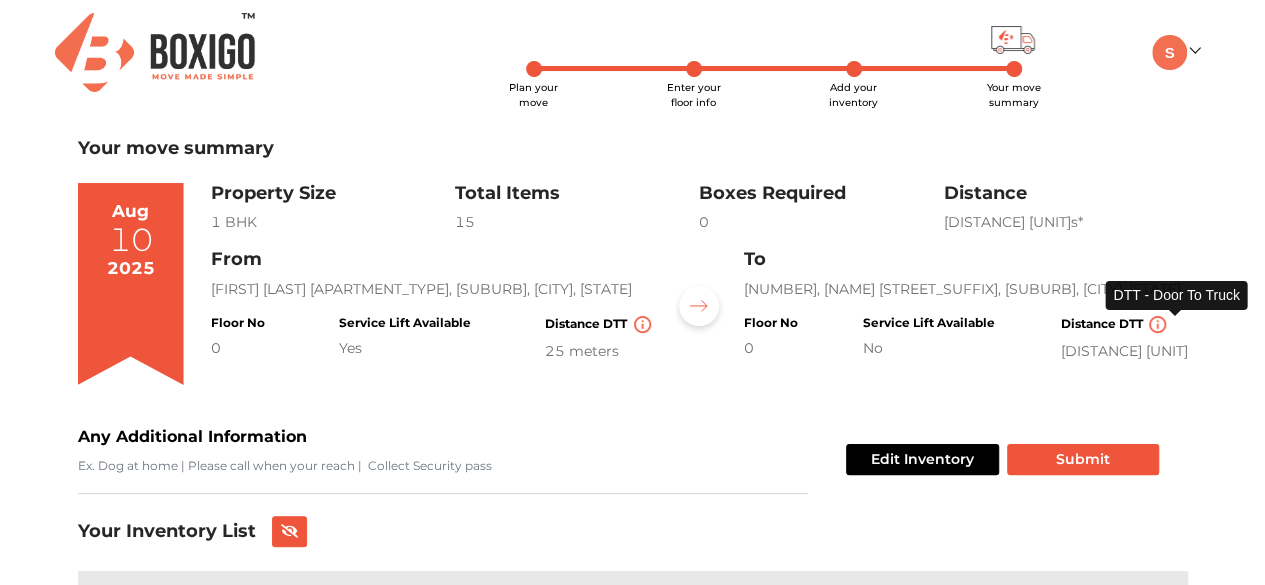 scroll, scrollTop: 261, scrollLeft: 0, axis: vertical 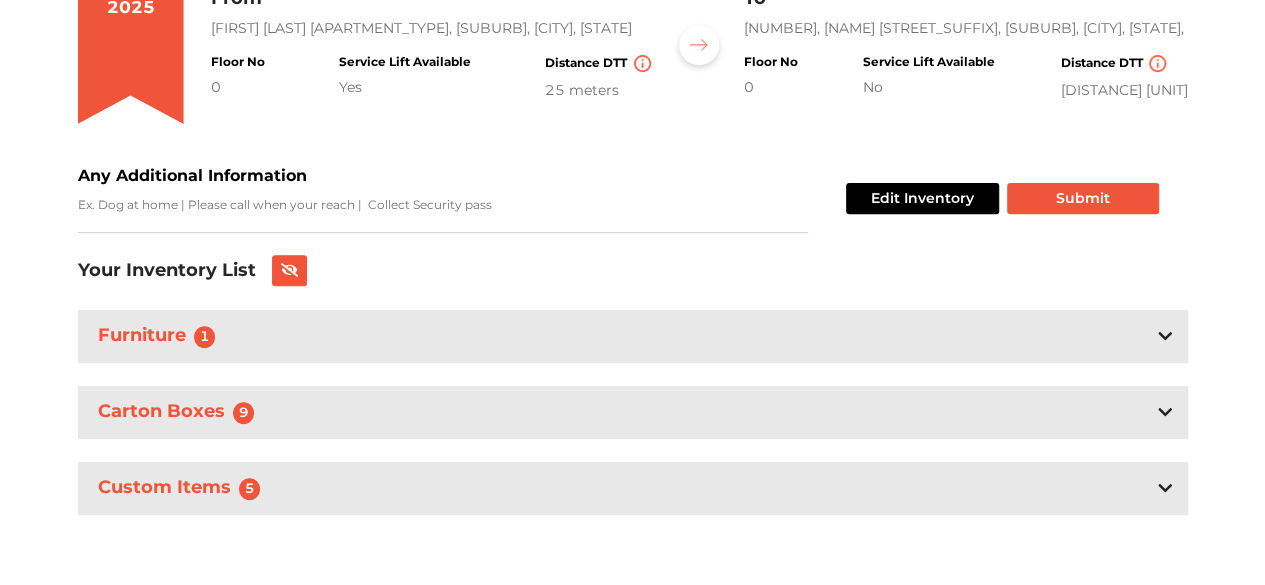 click on "Carton Boxes 9" at bounding box center [633, 412] 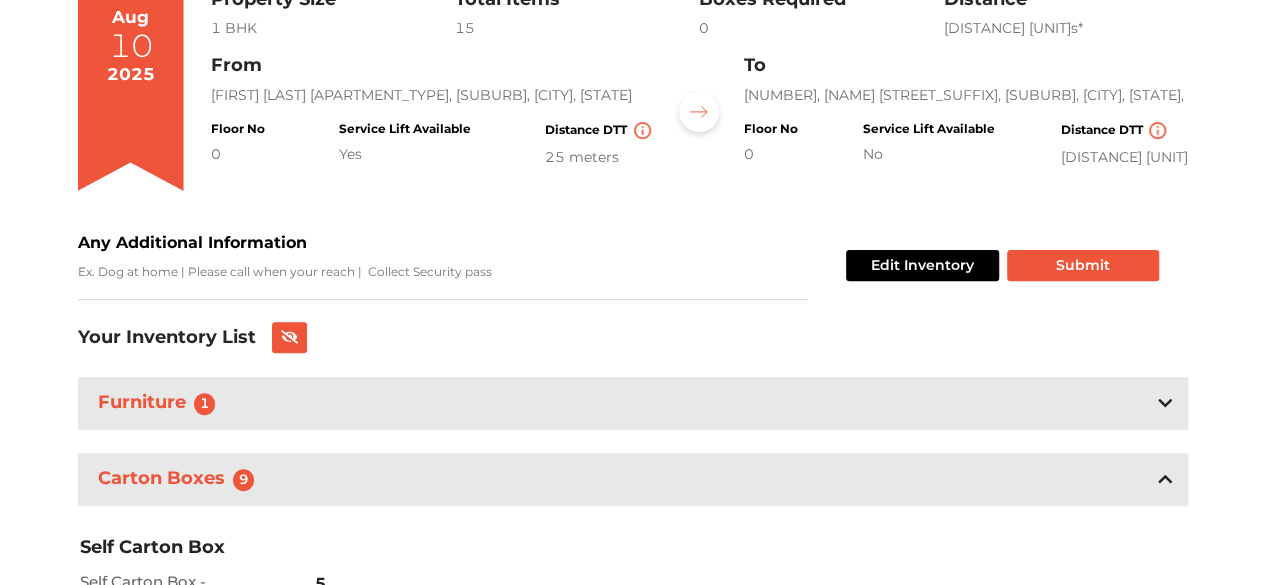 scroll, scrollTop: 192, scrollLeft: 0, axis: vertical 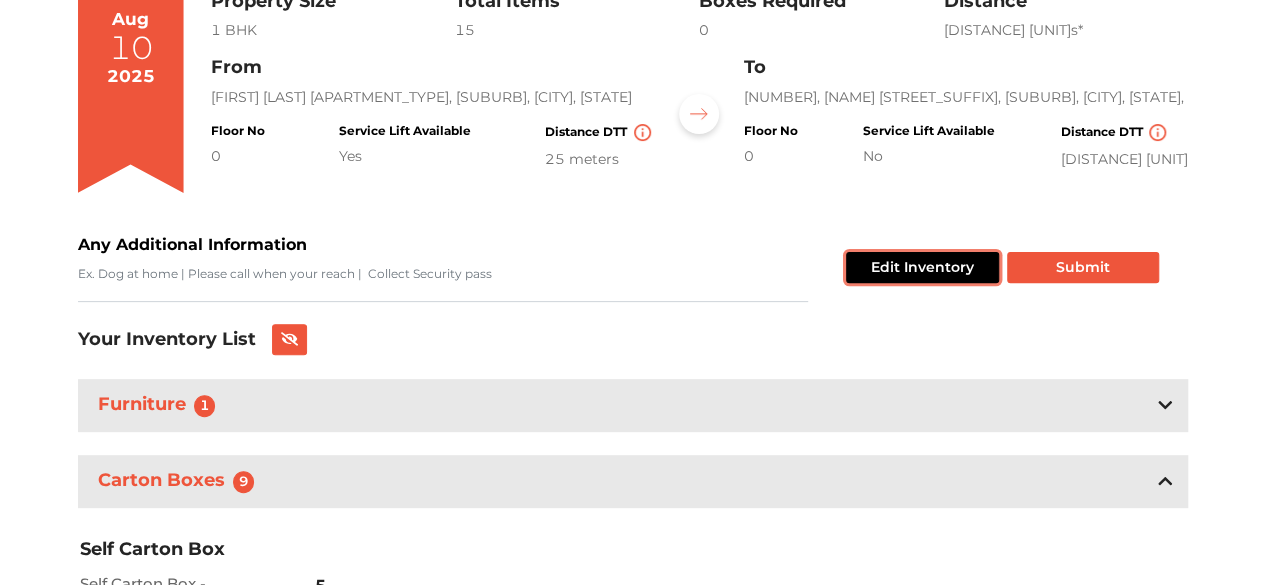 click on "Edit Inventory" at bounding box center [922, 267] 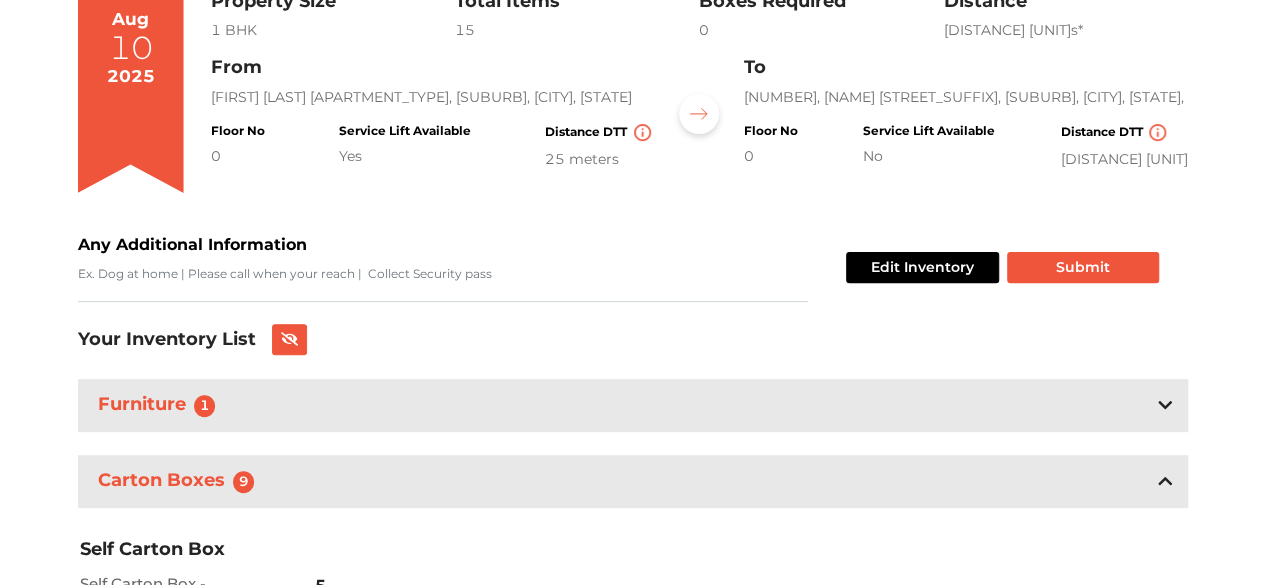 scroll, scrollTop: 54, scrollLeft: 0, axis: vertical 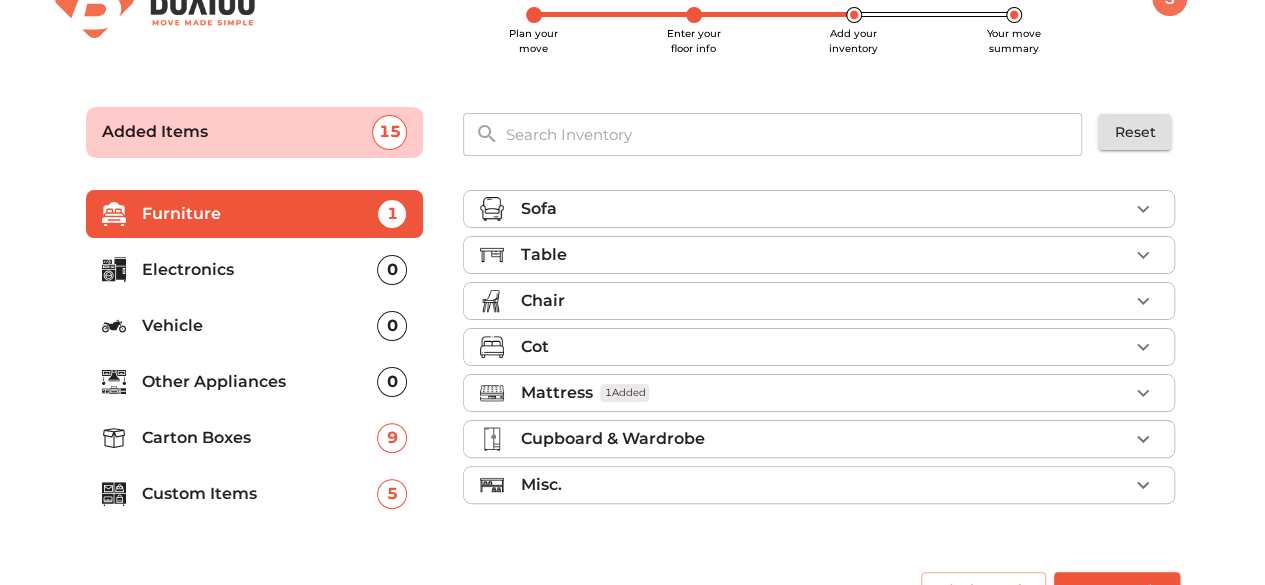 click on "Carton Boxes" at bounding box center [260, 438] 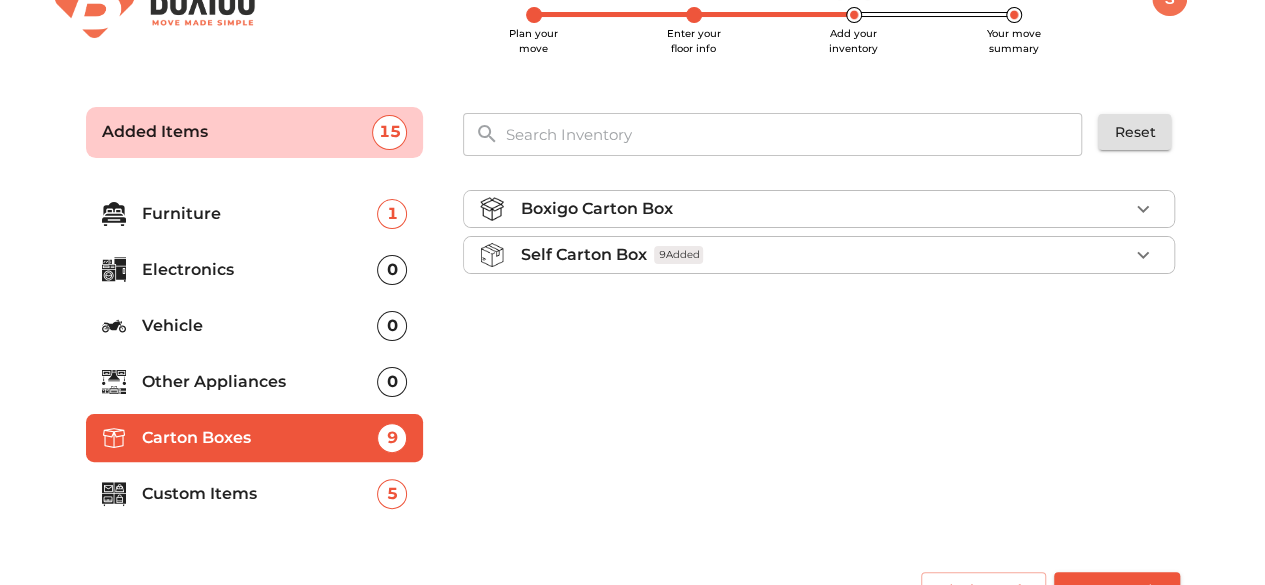 click on "Self Carton Box 9  Added" at bounding box center [824, 255] 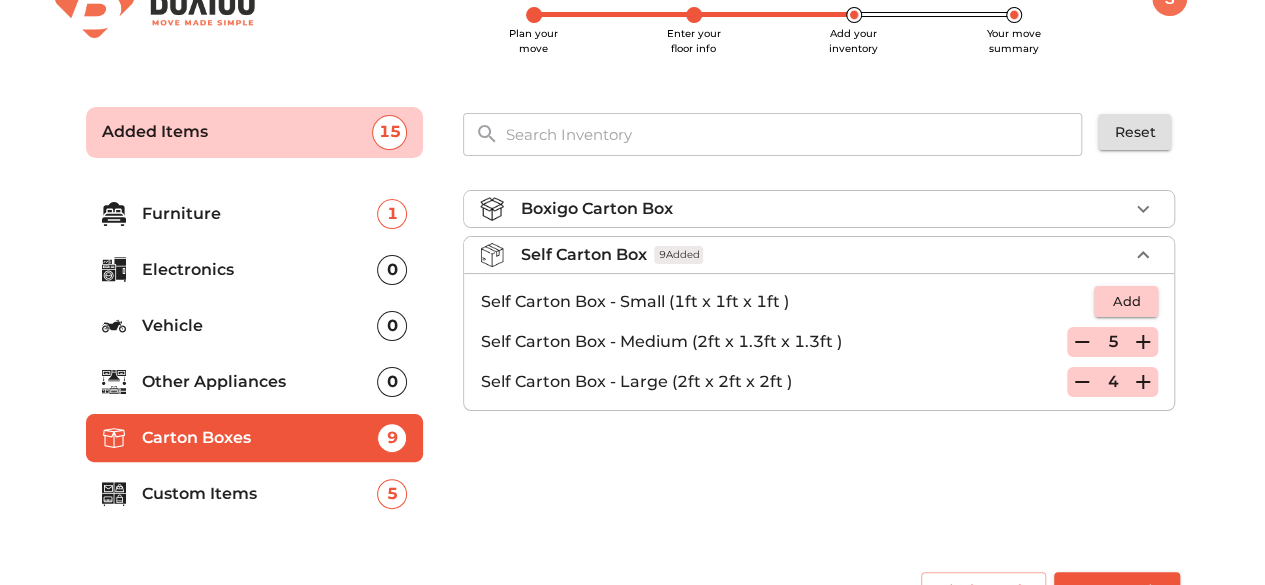 click 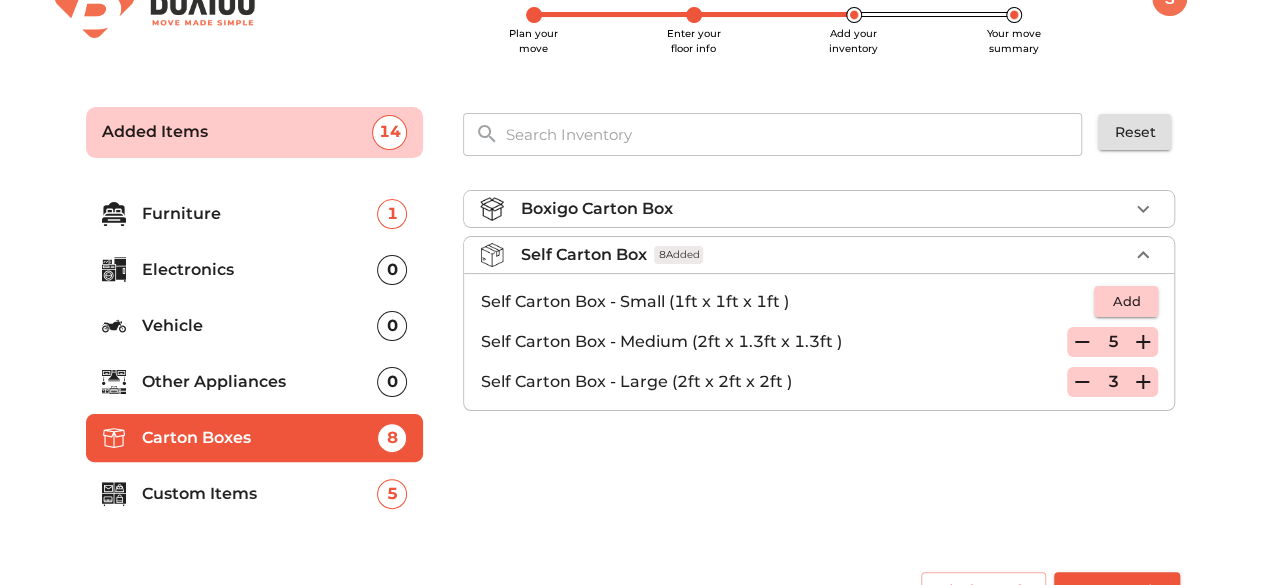 click 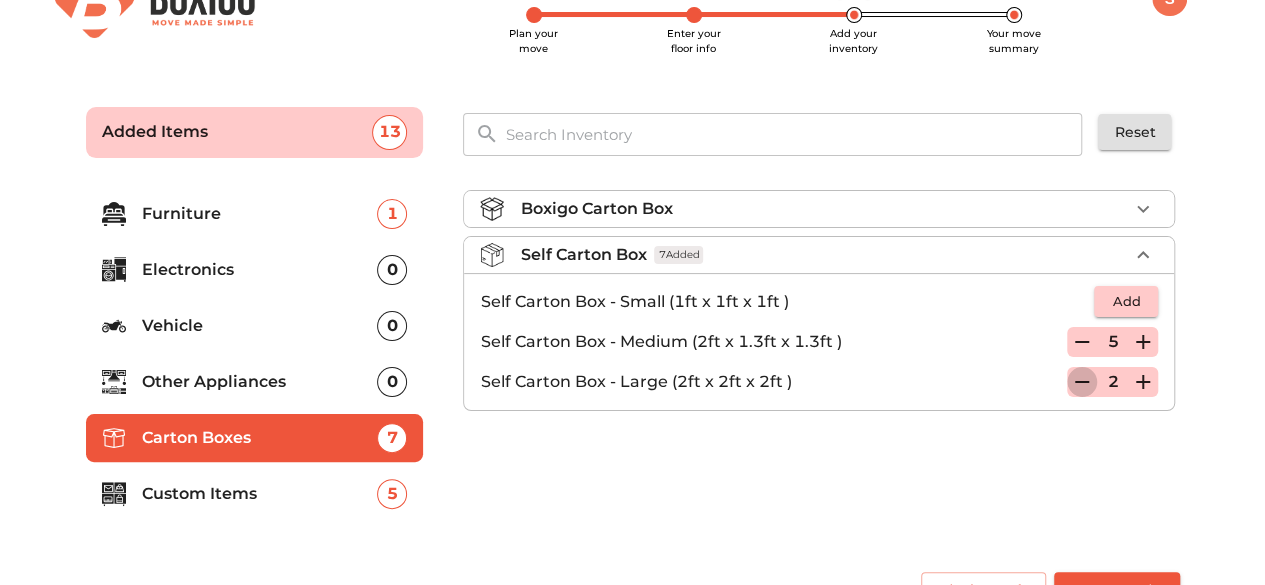 click 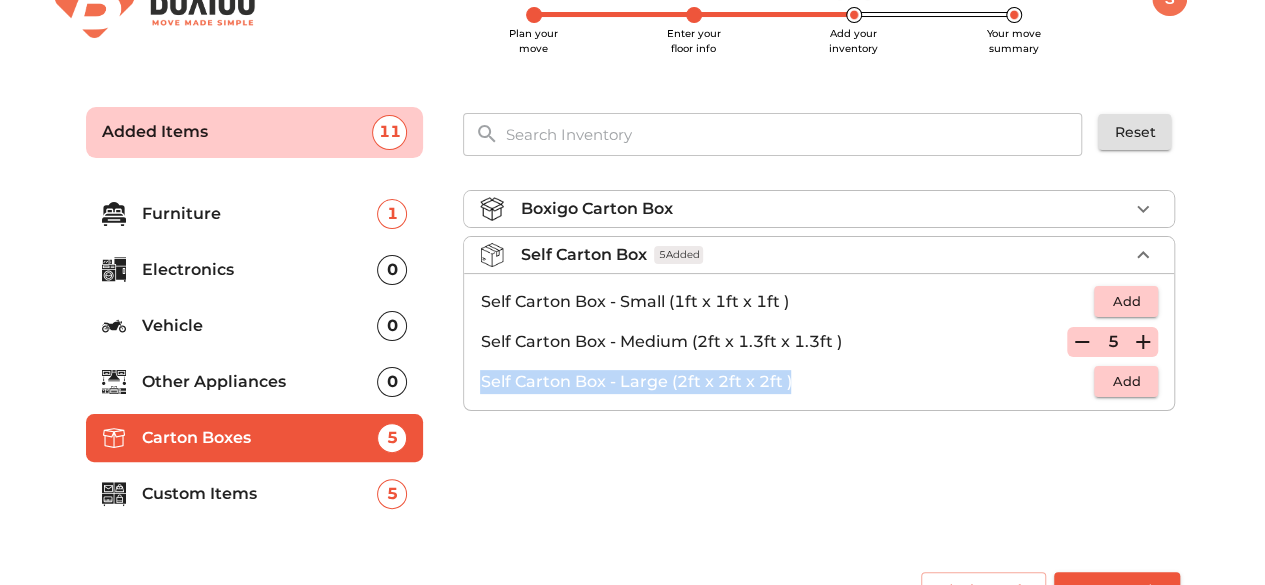 click on "Self Carton Box - Large (2ft x 2ft x 2ft )" at bounding box center [787, 382] 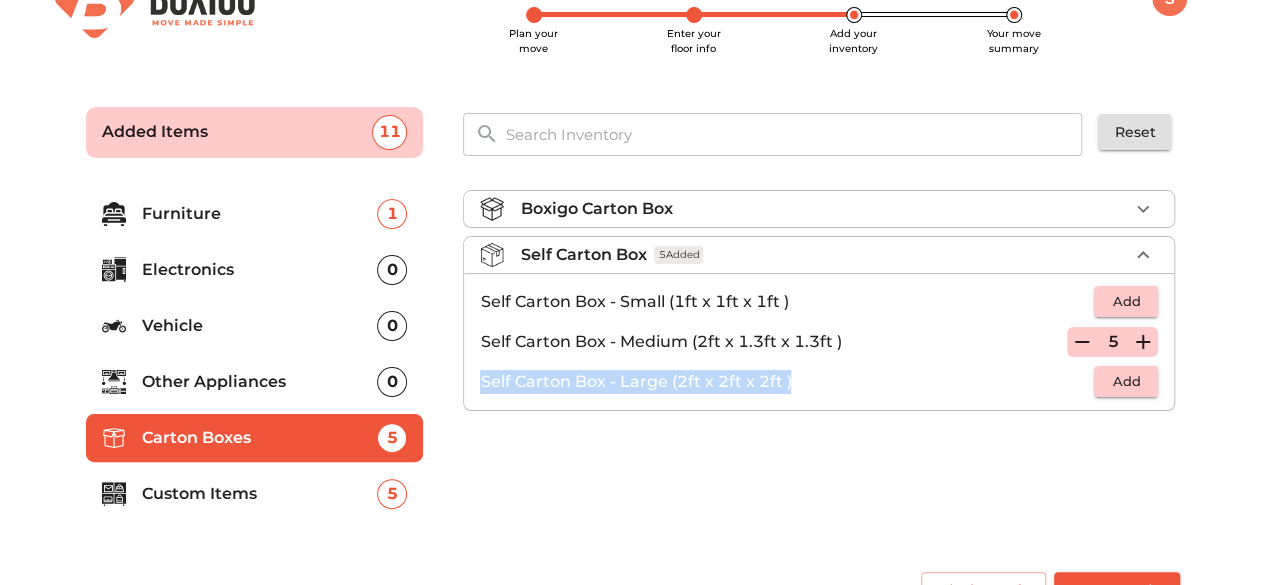 click 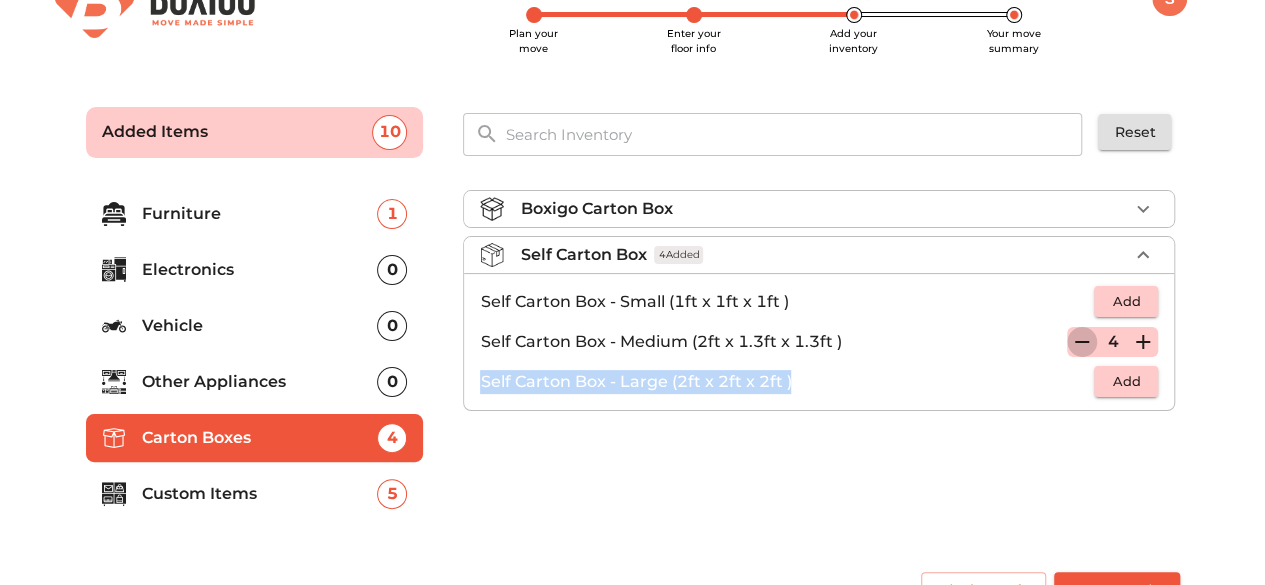 click 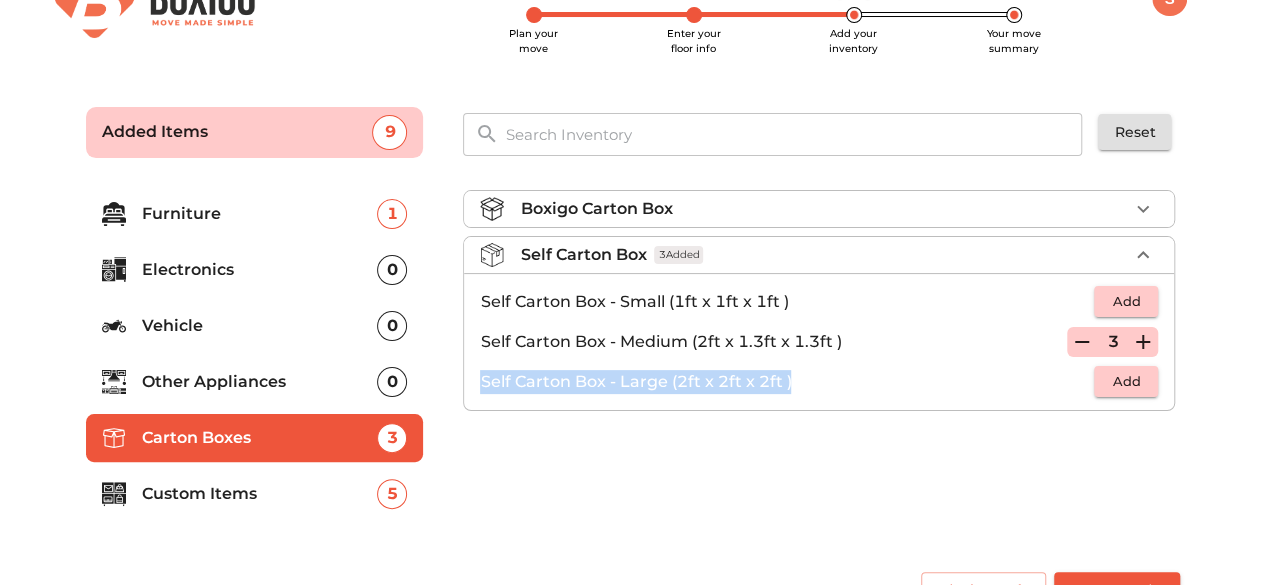 scroll, scrollTop: 96, scrollLeft: 0, axis: vertical 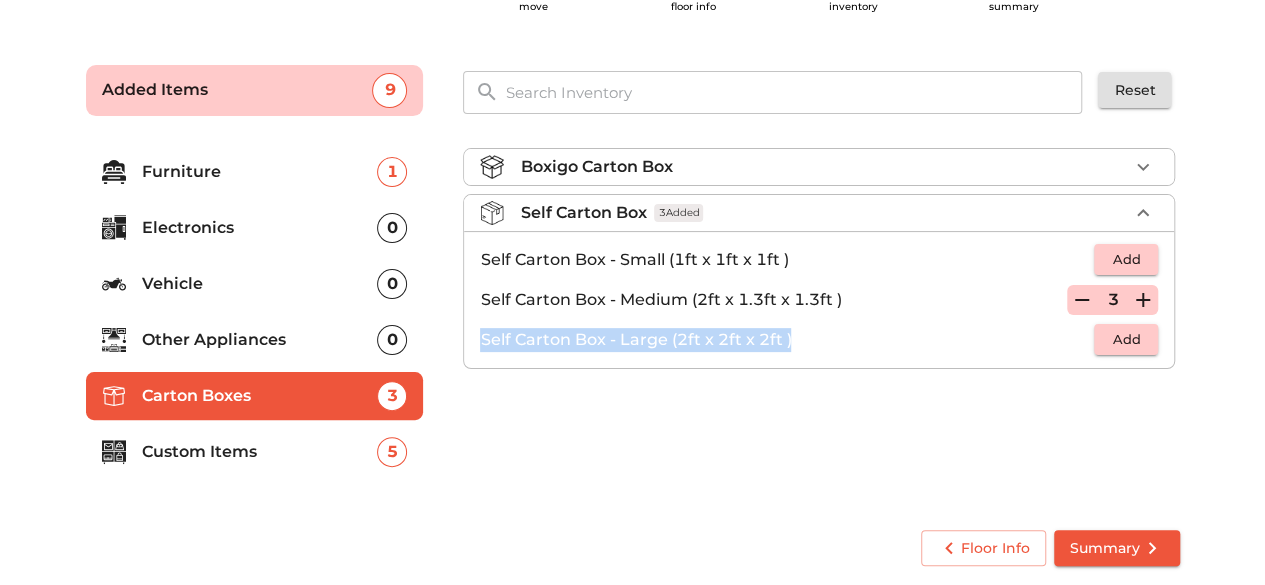 click on "Summary" at bounding box center [1117, 548] 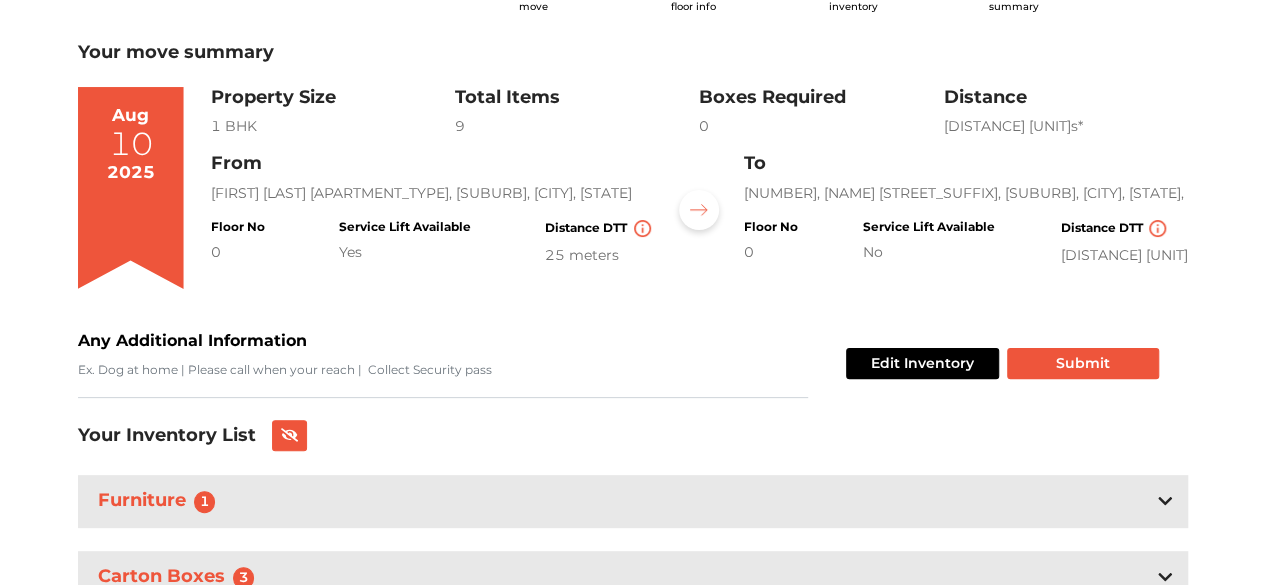 scroll, scrollTop: 261, scrollLeft: 0, axis: vertical 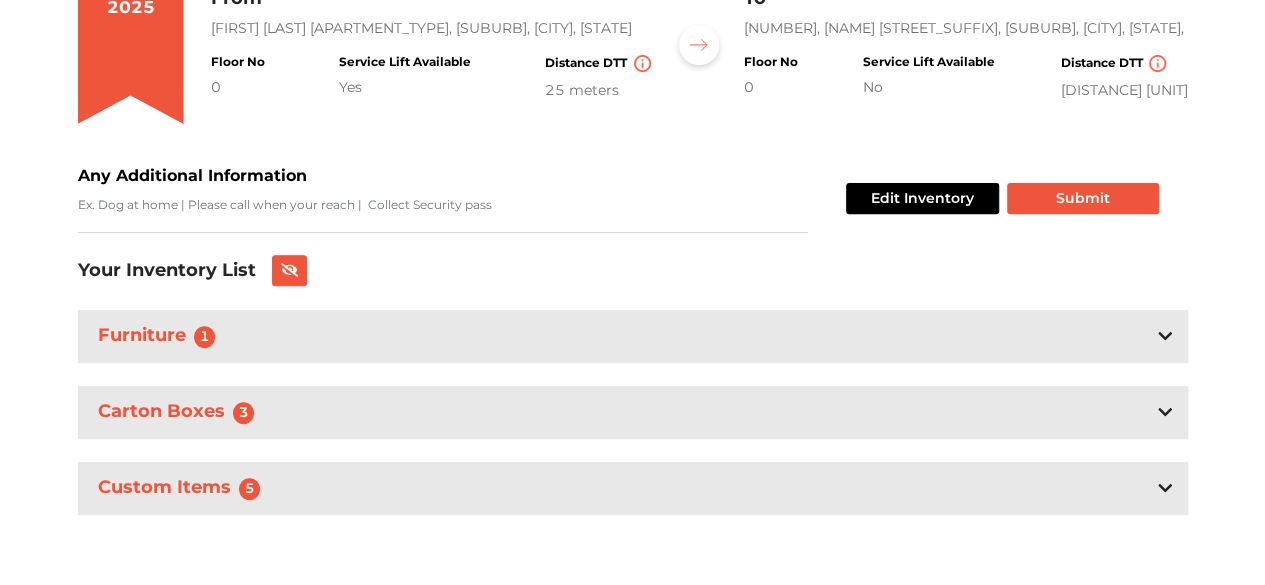 click on "Carton Boxes 3" at bounding box center (633, 412) 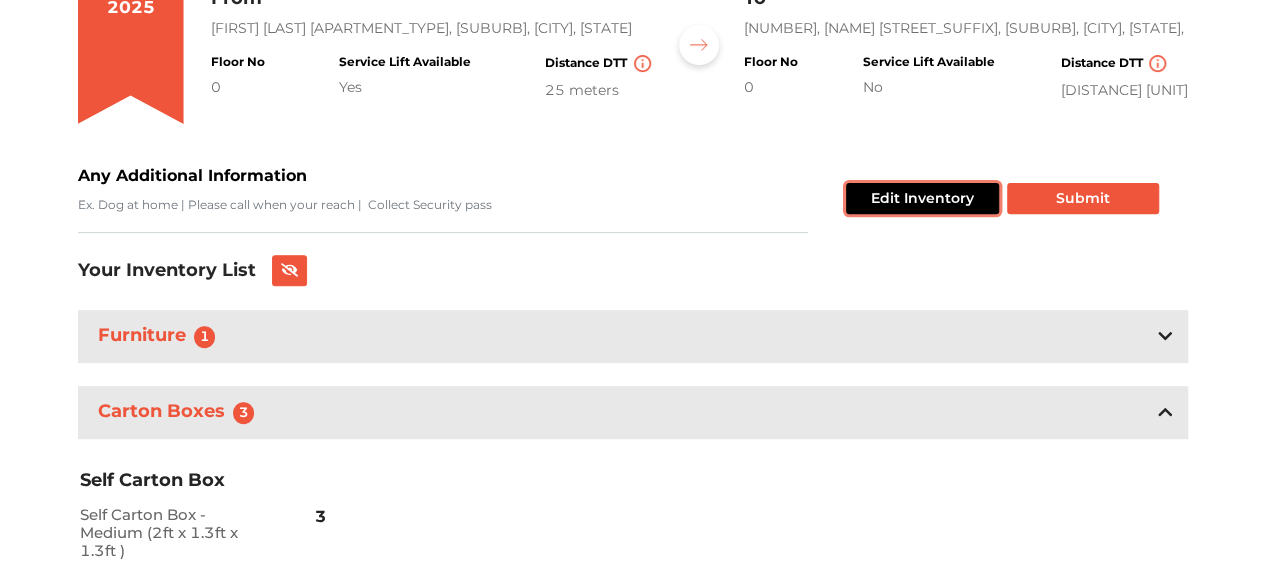 click on "Edit Inventory" at bounding box center [922, 198] 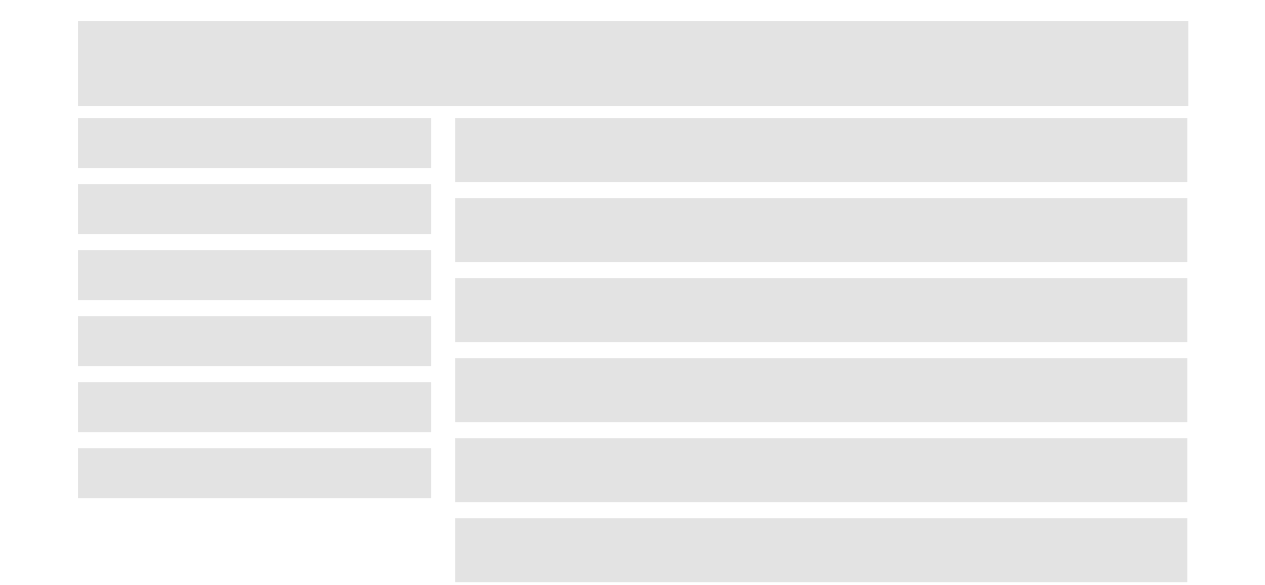 scroll, scrollTop: 96, scrollLeft: 0, axis: vertical 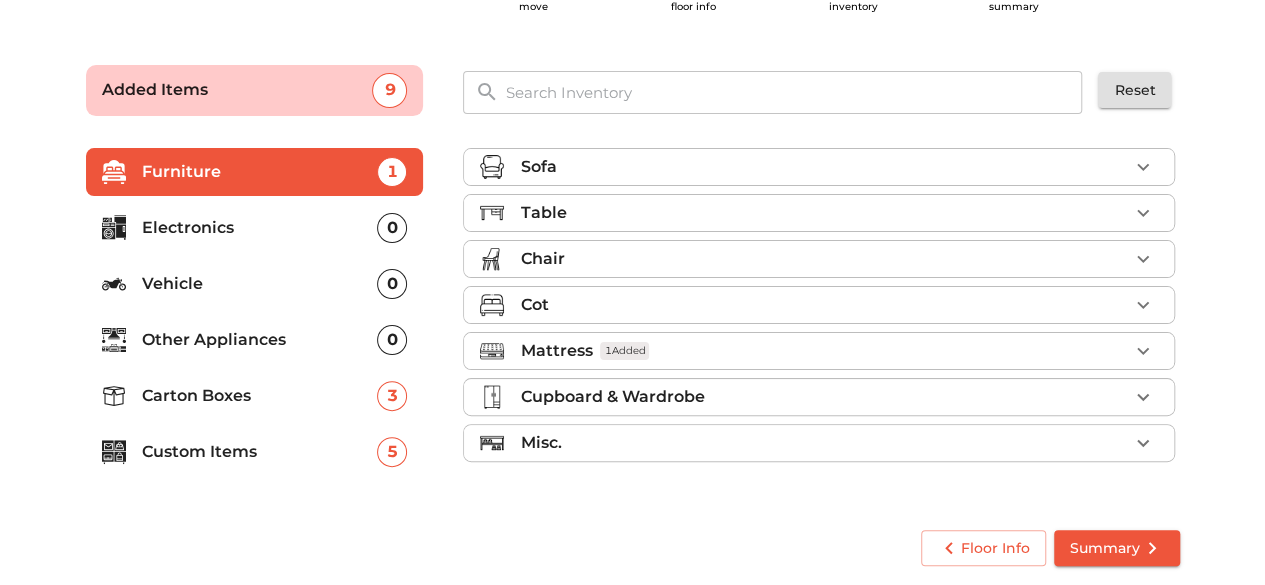 click on "Cupboard & Wardrobe" at bounding box center (612, 397) 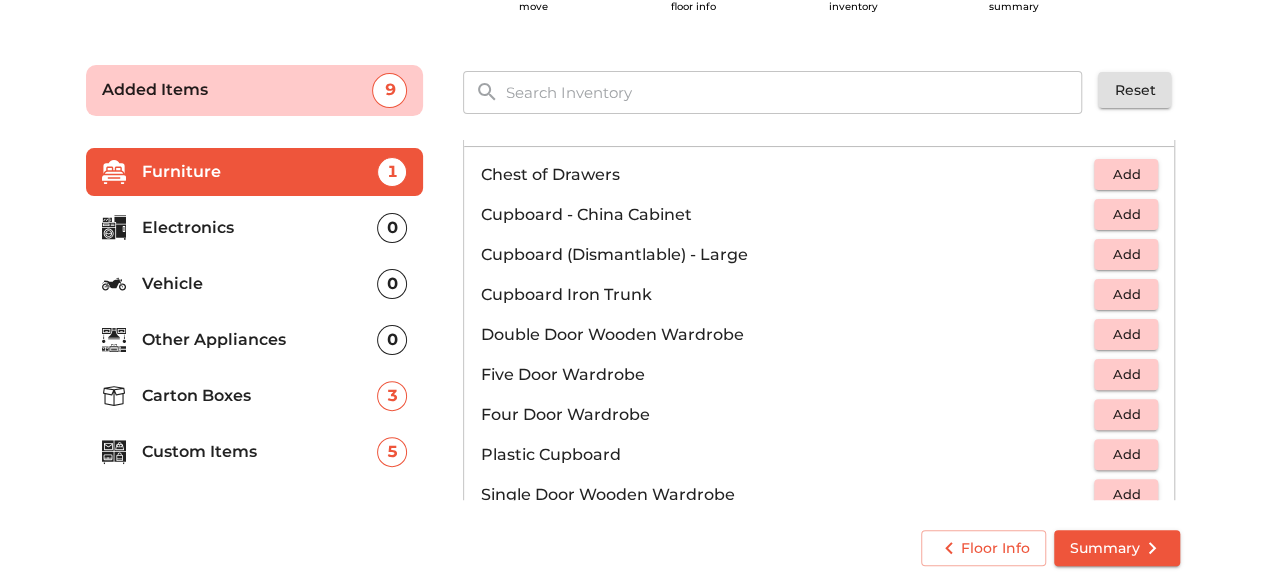 scroll, scrollTop: 0, scrollLeft: 0, axis: both 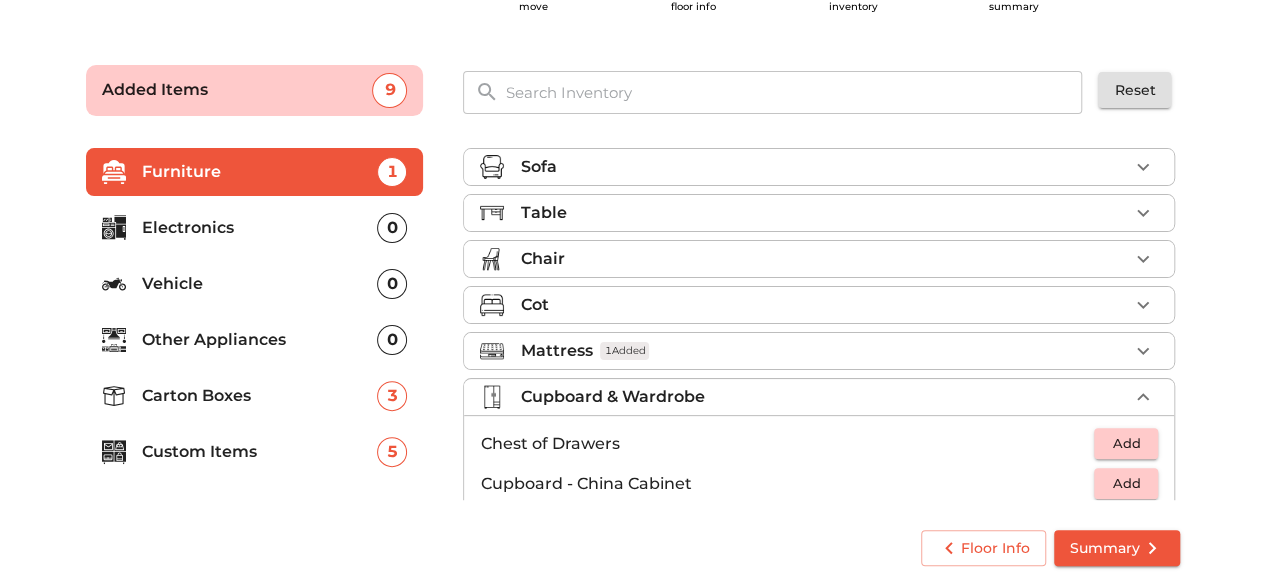 click on "Cupboard & Wardrobe" at bounding box center (824, 397) 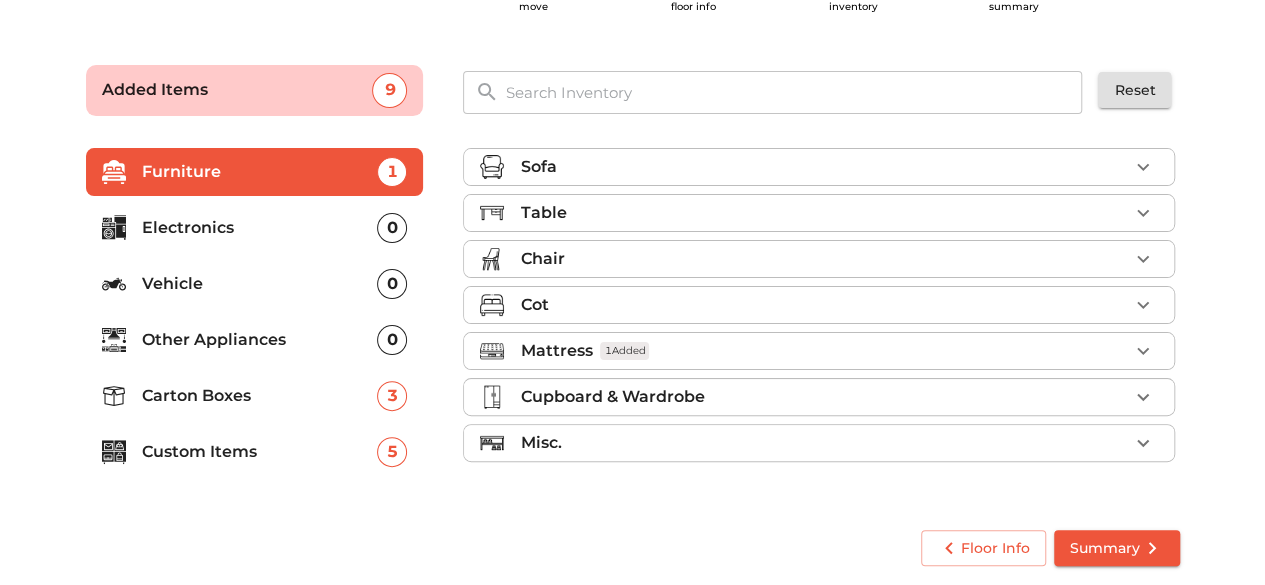 click on "Carton Boxes" at bounding box center [260, 396] 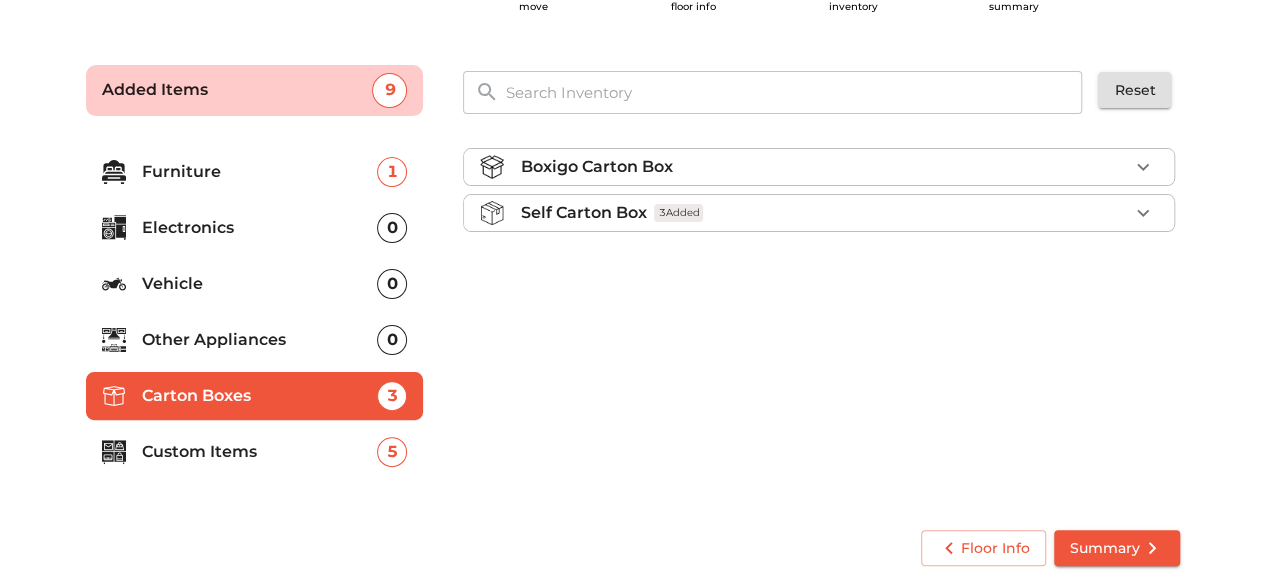 click on "Self Carton Box 3  Added" at bounding box center (824, 213) 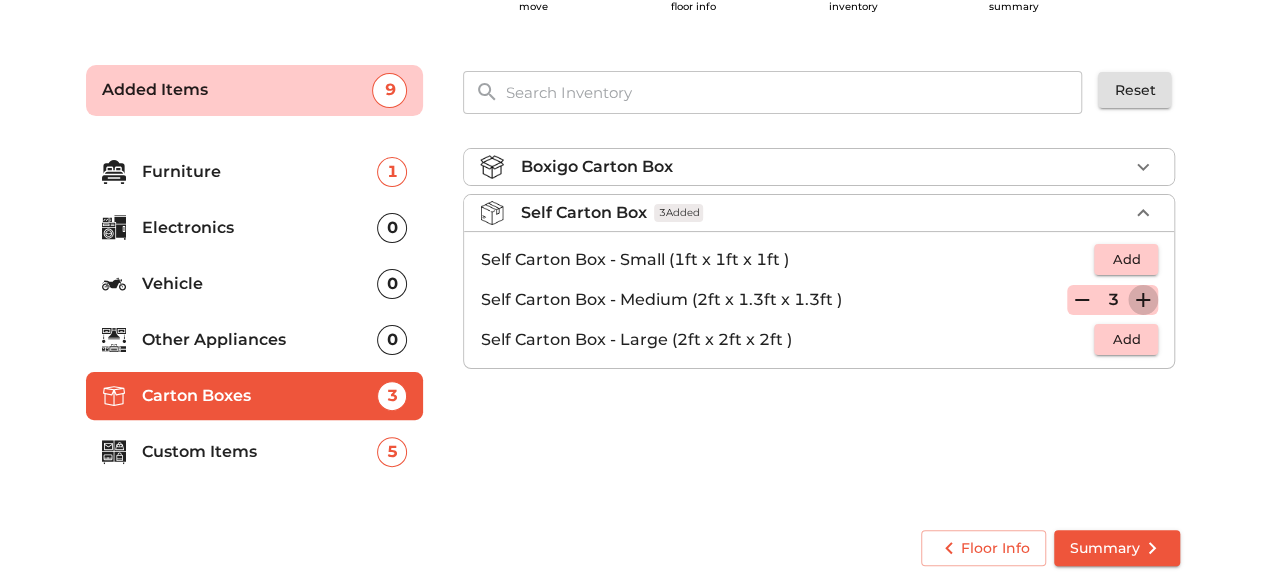 click 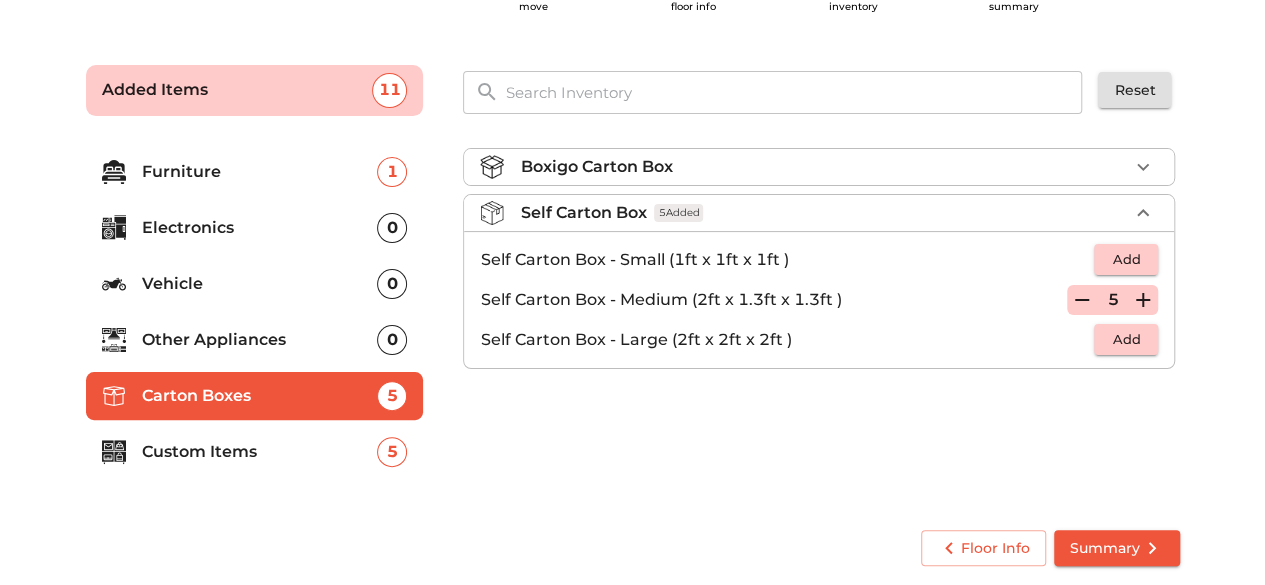 click 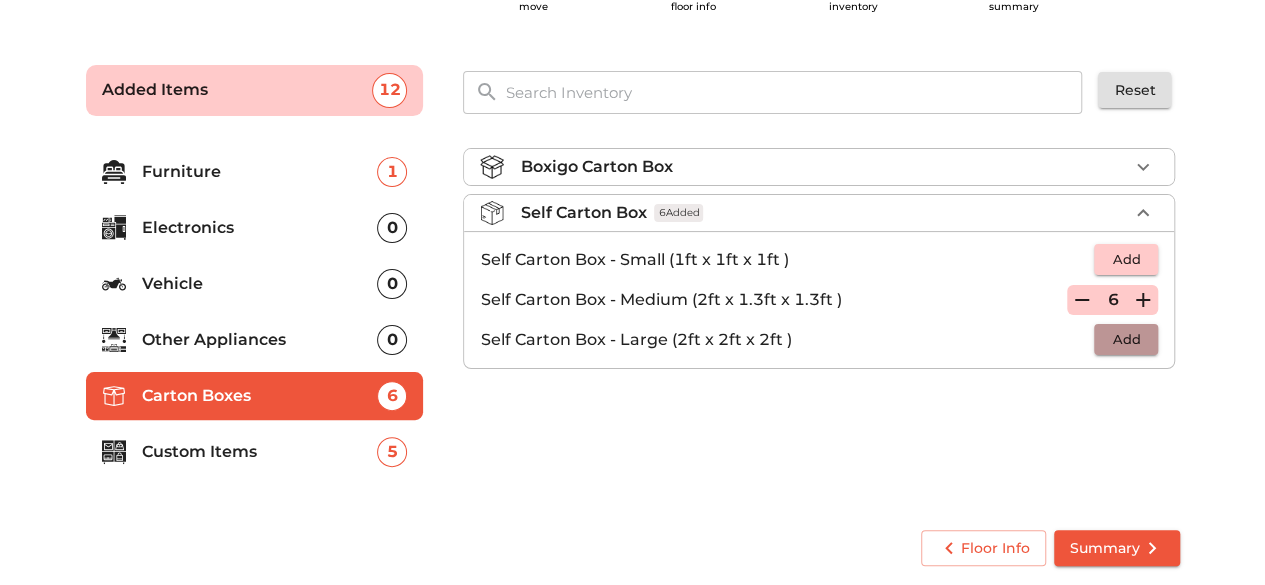 click on "Add" at bounding box center (1126, 339) 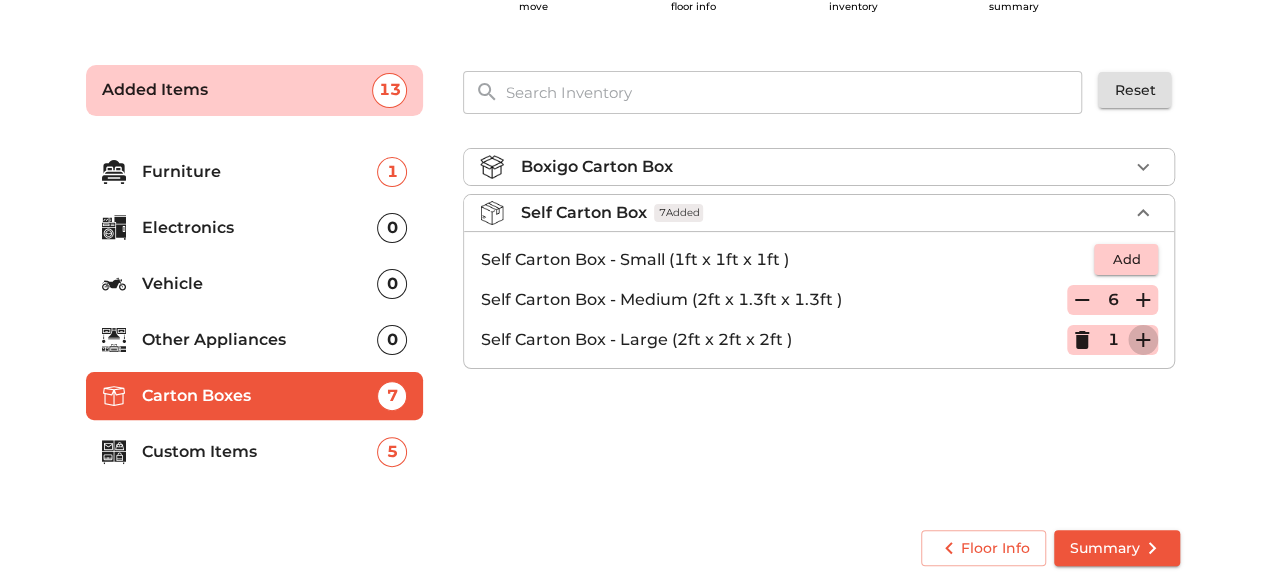 click 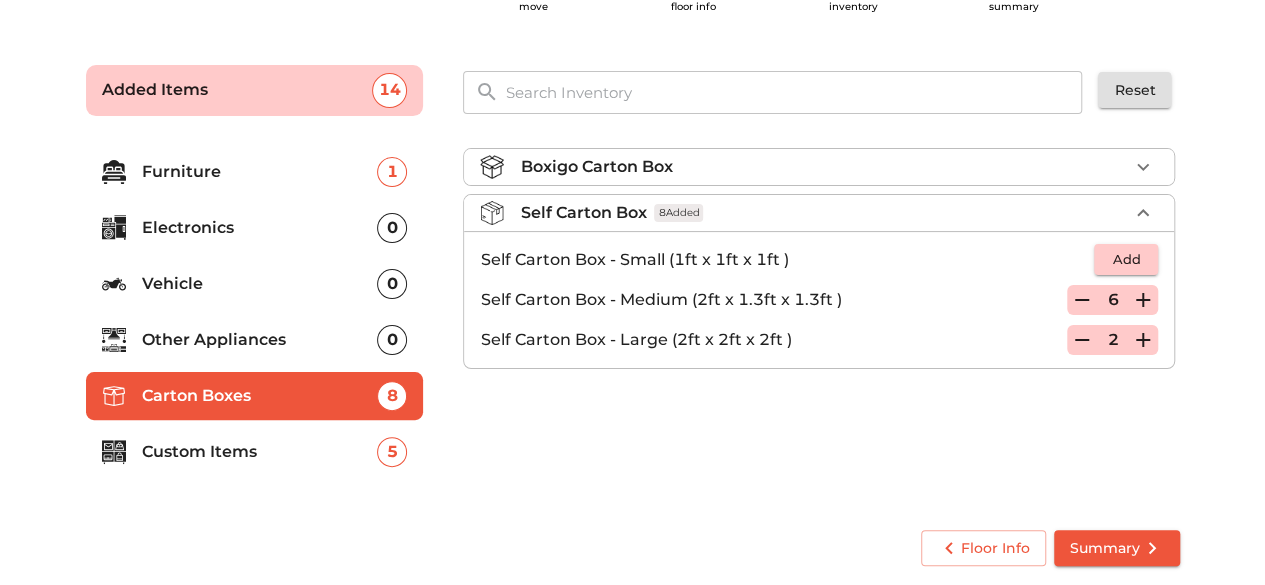 click on "Summary" at bounding box center (1117, 548) 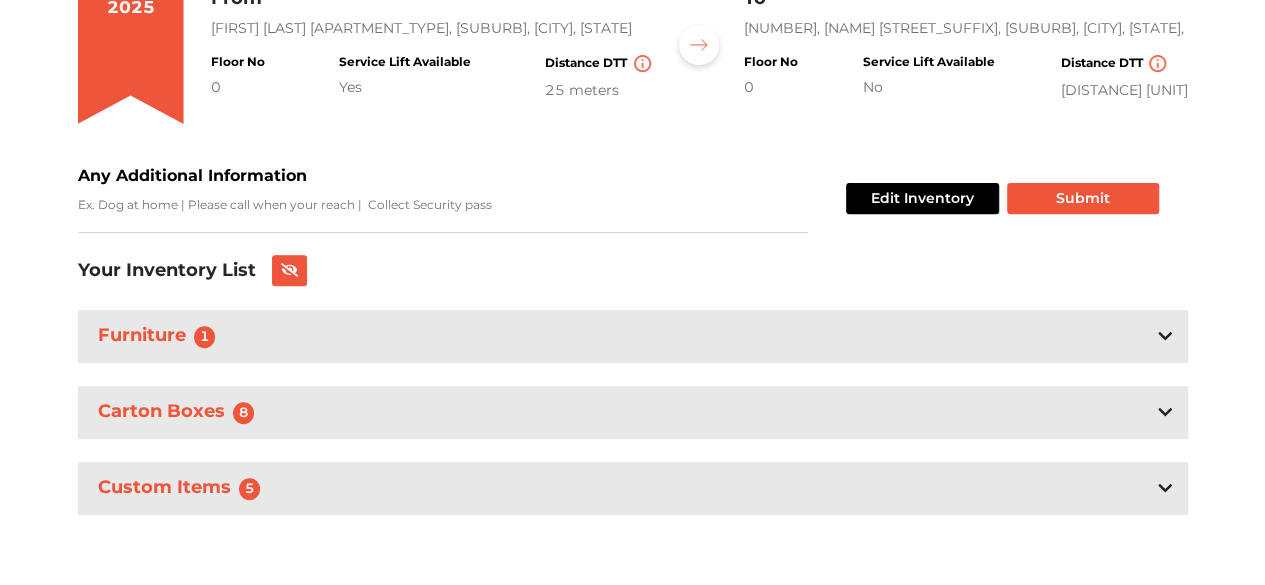 scroll, scrollTop: 0, scrollLeft: 0, axis: both 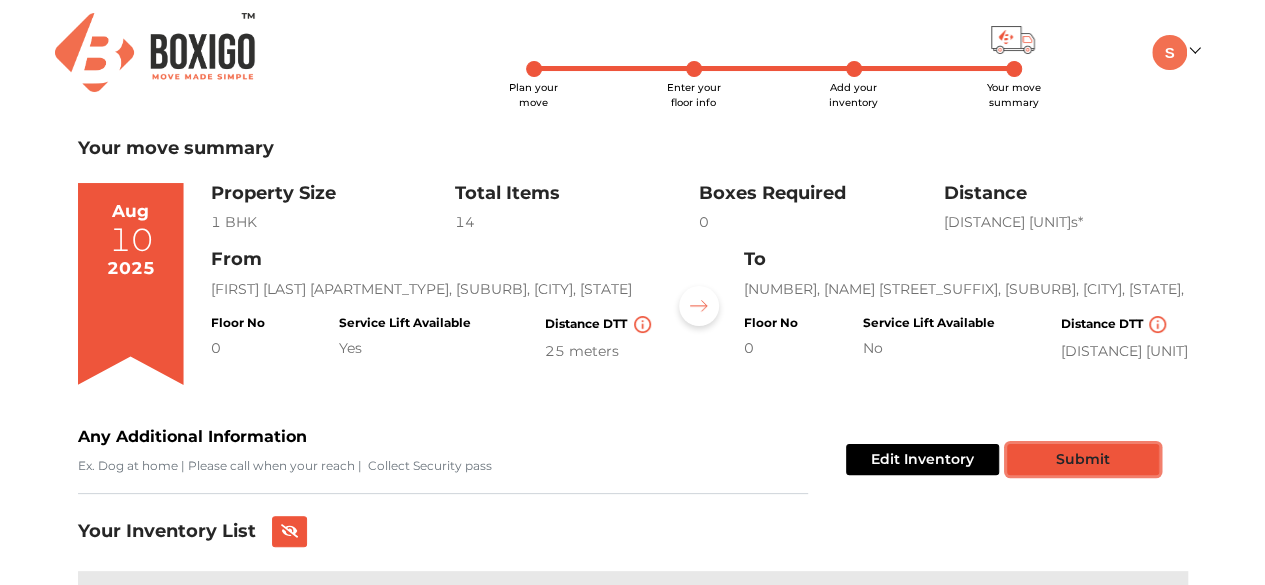 click on "Submit" at bounding box center (1083, 459) 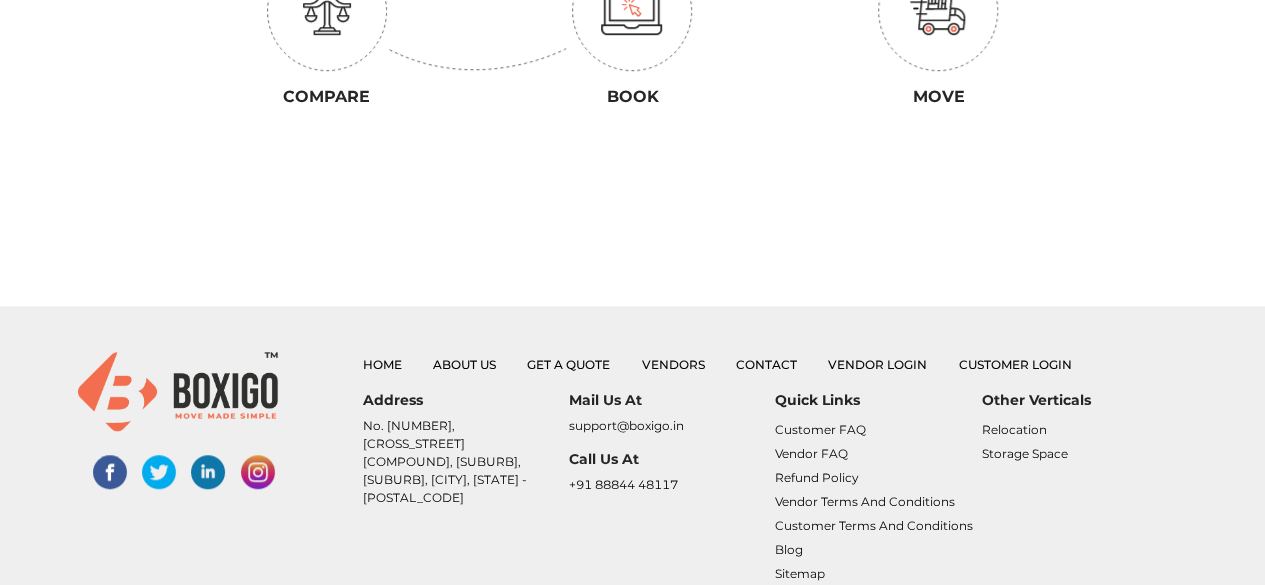 scroll, scrollTop: 796, scrollLeft: 0, axis: vertical 